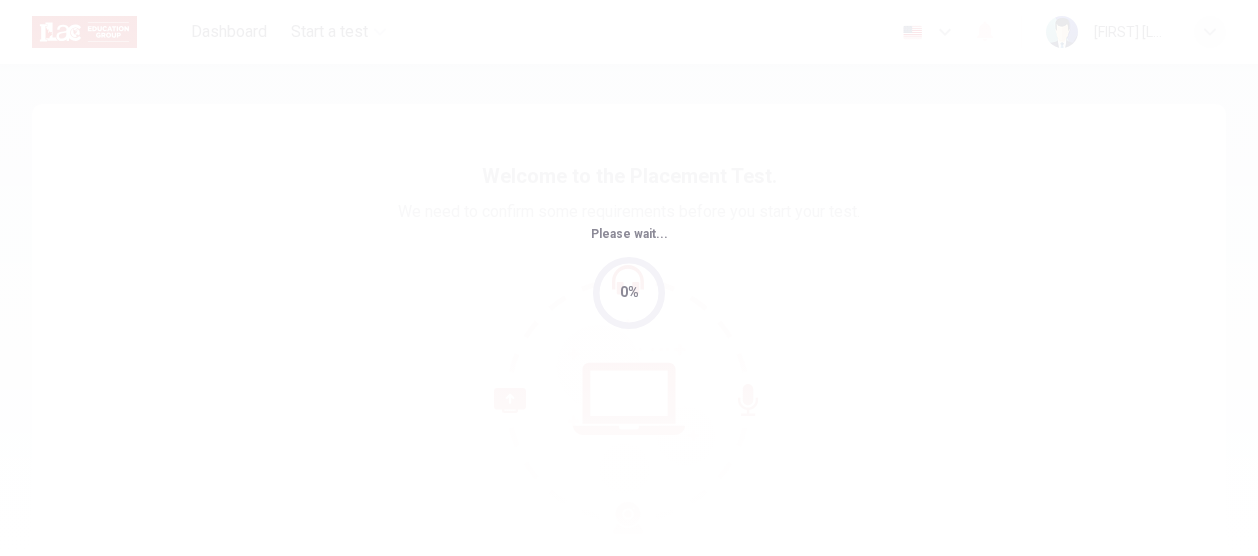 scroll, scrollTop: 0, scrollLeft: 0, axis: both 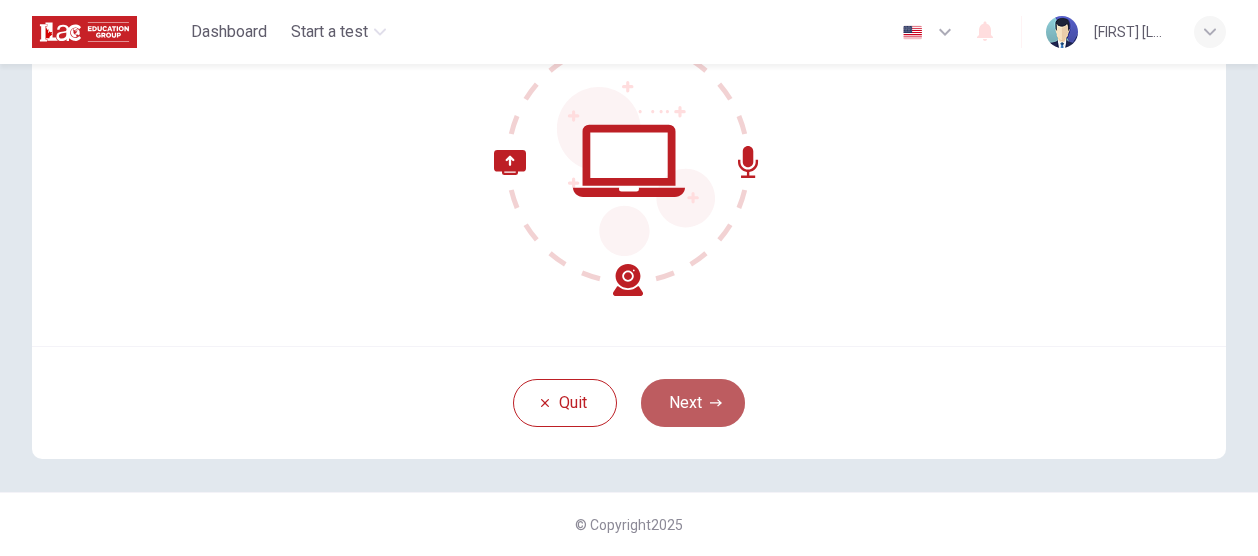 click 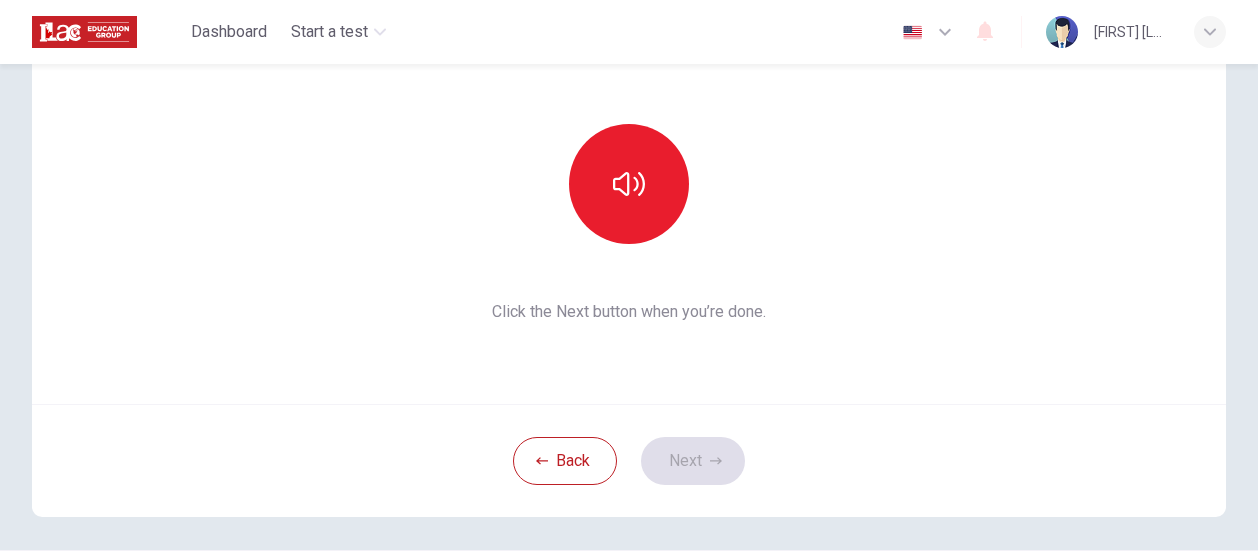 scroll, scrollTop: 138, scrollLeft: 0, axis: vertical 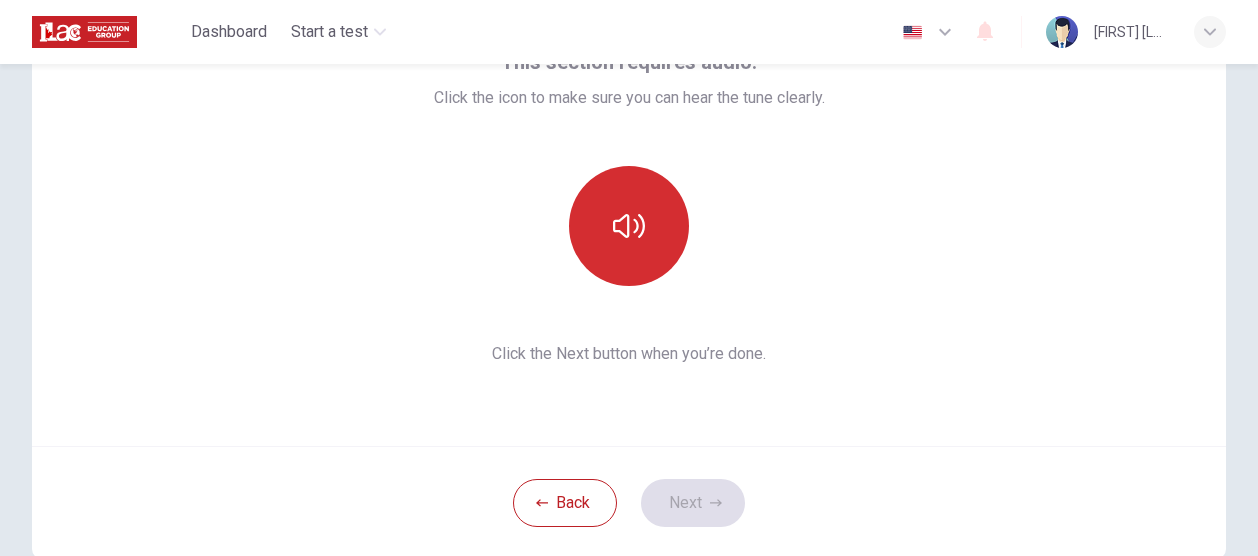 click at bounding box center (629, 226) 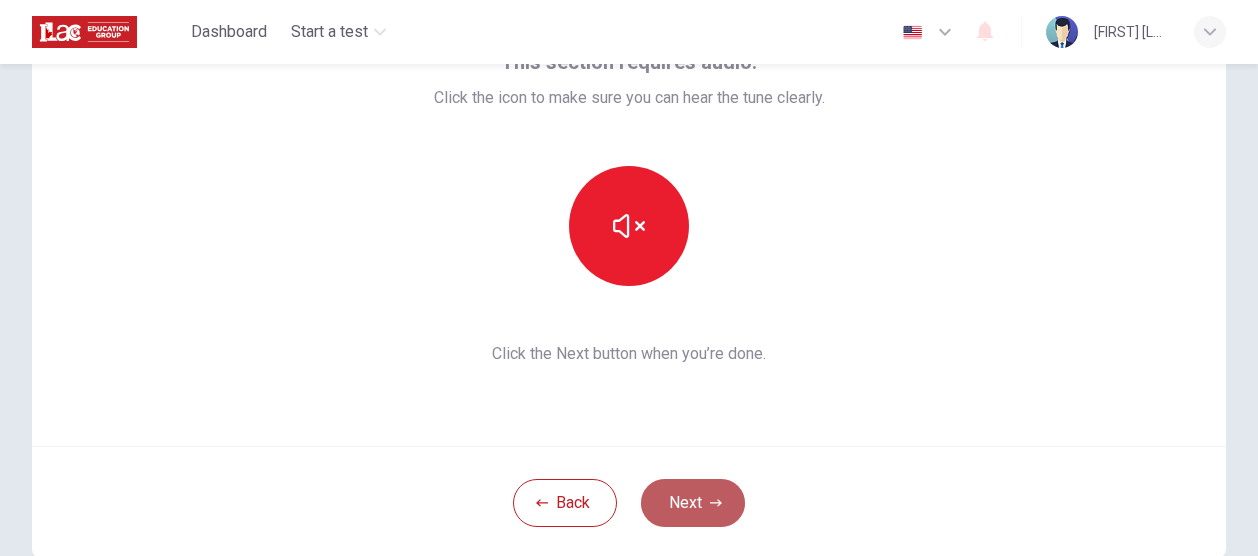 click on "Next" at bounding box center (693, 503) 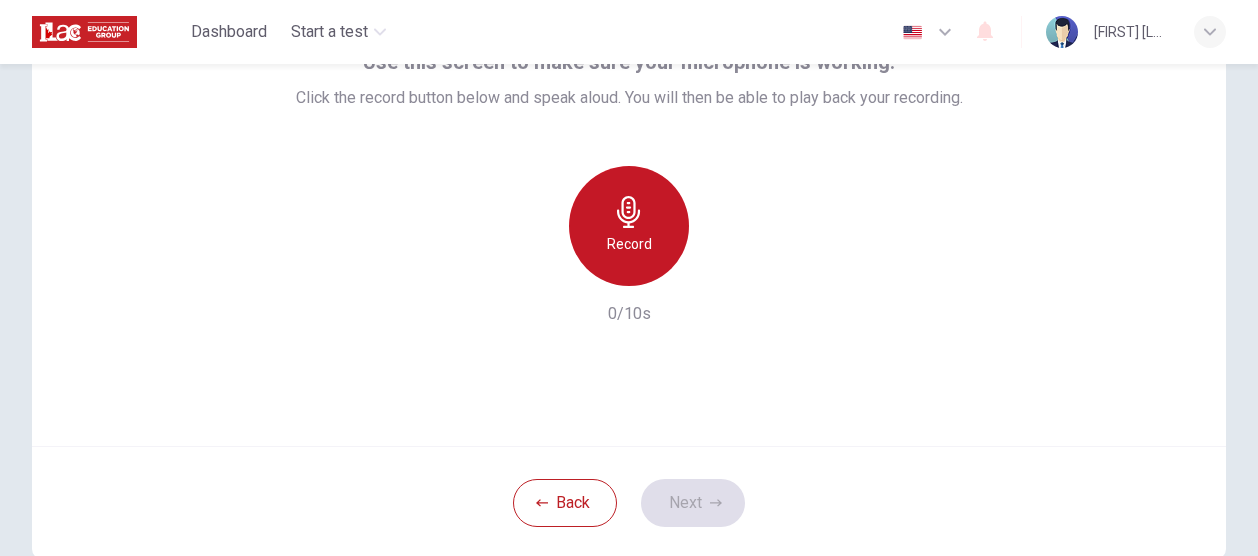 click on "Record" at bounding box center [629, 226] 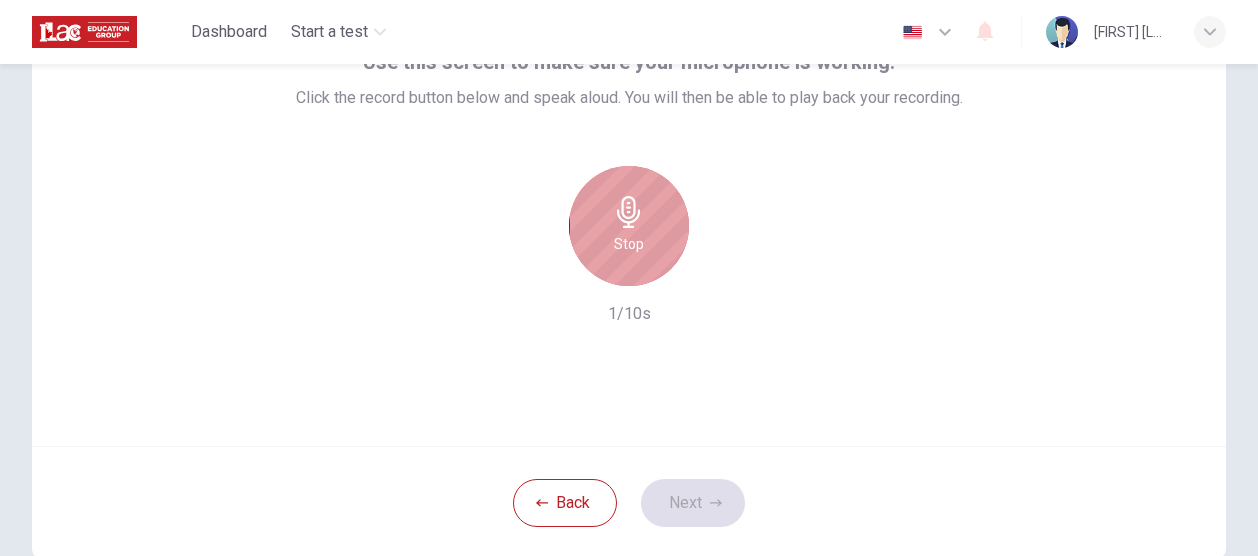 click on "Stop" at bounding box center (629, 226) 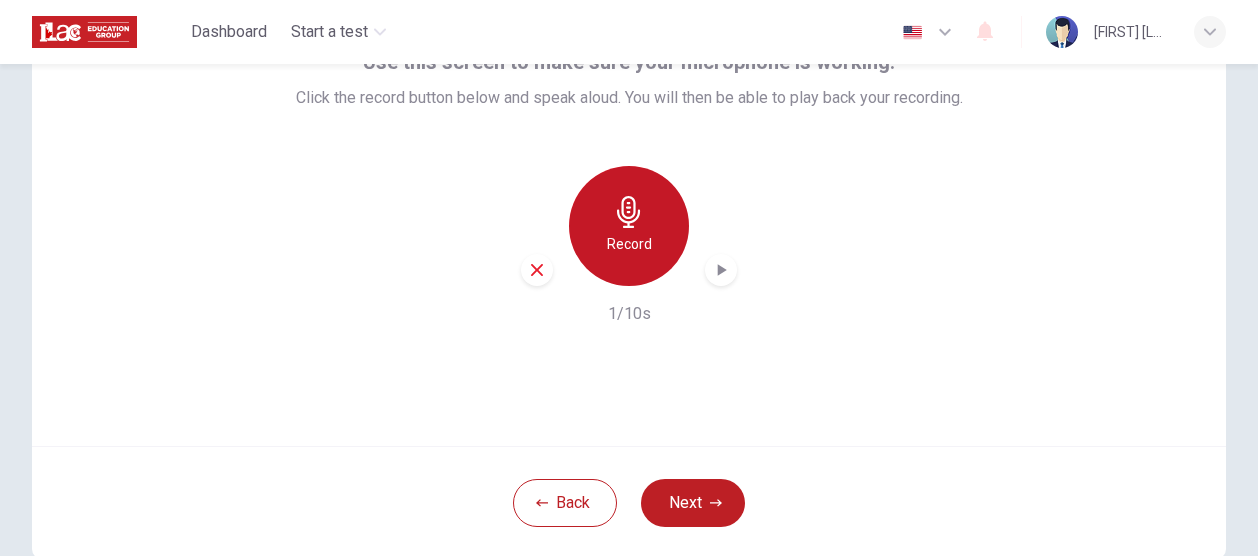 click on "Record" at bounding box center (629, 226) 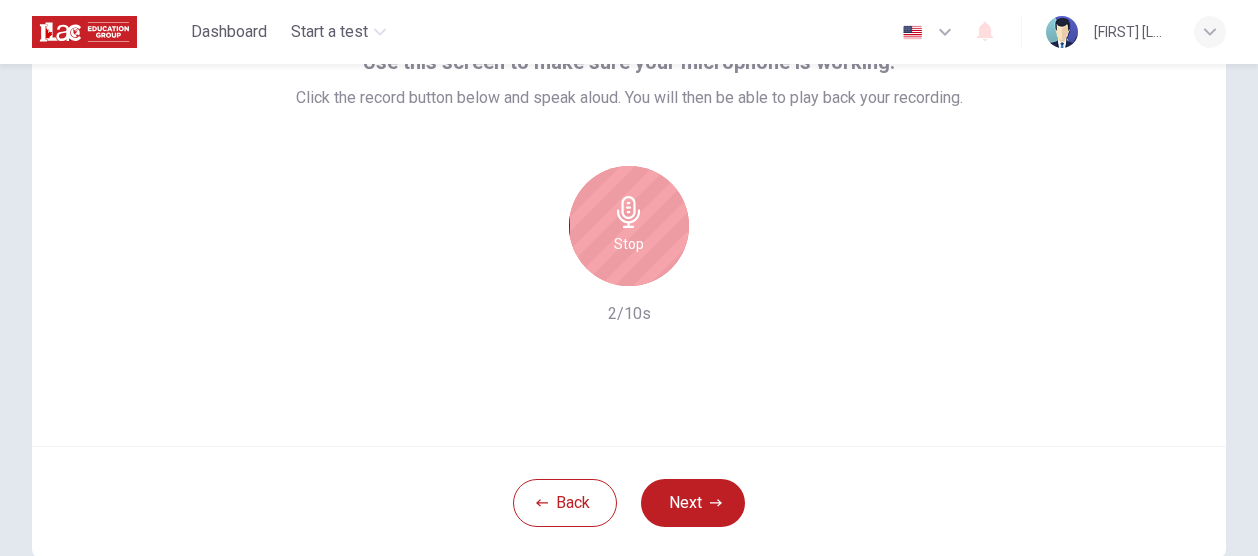 click on "Stop" at bounding box center (629, 226) 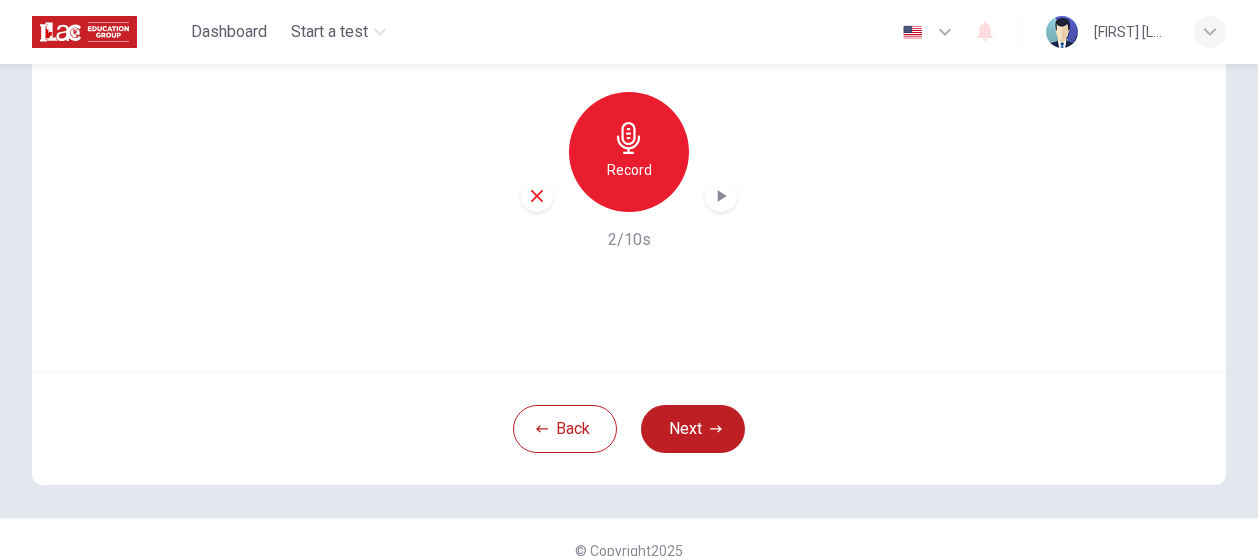 scroll, scrollTop: 238, scrollLeft: 0, axis: vertical 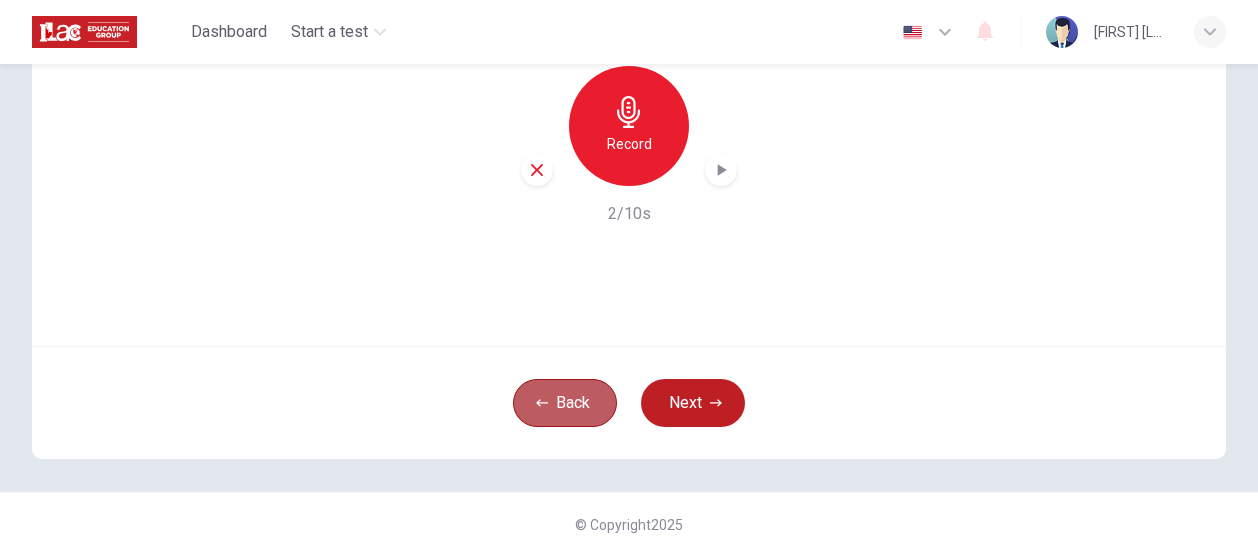 click on "Back" at bounding box center (565, 403) 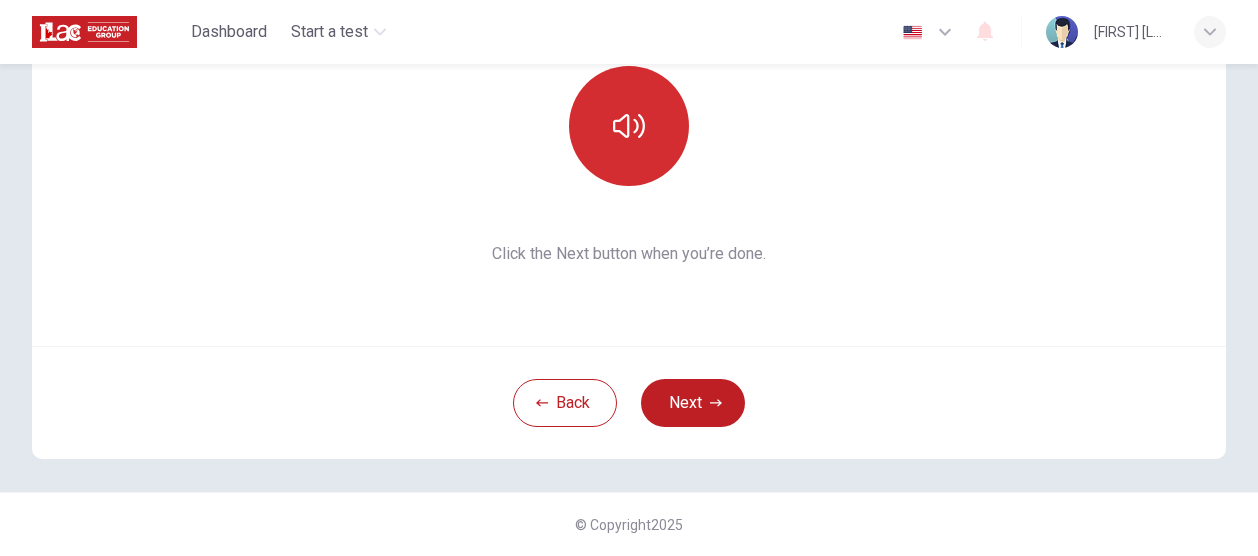 click at bounding box center (629, 126) 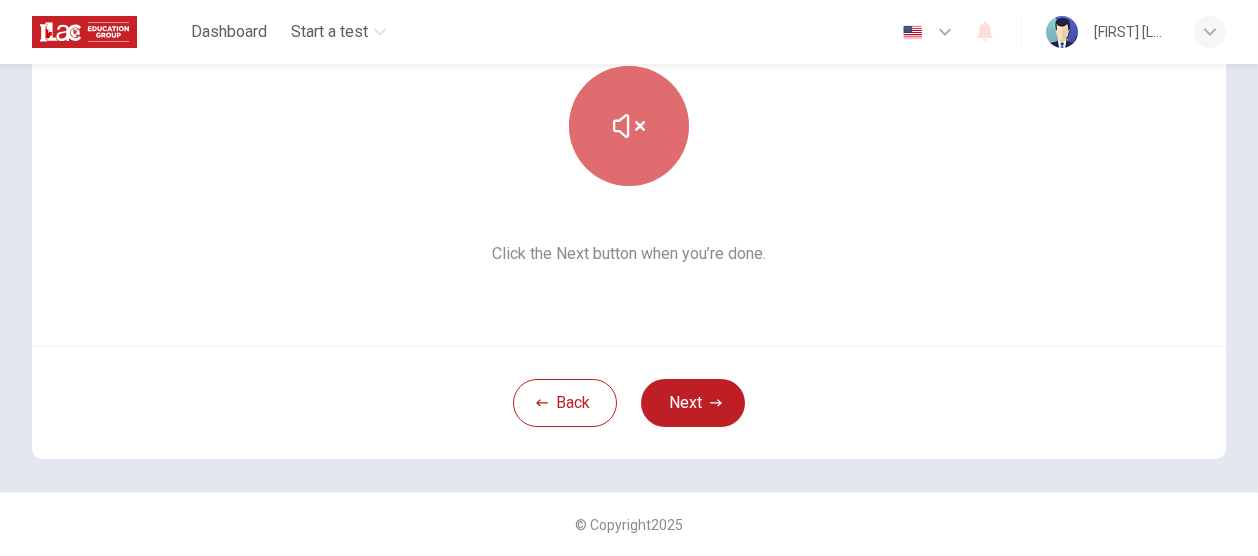 click at bounding box center [629, 126] 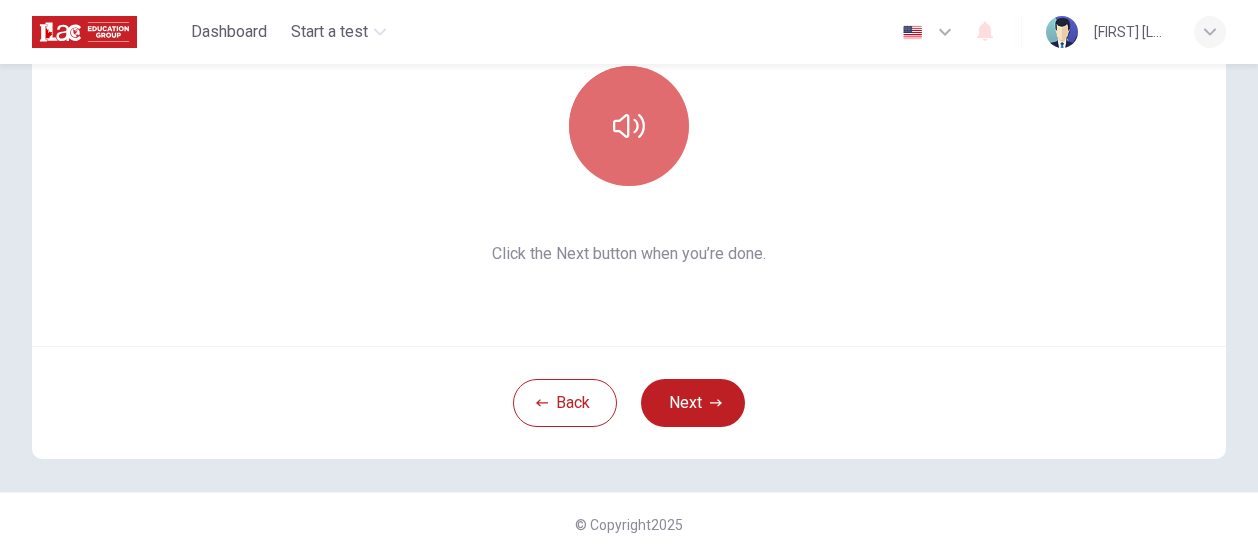click 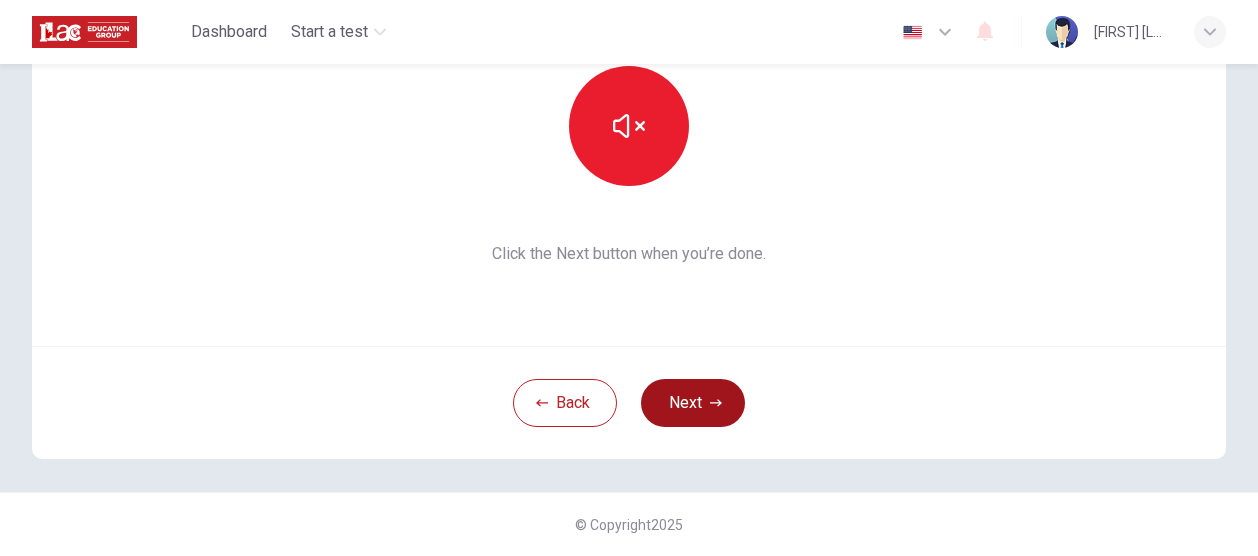 click on "Next" at bounding box center (693, 403) 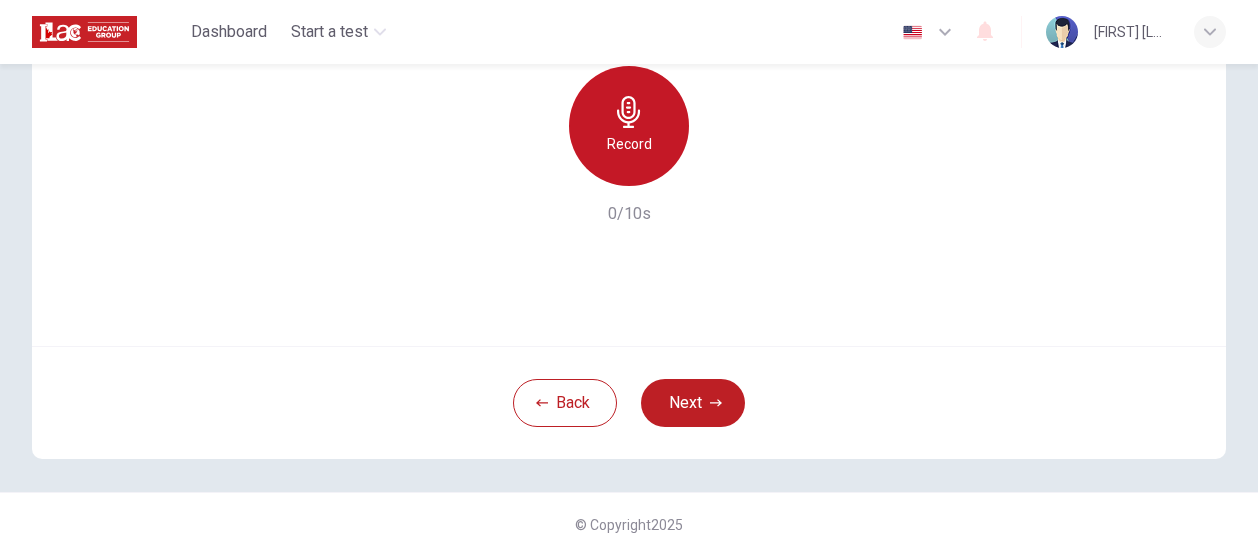 click on "Record" at bounding box center (629, 144) 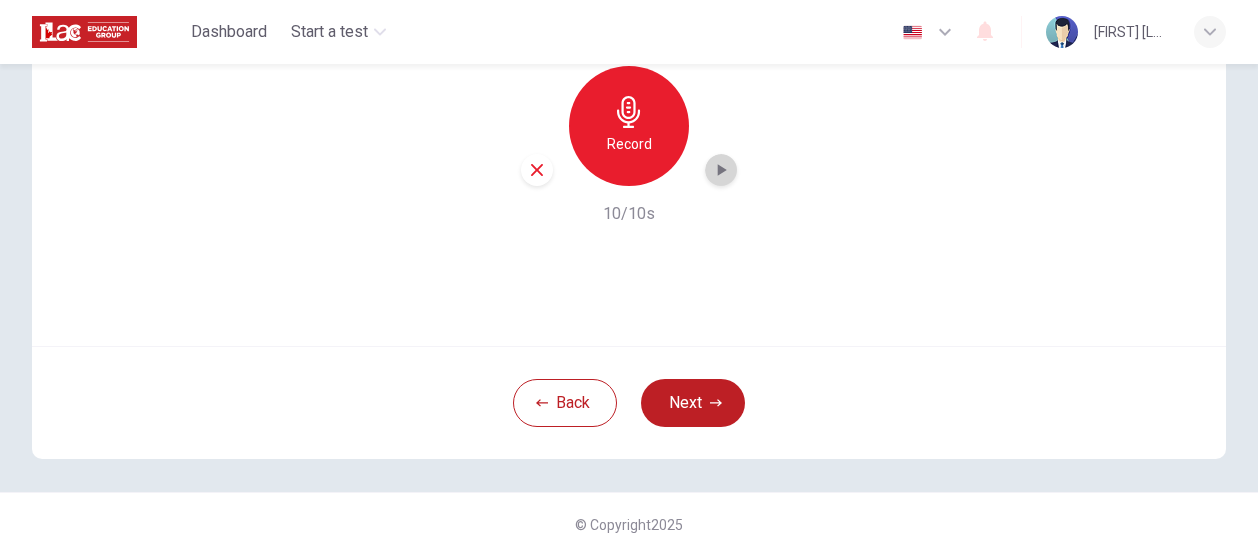 click 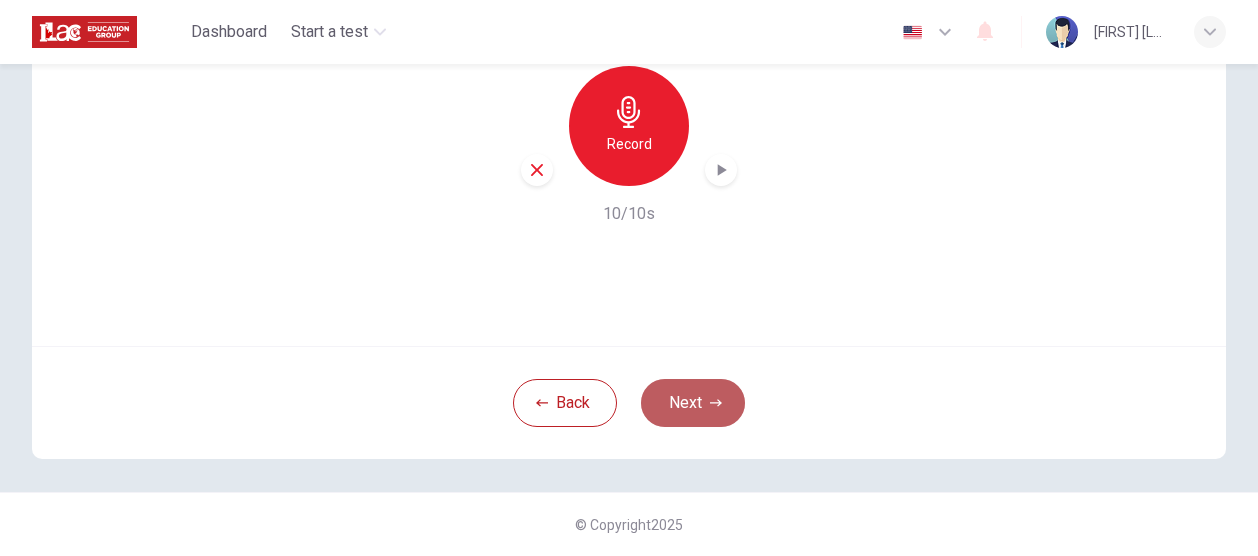click on "Next" at bounding box center [693, 403] 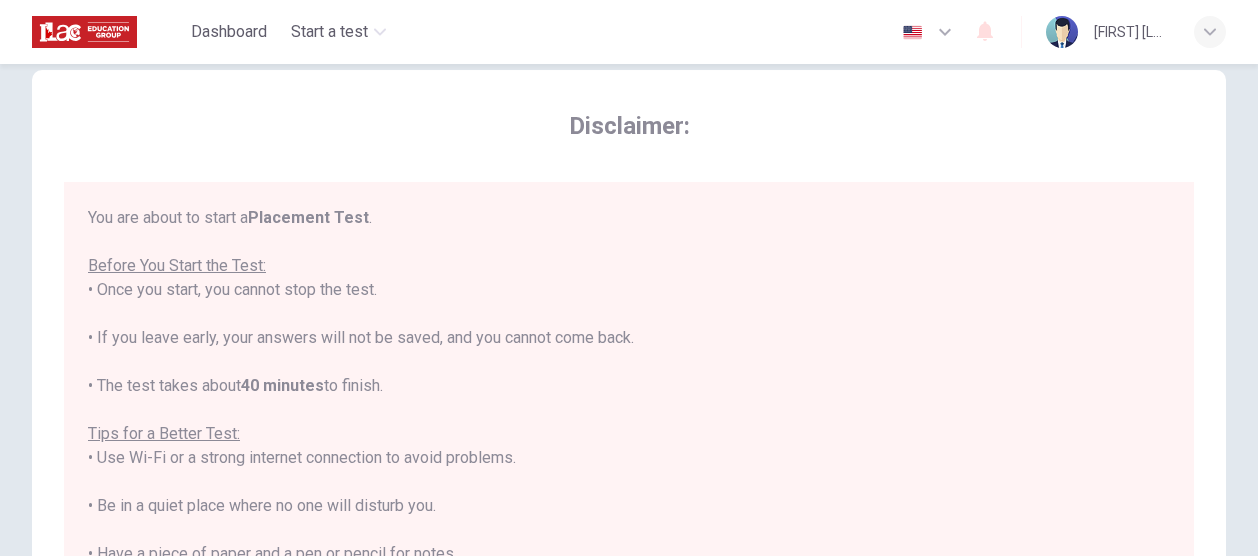 scroll, scrollTop: 0, scrollLeft: 0, axis: both 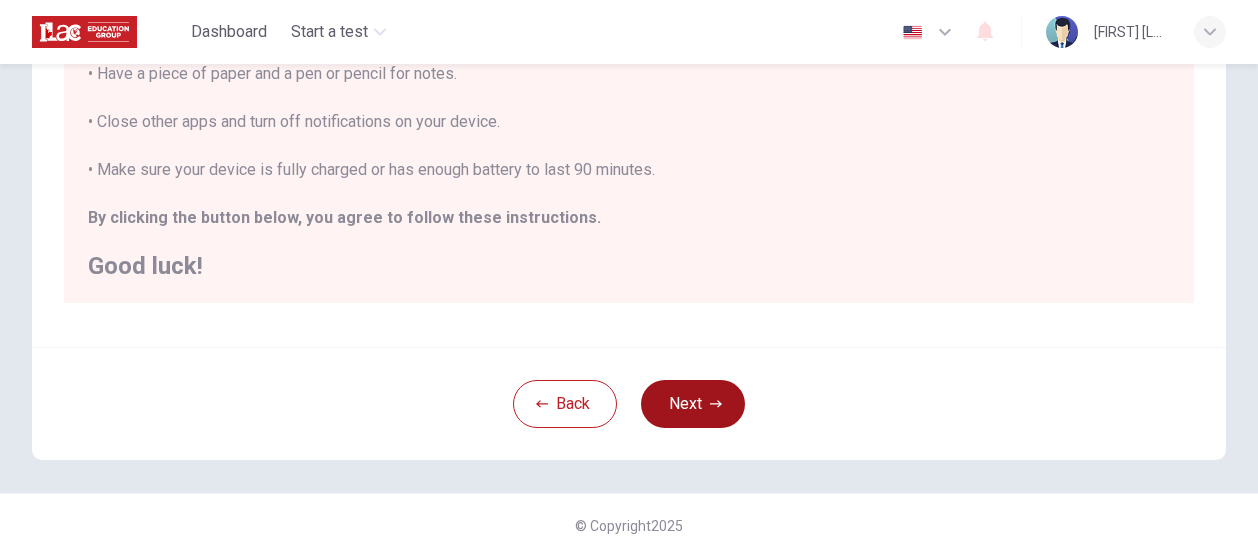 click on "Next" at bounding box center (693, 404) 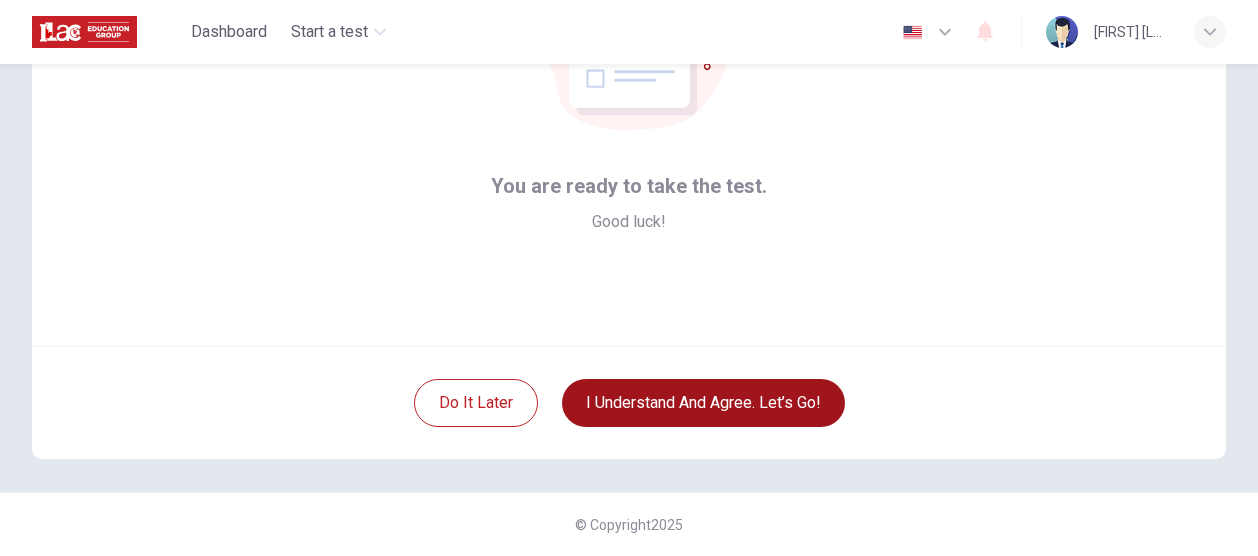 scroll, scrollTop: 238, scrollLeft: 0, axis: vertical 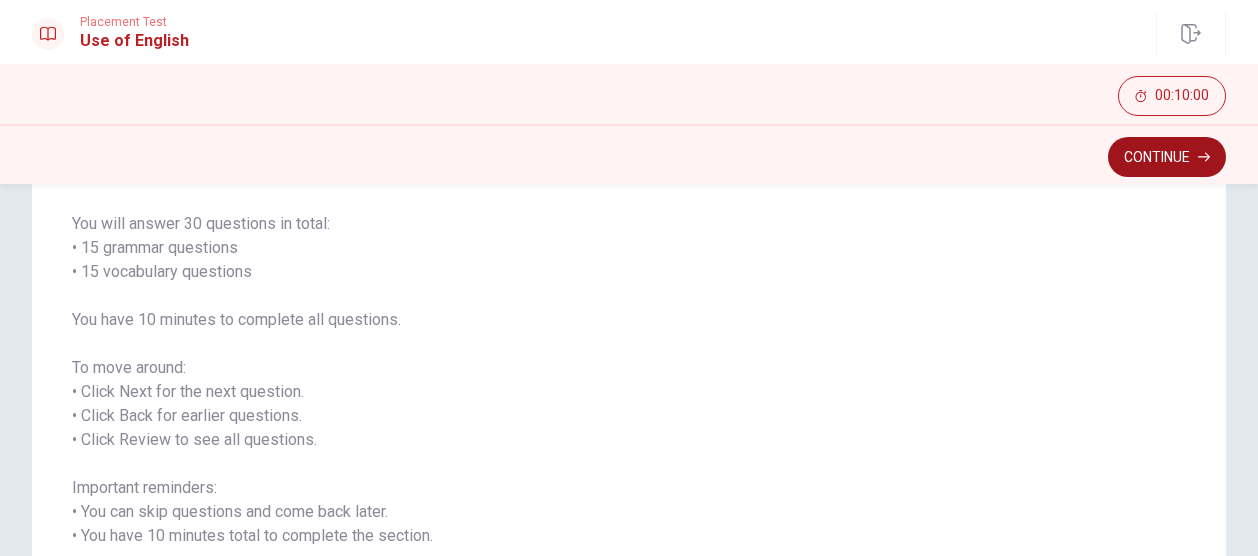 click on "Continue" at bounding box center [1167, 157] 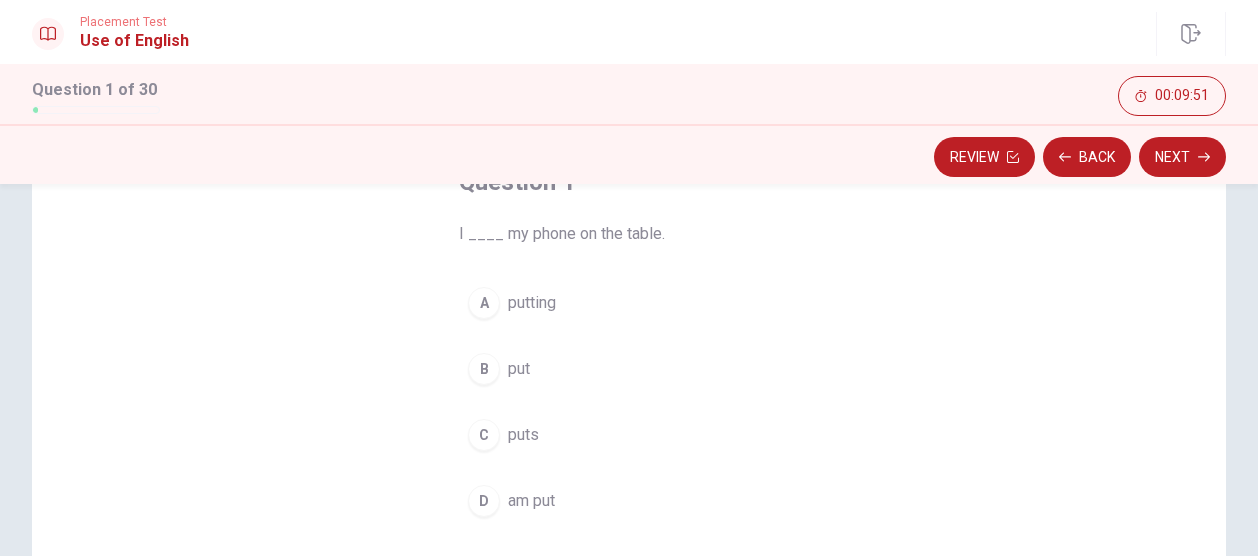 click on "put" at bounding box center (519, 369) 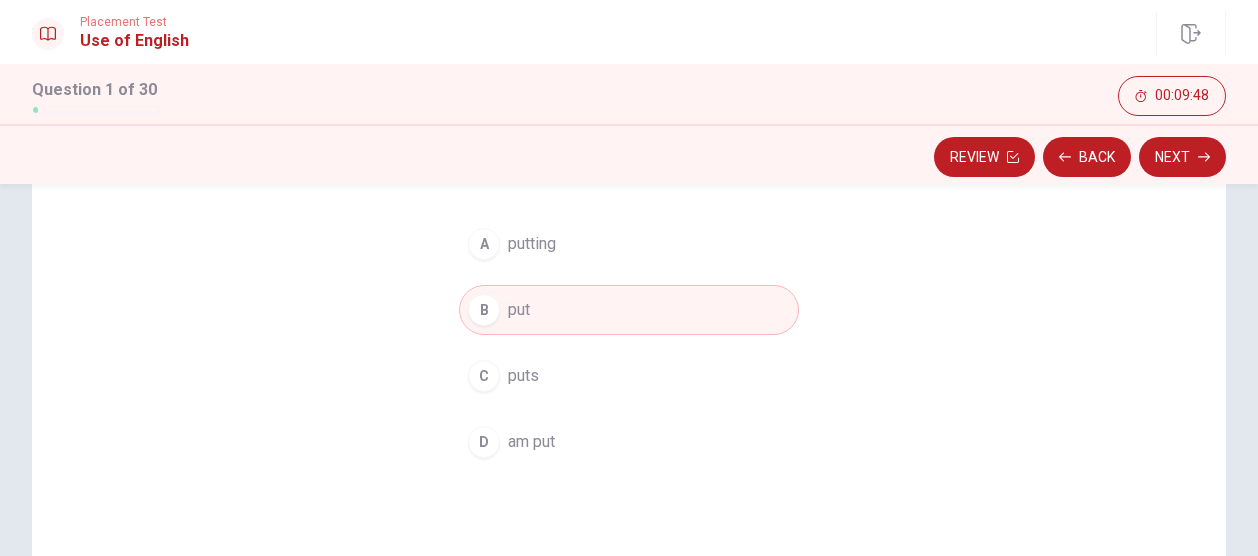 scroll, scrollTop: 167, scrollLeft: 0, axis: vertical 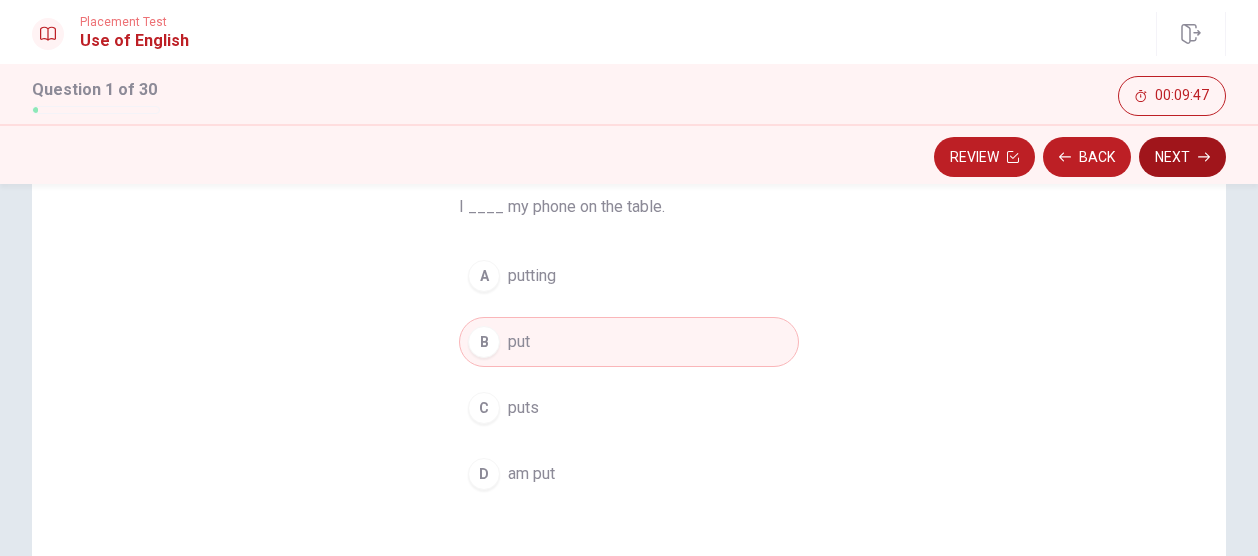 click on "Next" at bounding box center [1182, 157] 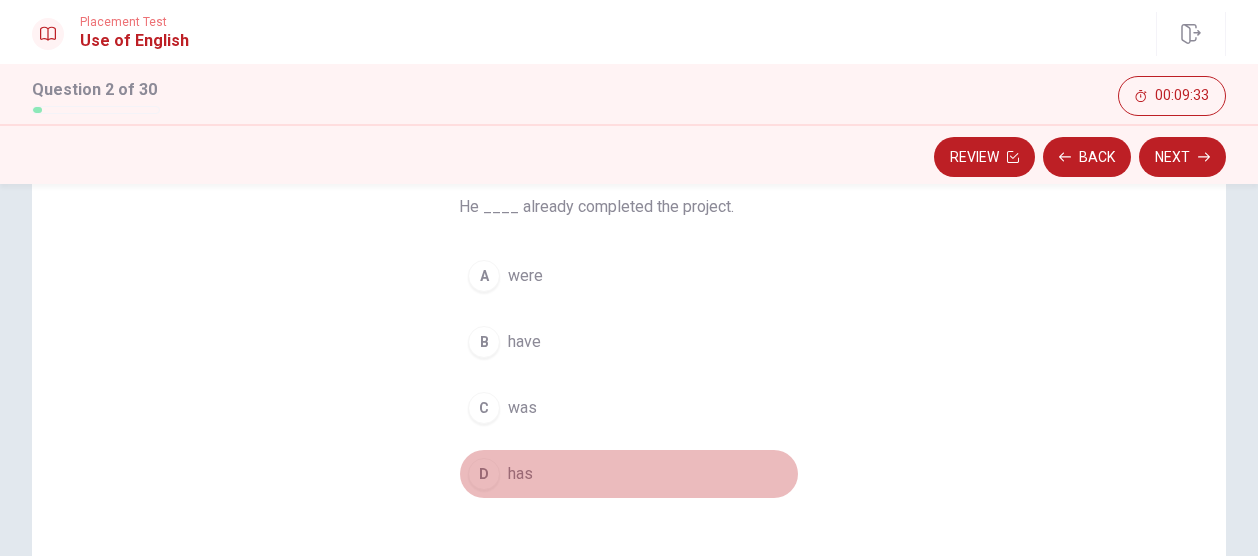 click on "has" at bounding box center (520, 474) 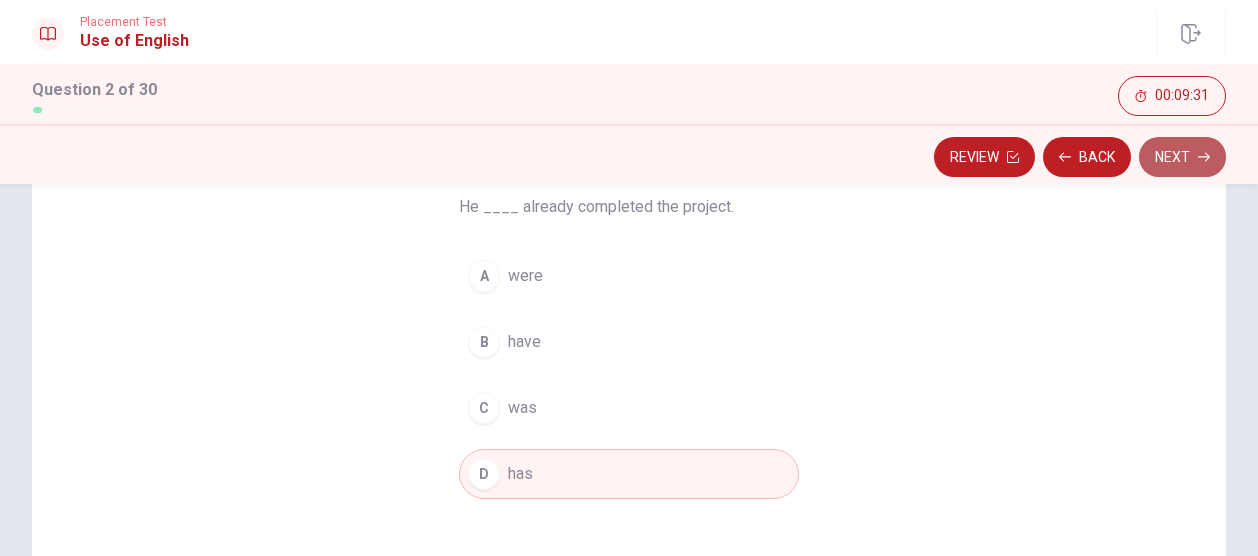 click on "Next" at bounding box center [1182, 157] 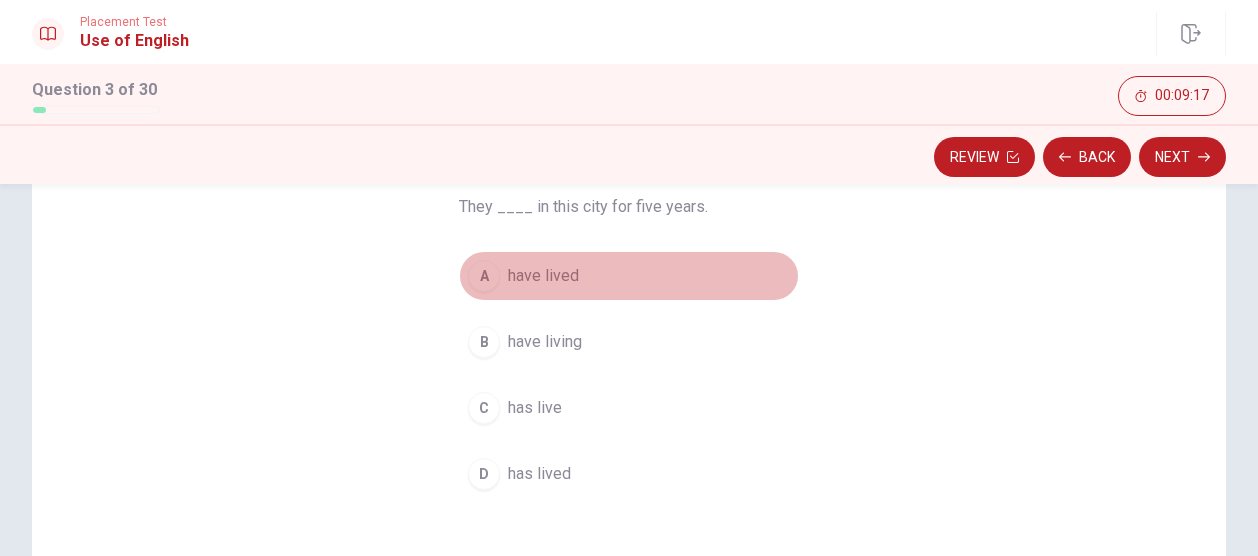 click on "have lived" at bounding box center (543, 276) 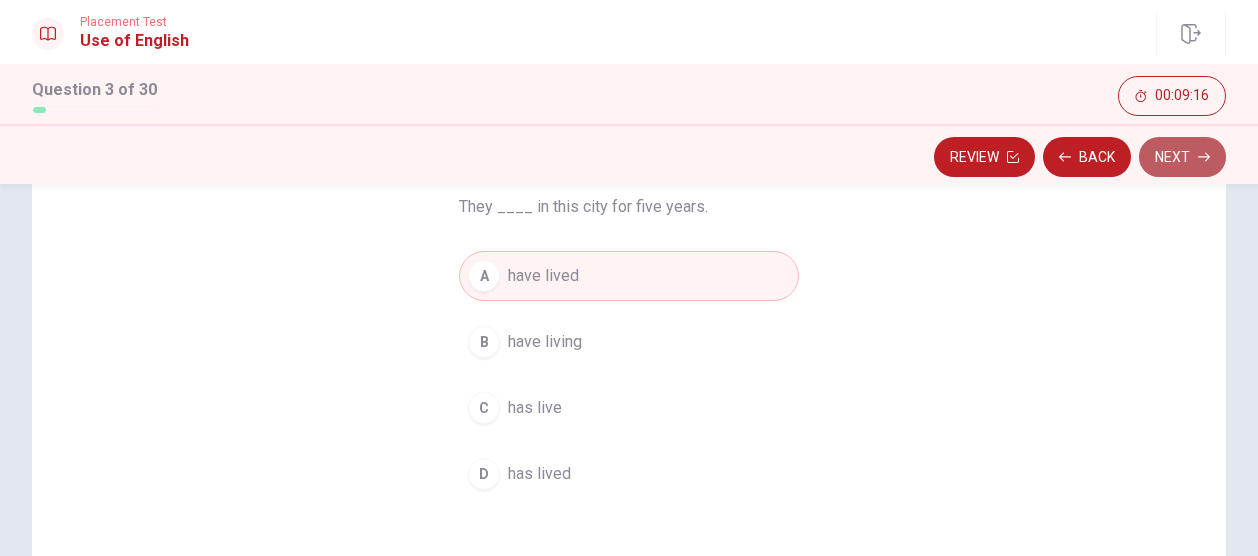 click on "Next" at bounding box center (1182, 157) 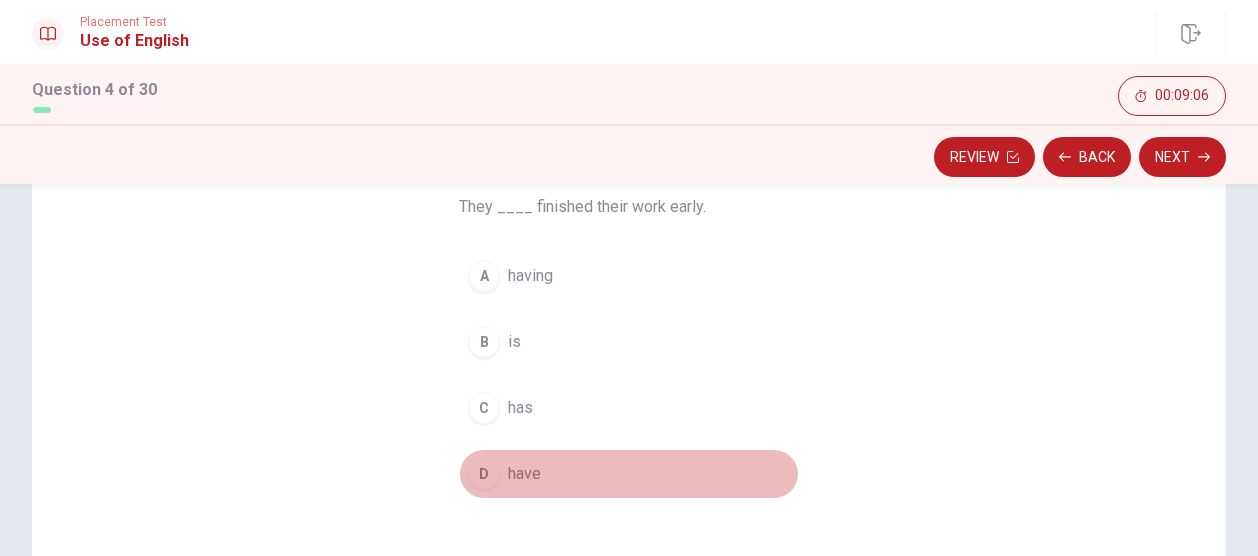 click on "have" at bounding box center [524, 474] 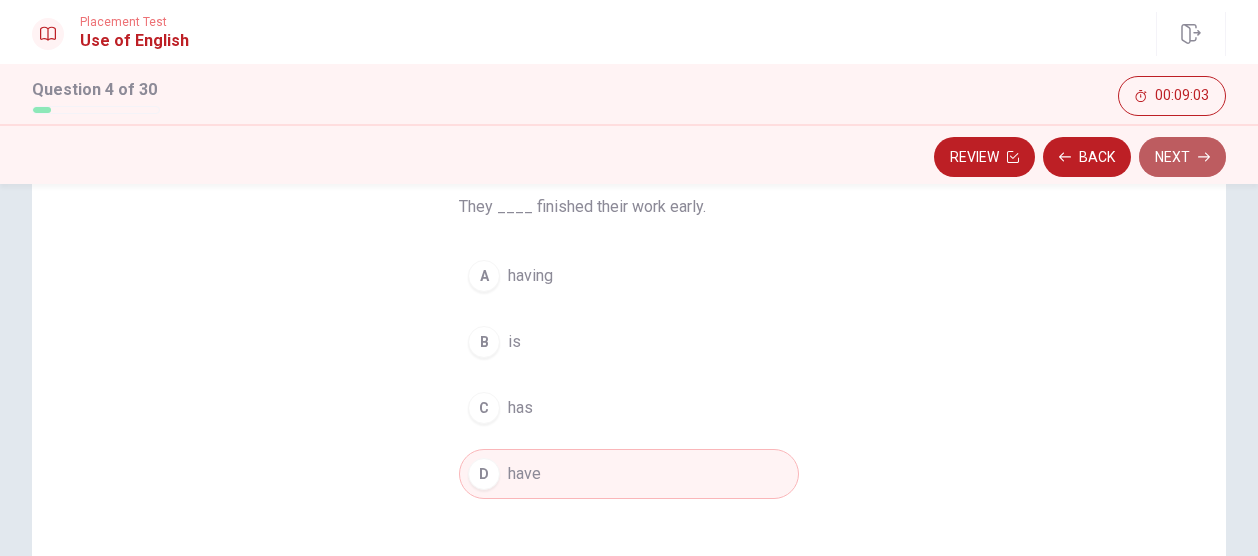 click on "Next" at bounding box center [1182, 157] 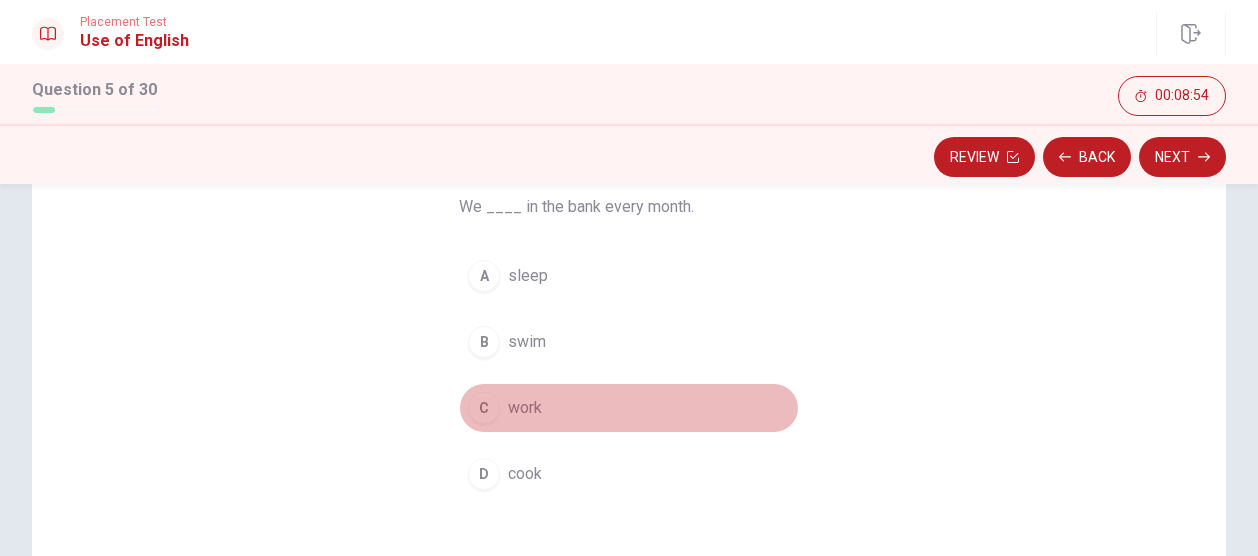 click on "work" at bounding box center [525, 408] 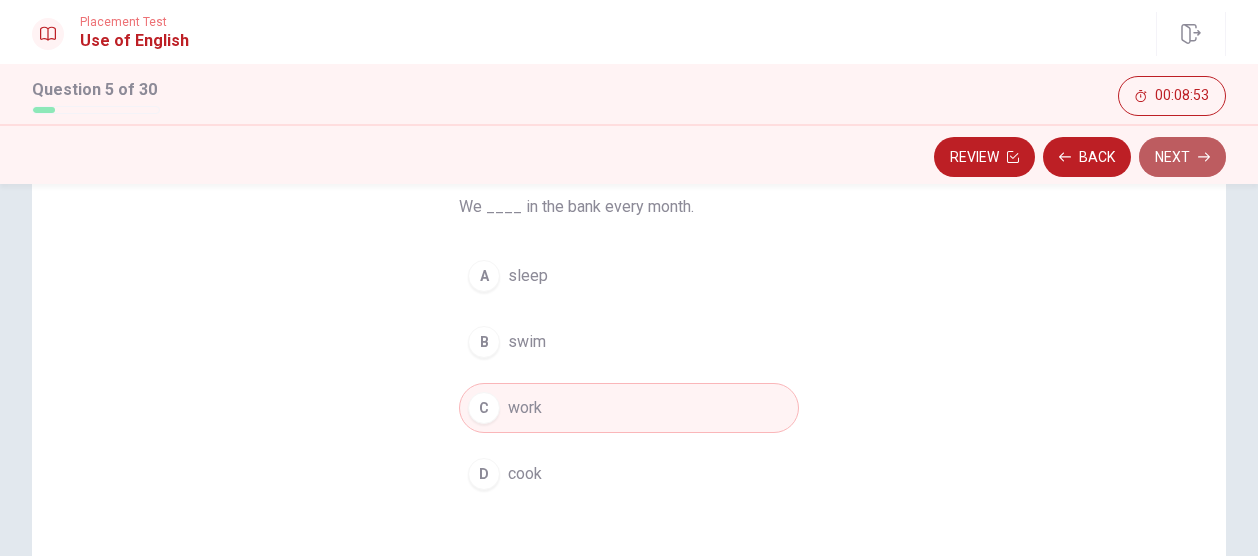 click on "Next" at bounding box center [1182, 157] 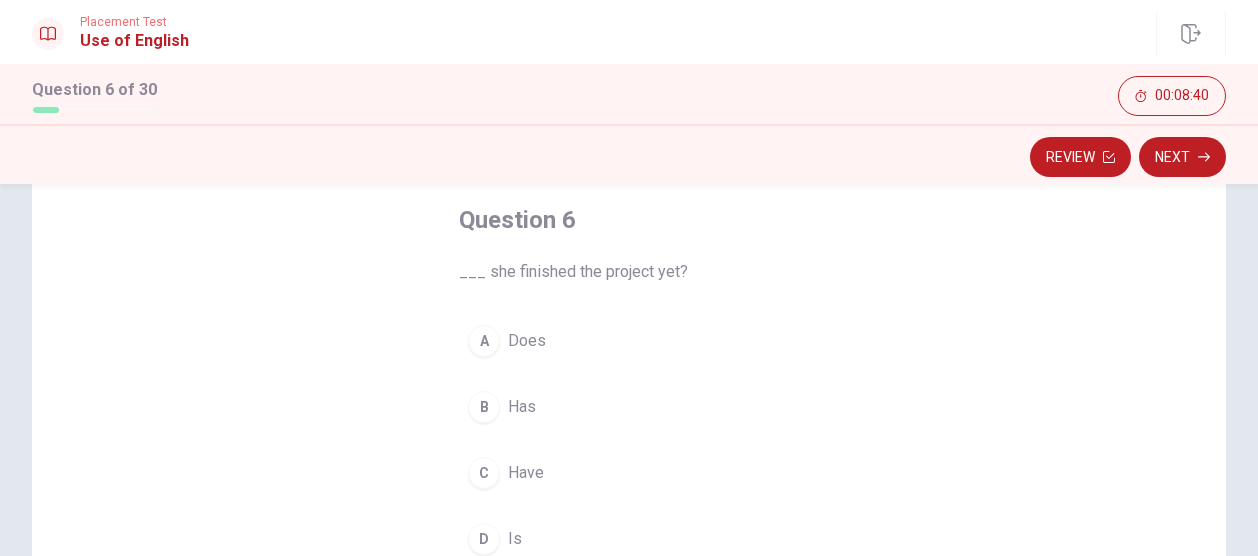 scroll, scrollTop: 100, scrollLeft: 0, axis: vertical 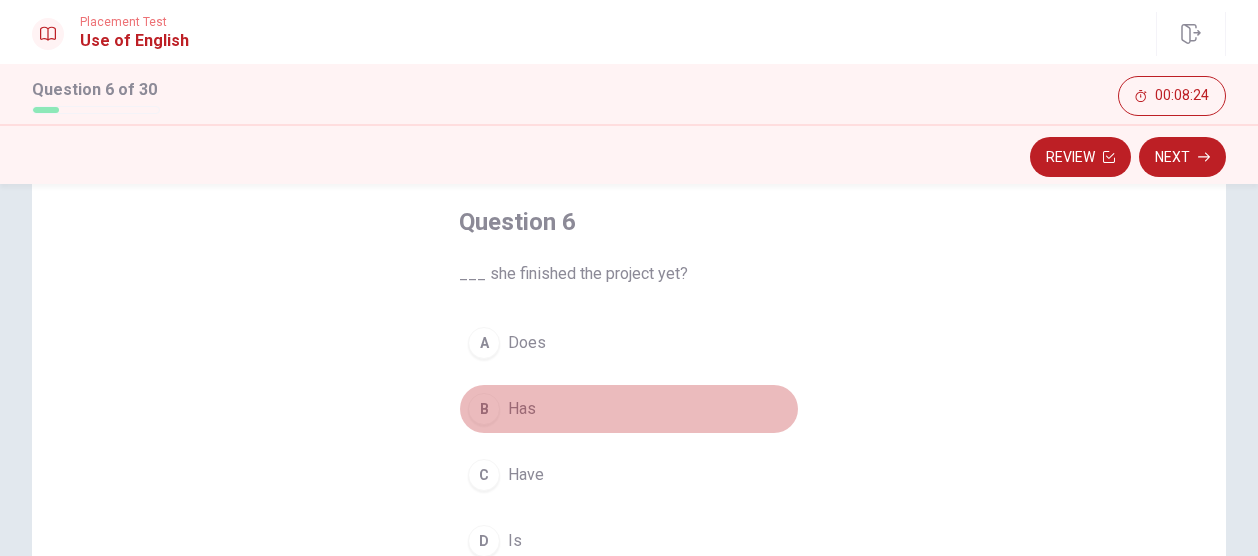 click on "Has" at bounding box center [522, 409] 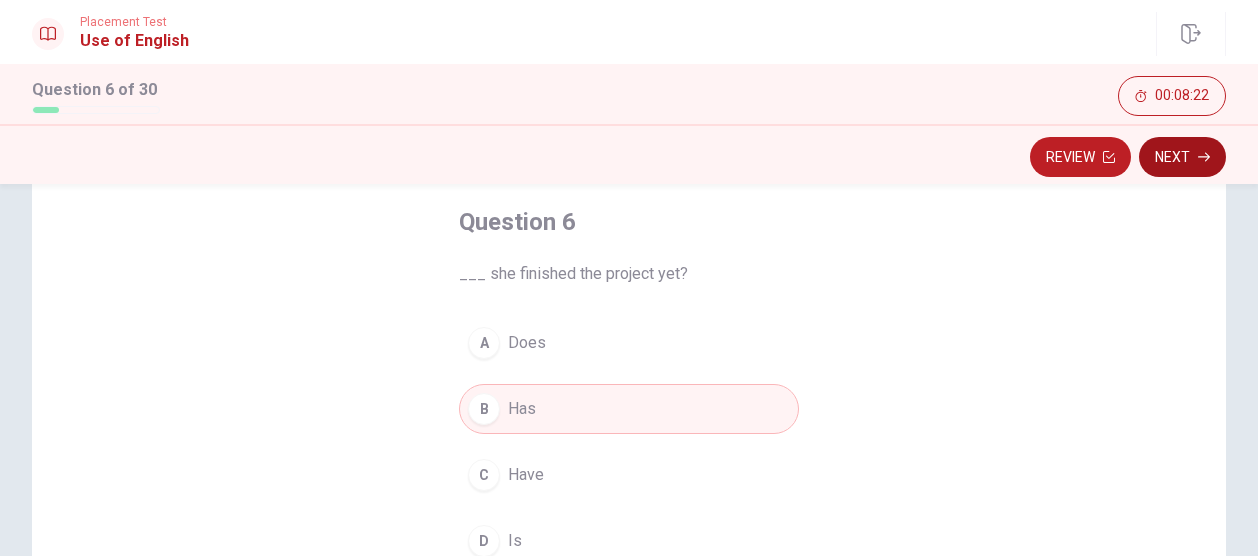 click on "Next" at bounding box center (1182, 157) 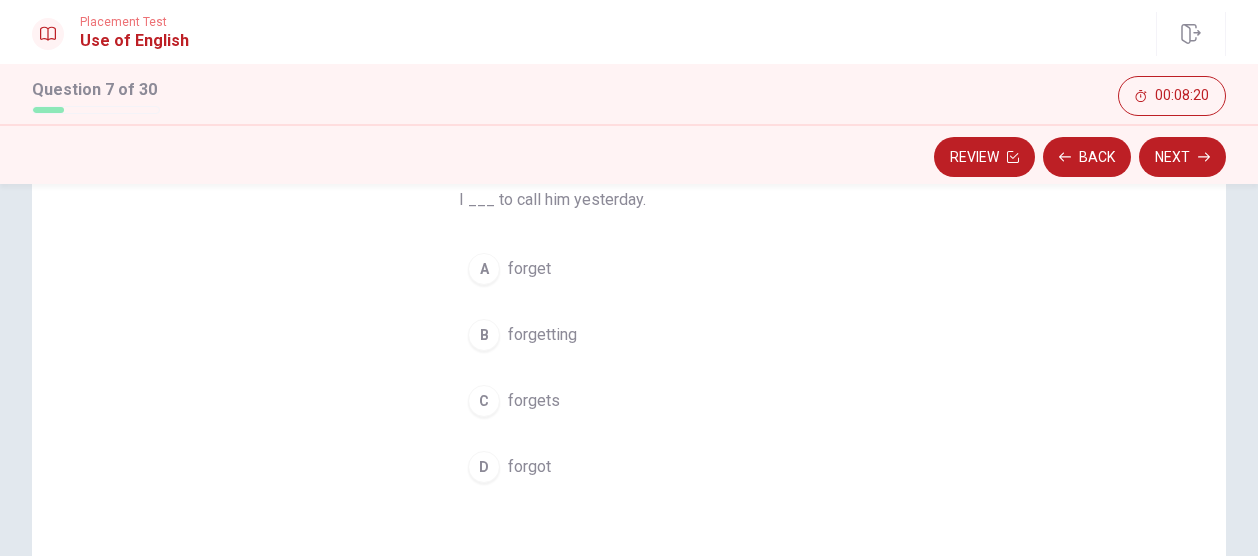scroll, scrollTop: 100, scrollLeft: 0, axis: vertical 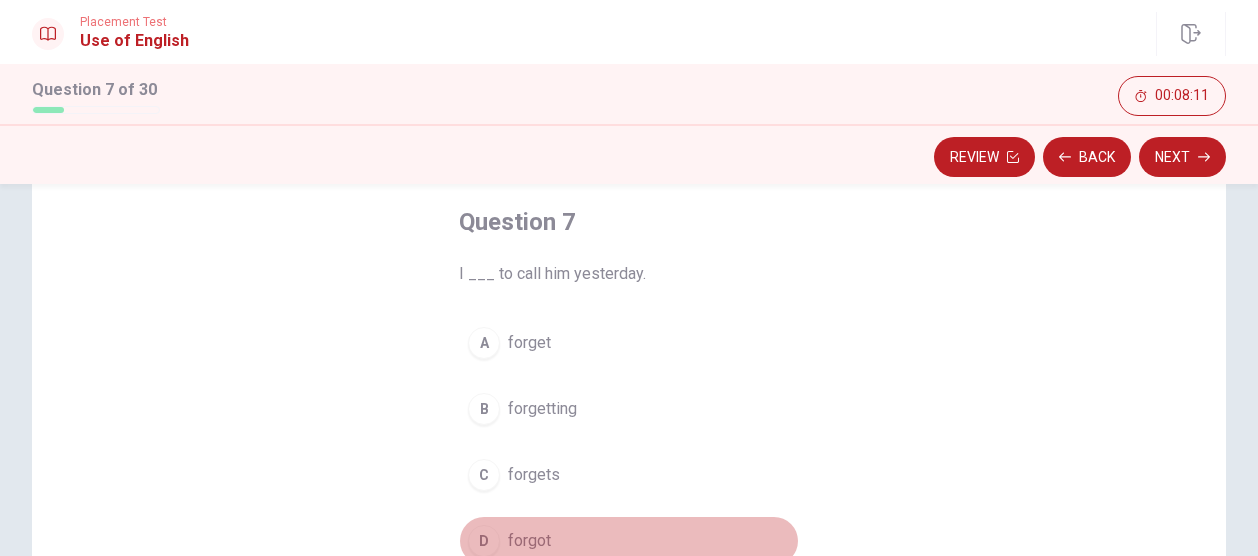 click on "forgot" at bounding box center [529, 541] 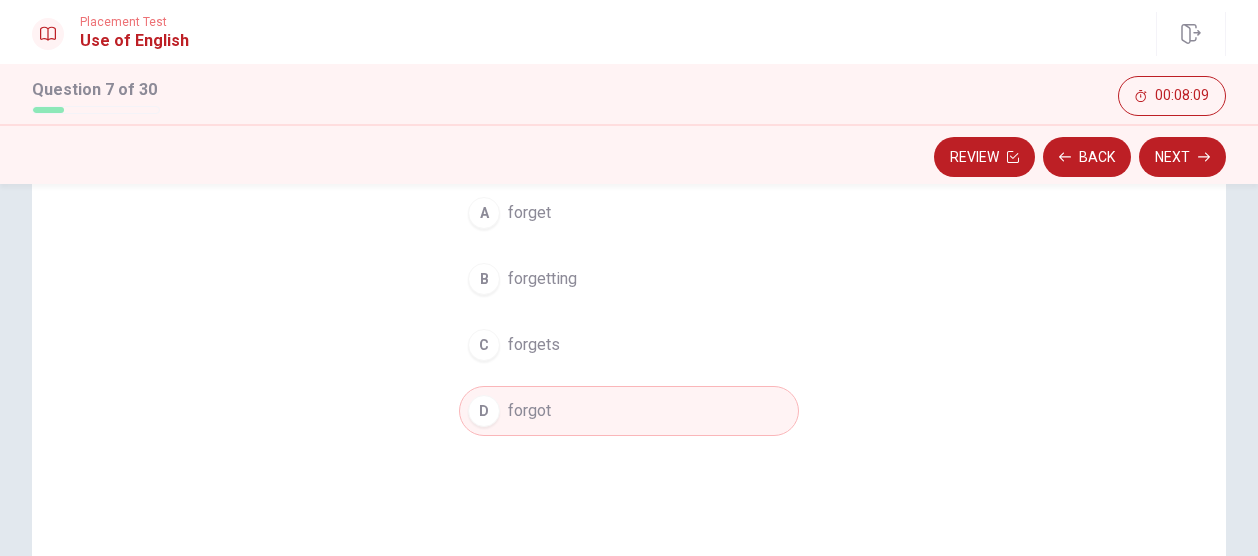 scroll, scrollTop: 200, scrollLeft: 0, axis: vertical 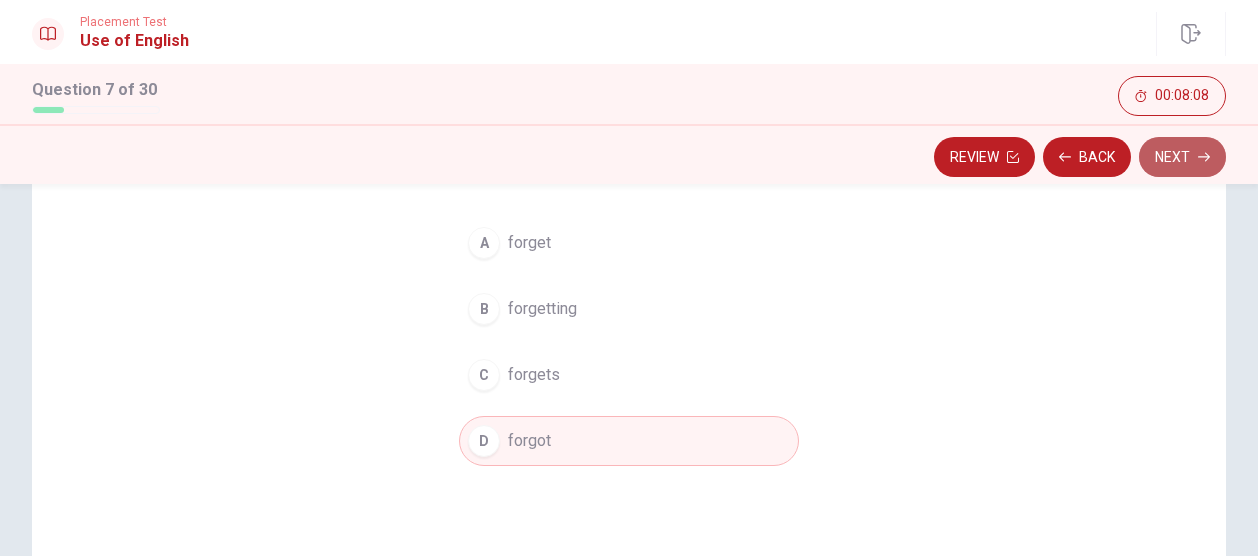 click on "Next" at bounding box center (1182, 157) 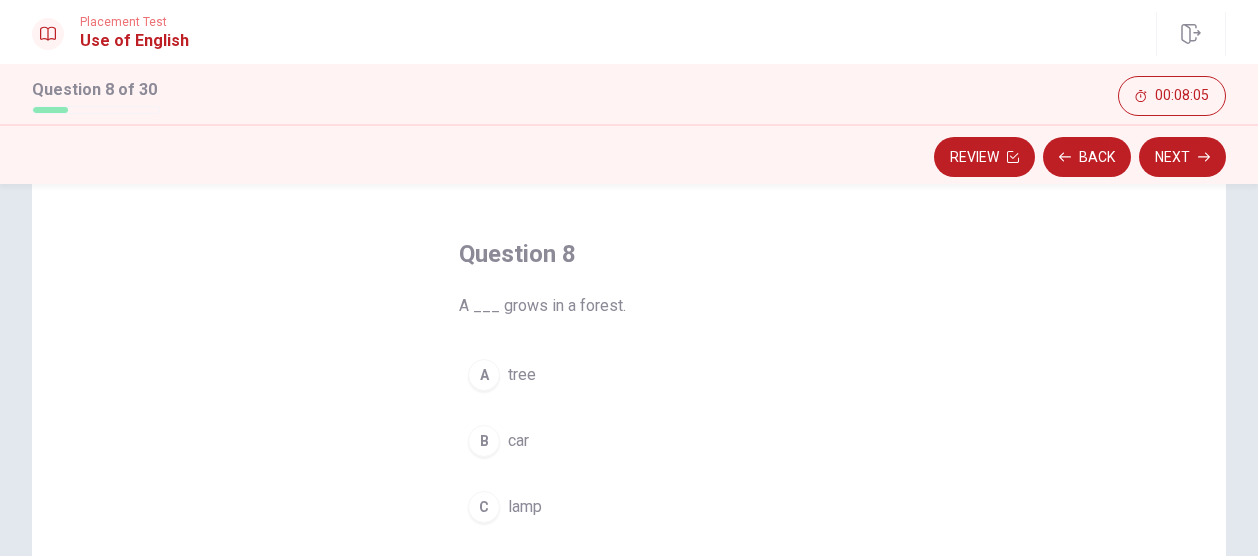 scroll, scrollTop: 100, scrollLeft: 0, axis: vertical 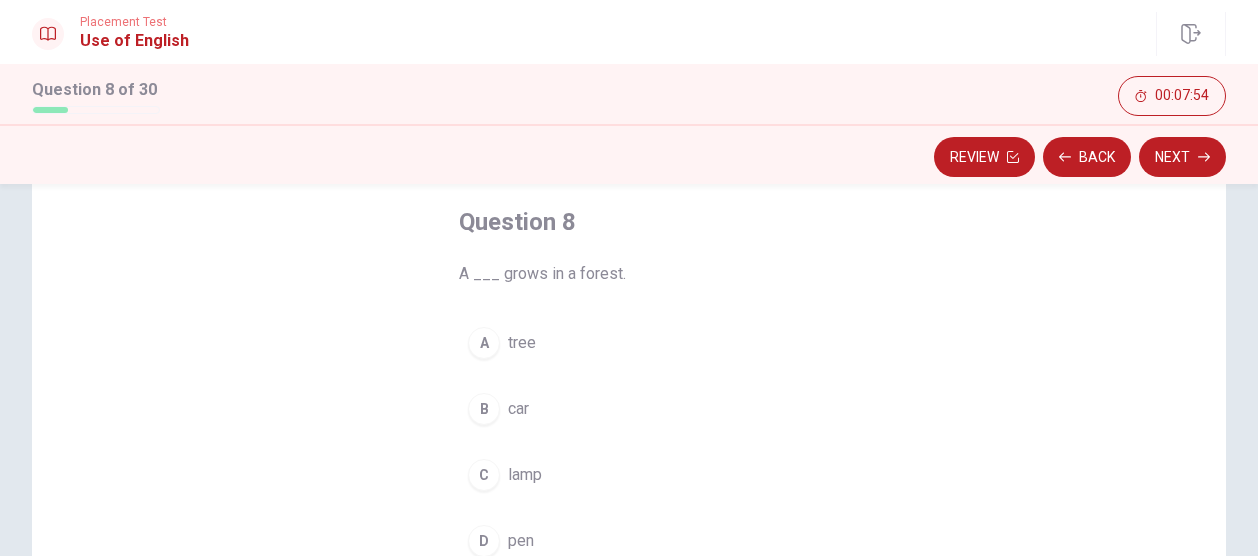 click on "tree" at bounding box center (522, 343) 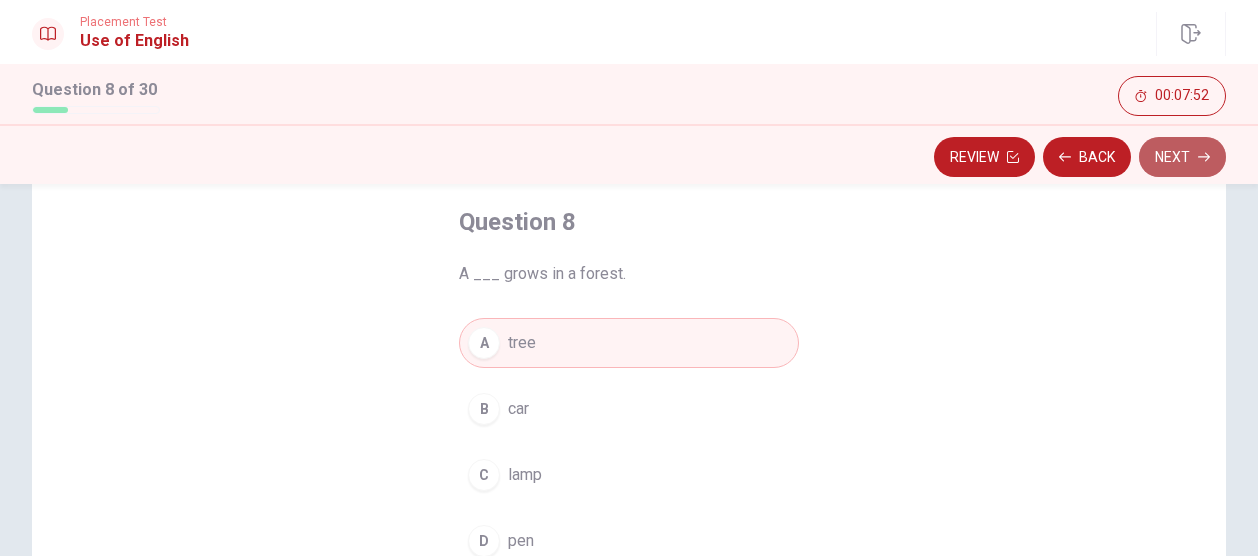 click on "Next" at bounding box center [1182, 157] 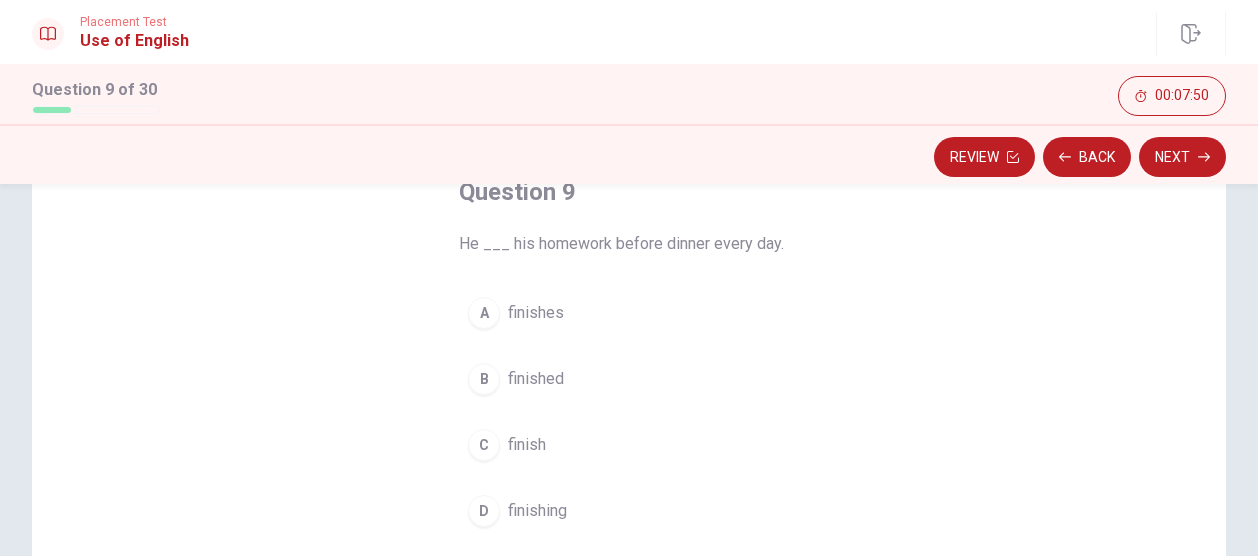 scroll, scrollTop: 100, scrollLeft: 0, axis: vertical 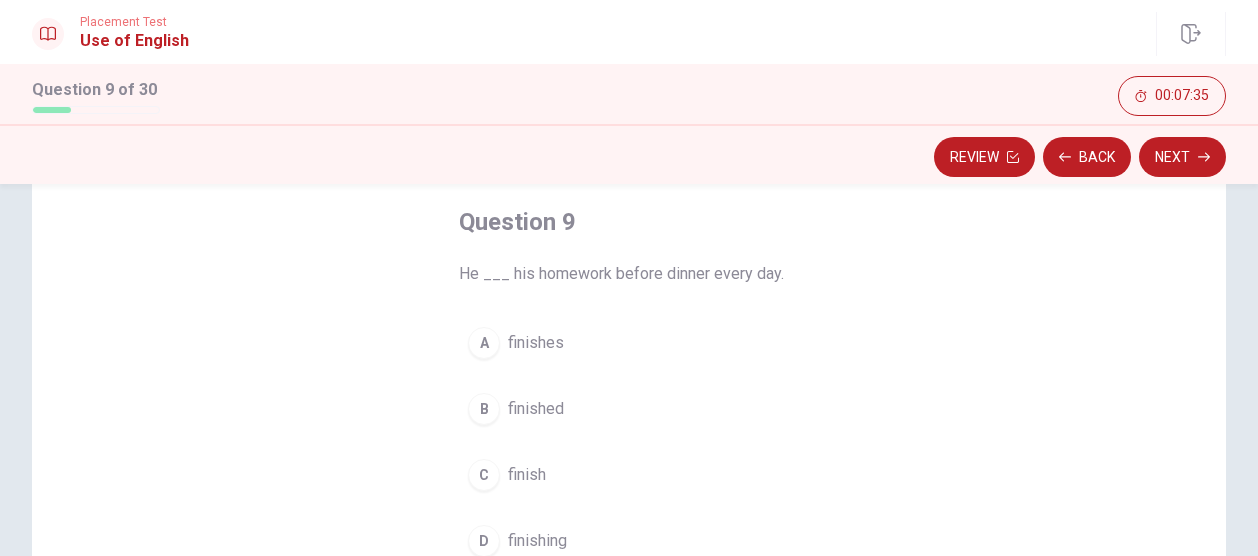 click on "finishes" at bounding box center (536, 343) 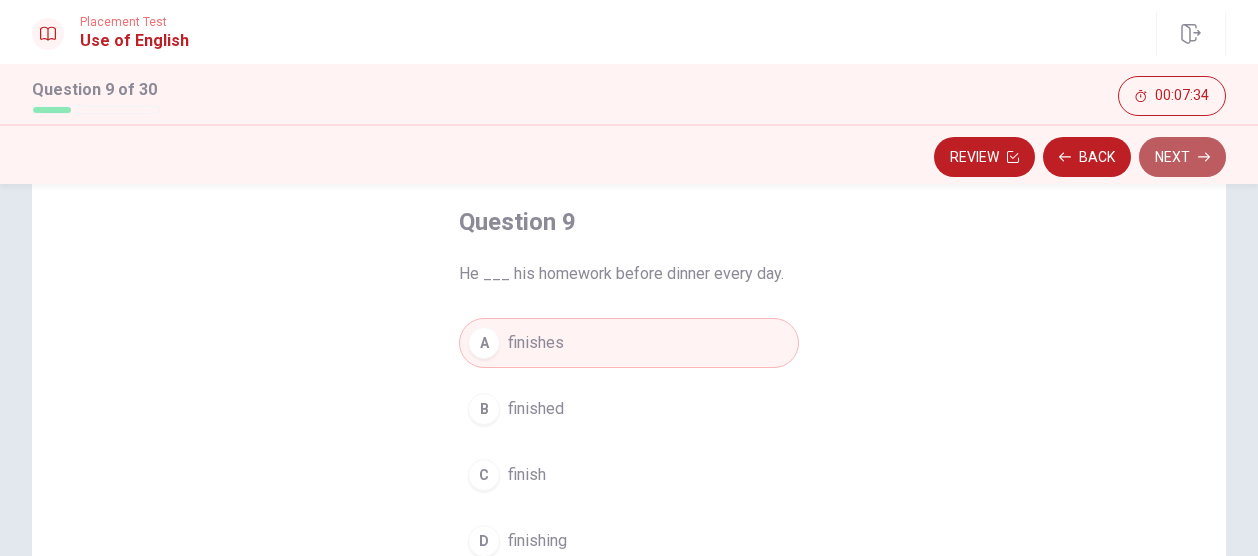 click on "Next" at bounding box center [1182, 157] 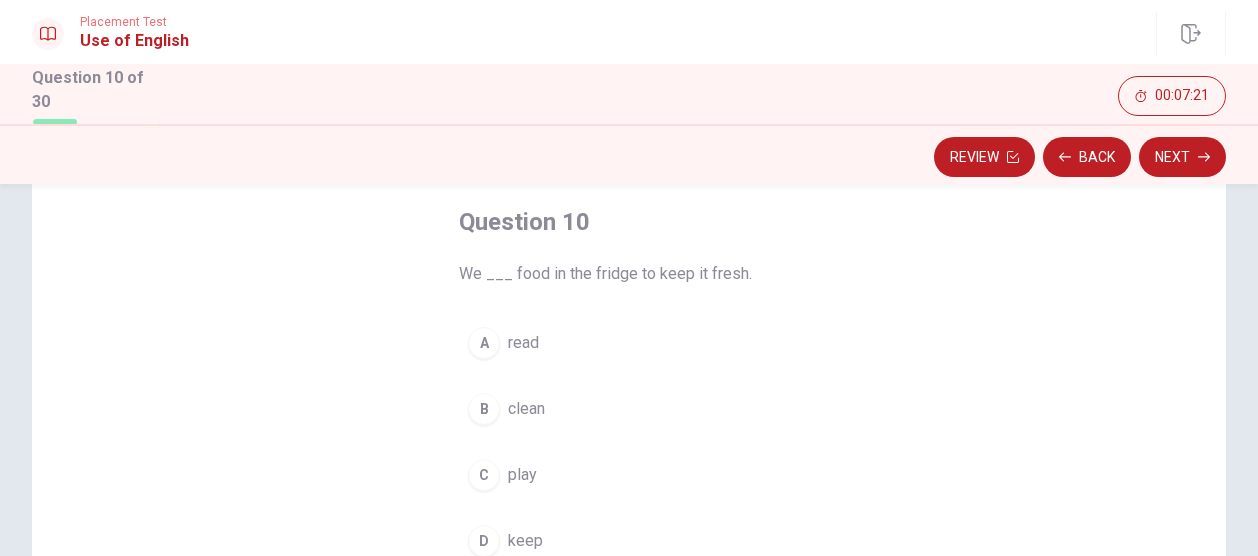 click on "keep" at bounding box center (525, 541) 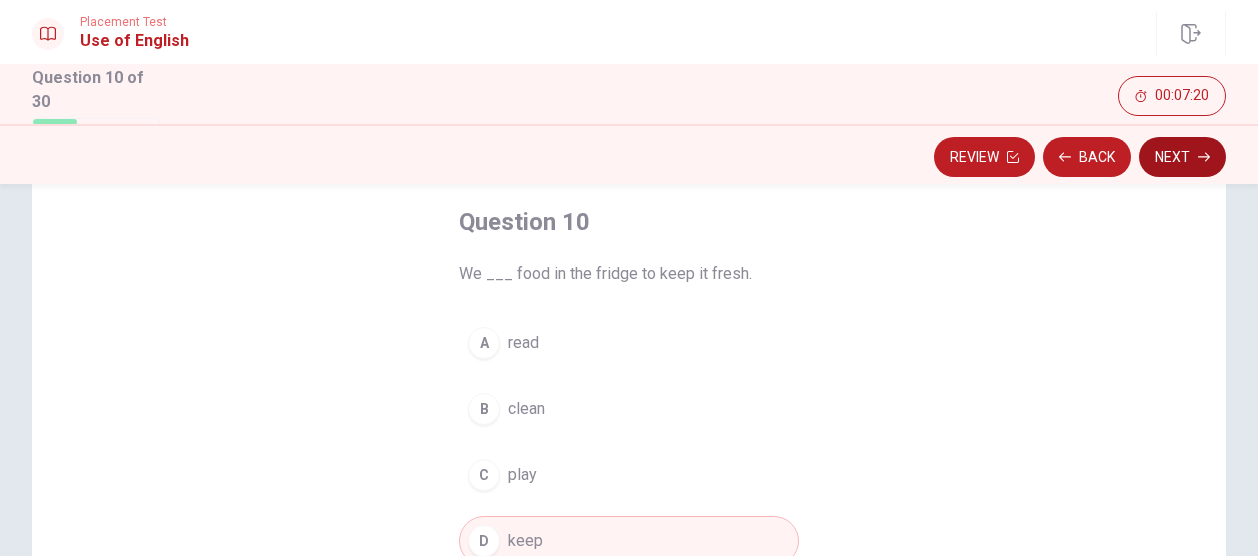 click on "Next" at bounding box center (1182, 157) 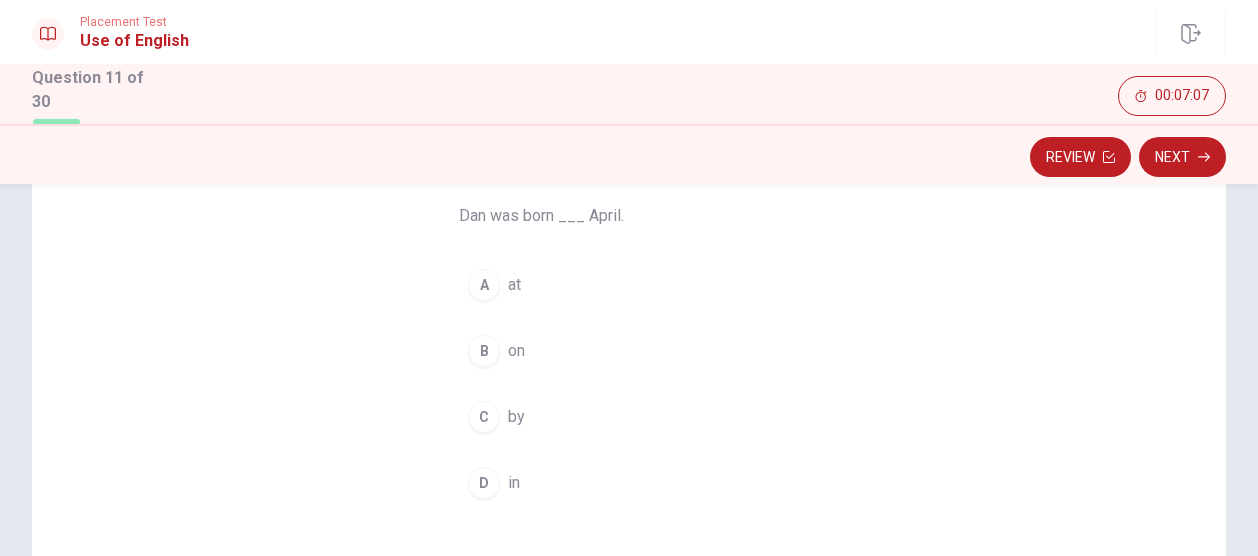 scroll, scrollTop: 200, scrollLeft: 0, axis: vertical 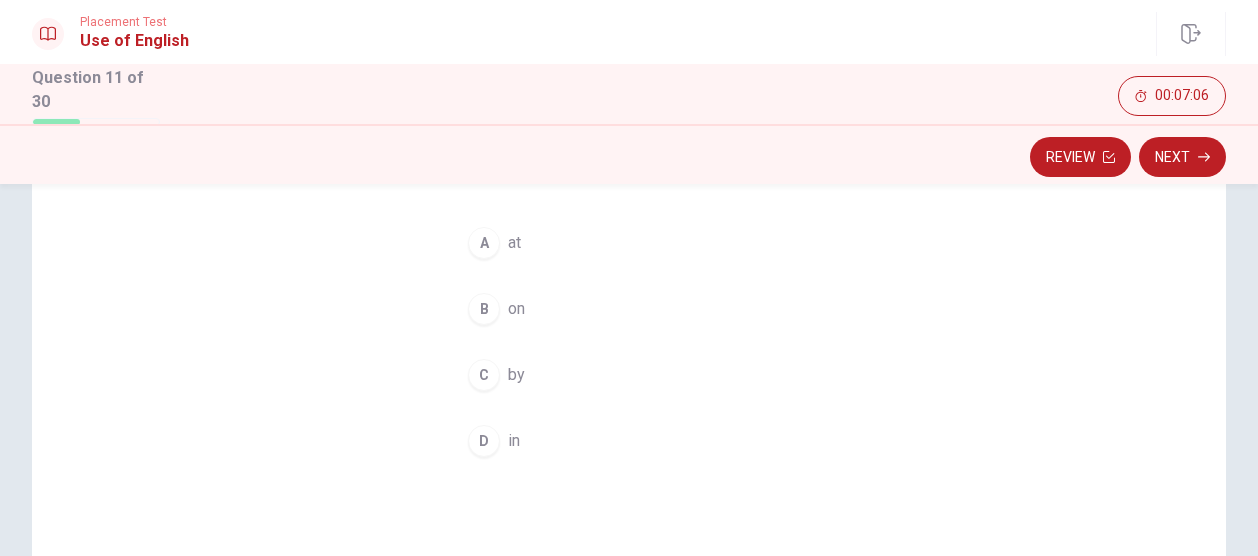 click on "in" at bounding box center [514, 441] 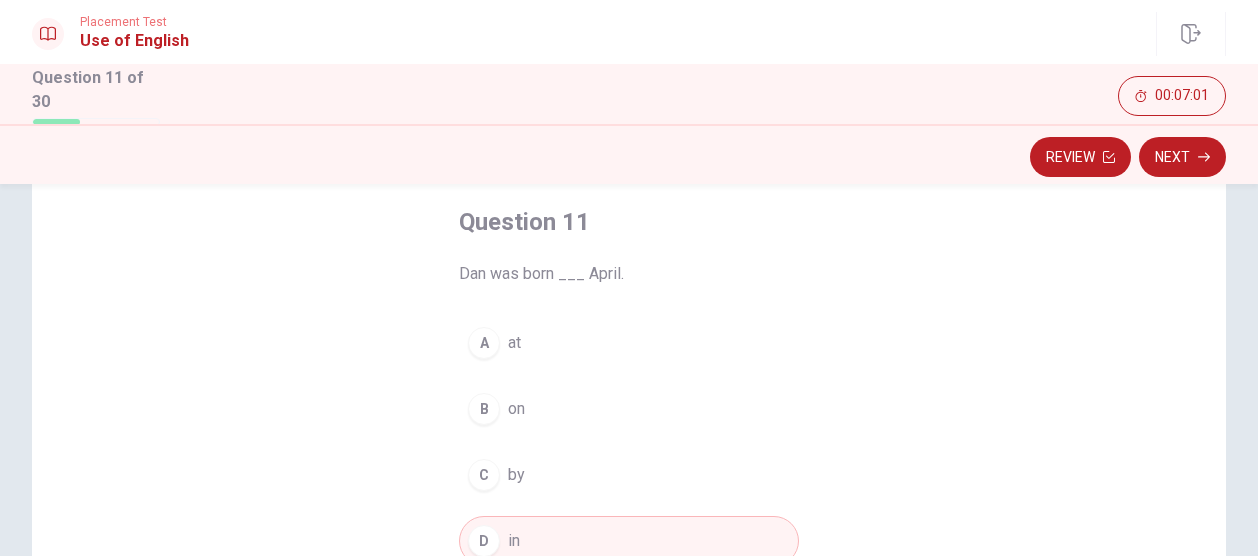 scroll, scrollTop: 200, scrollLeft: 0, axis: vertical 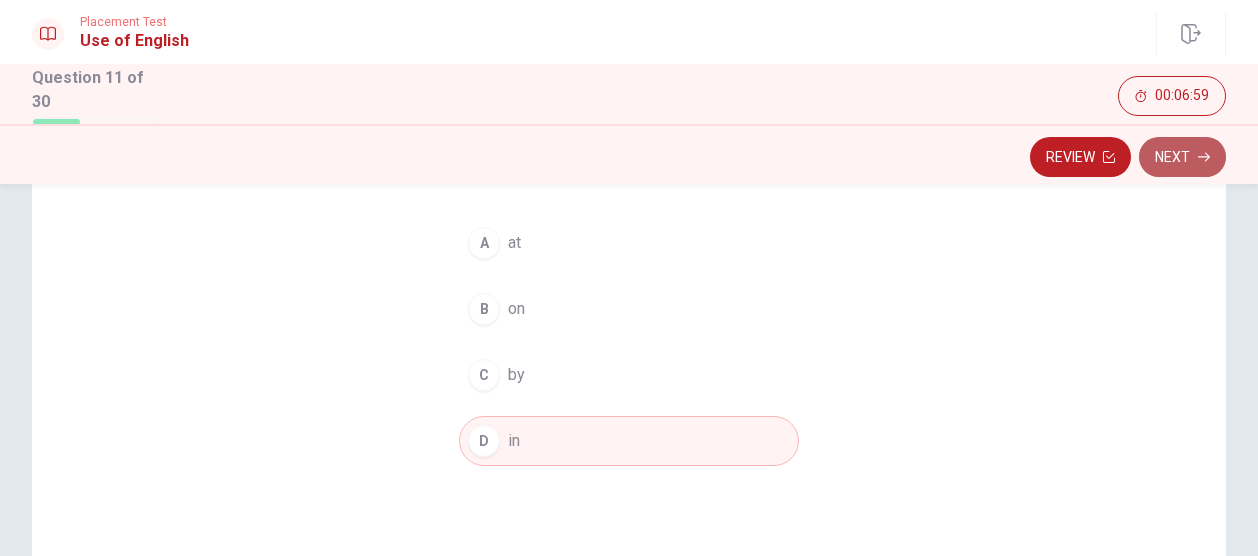 click on "Next" at bounding box center (1182, 157) 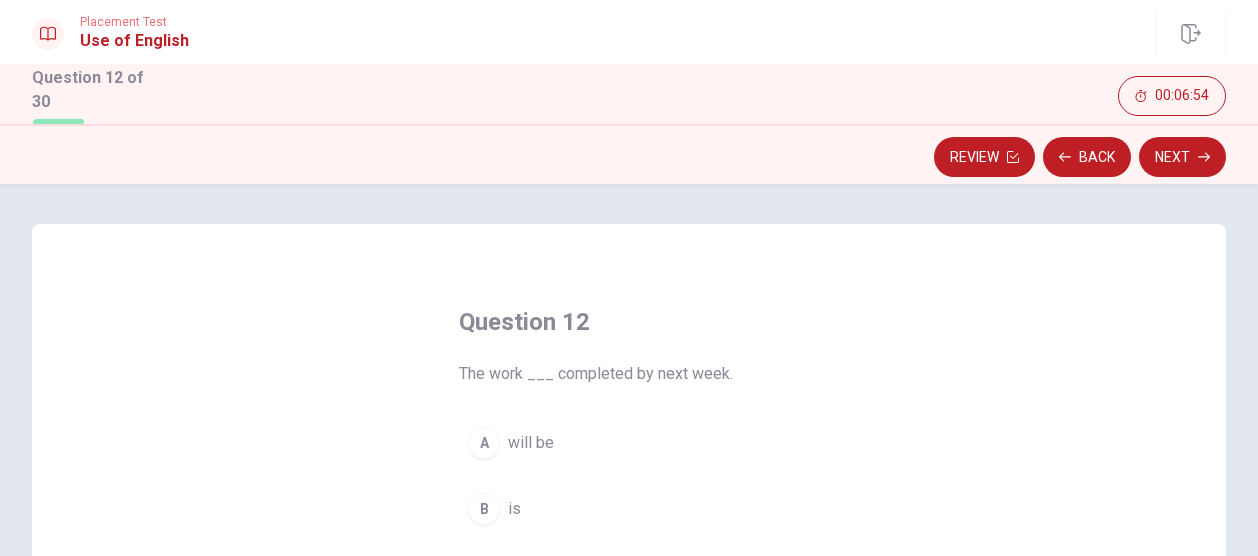 scroll, scrollTop: 100, scrollLeft: 0, axis: vertical 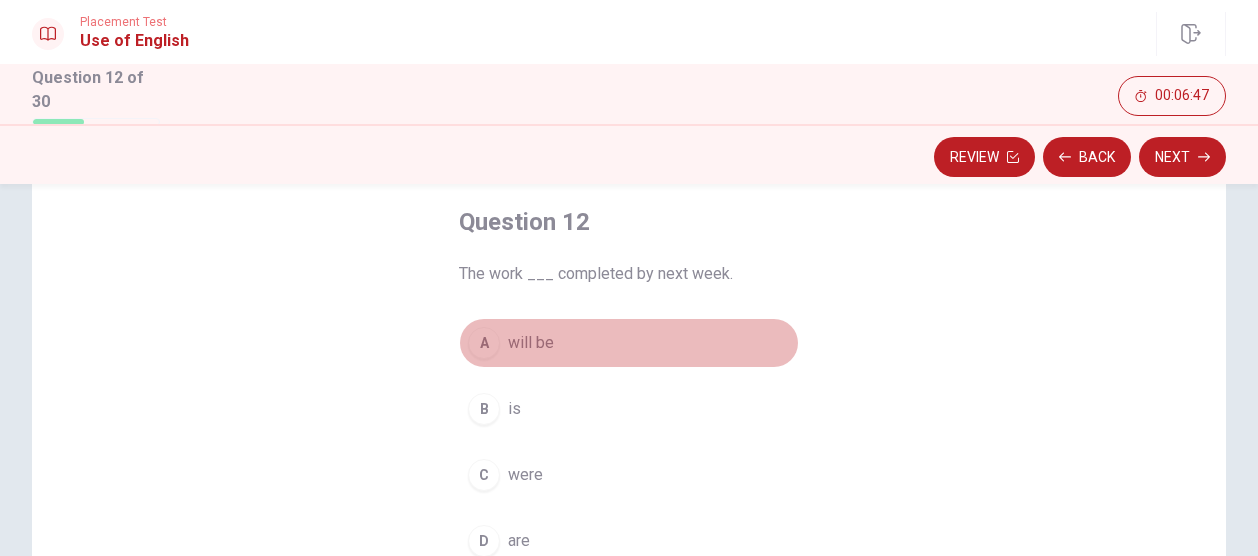 click on "will be" at bounding box center (531, 343) 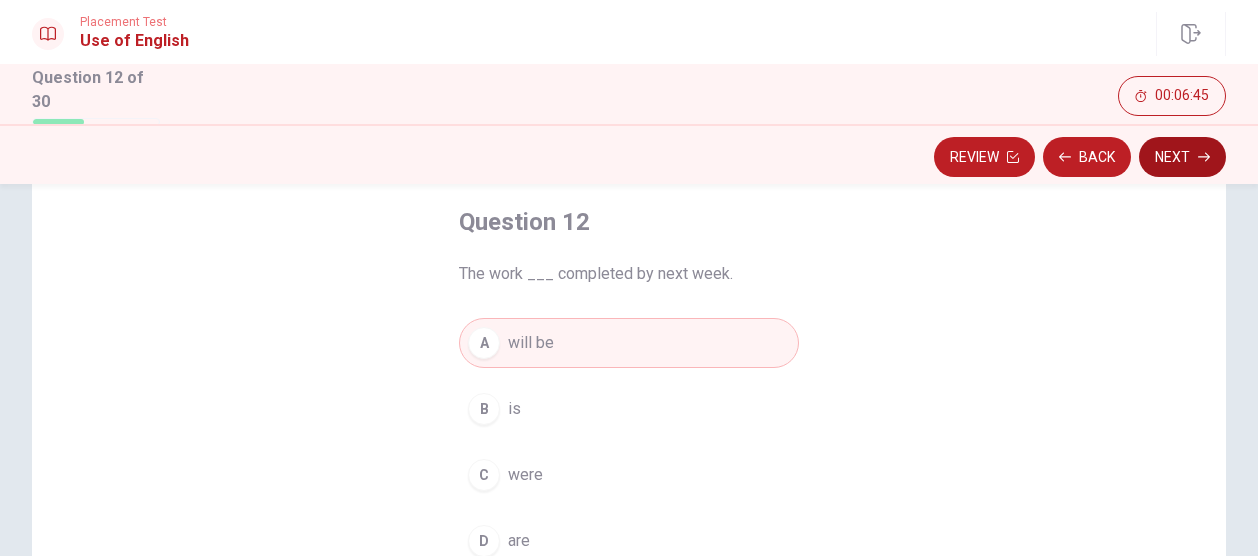 click on "Next" at bounding box center [1182, 157] 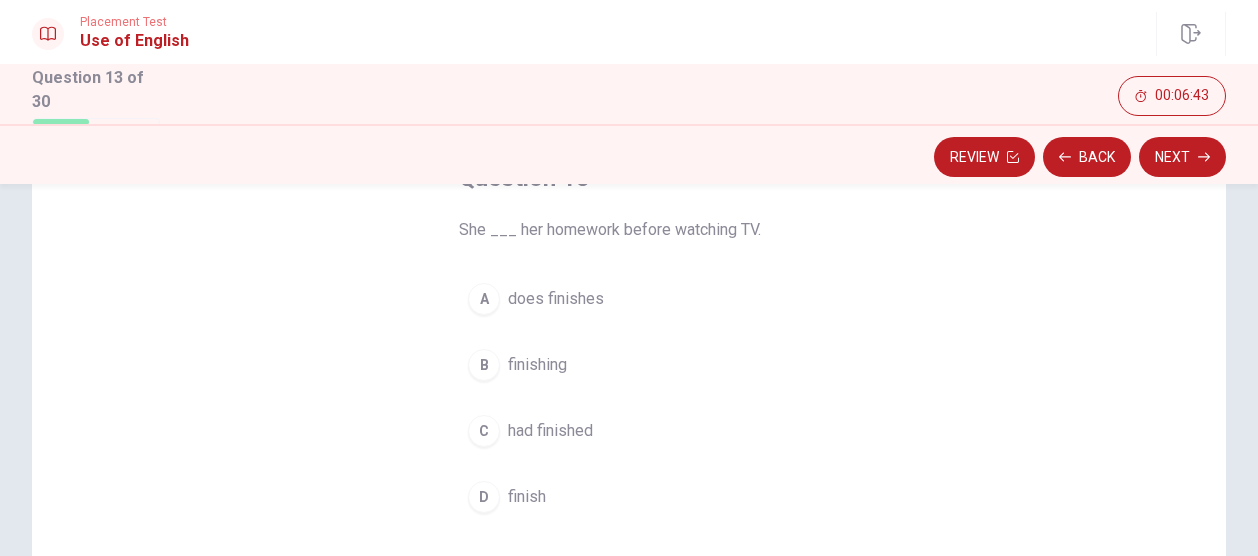scroll, scrollTop: 100, scrollLeft: 0, axis: vertical 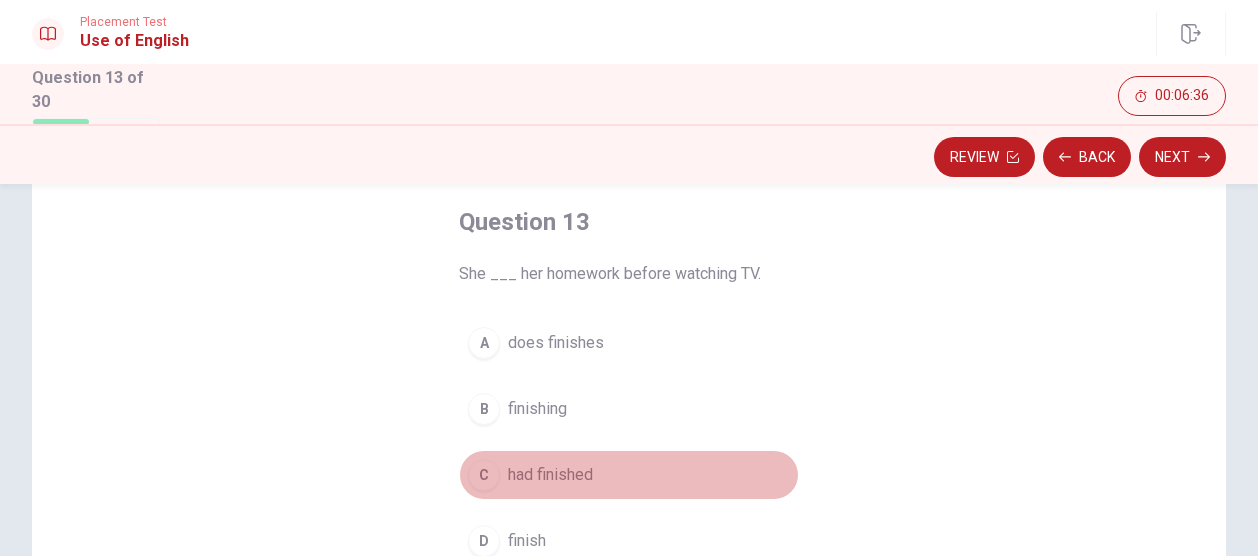 click on "had finished" at bounding box center (550, 475) 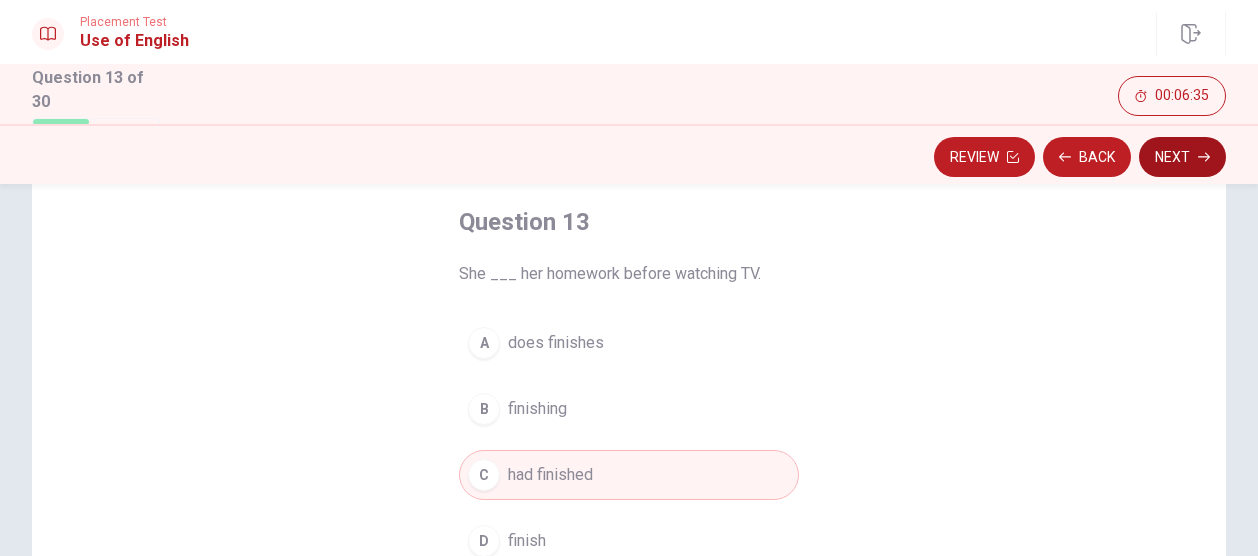 click on "Next" at bounding box center (1182, 157) 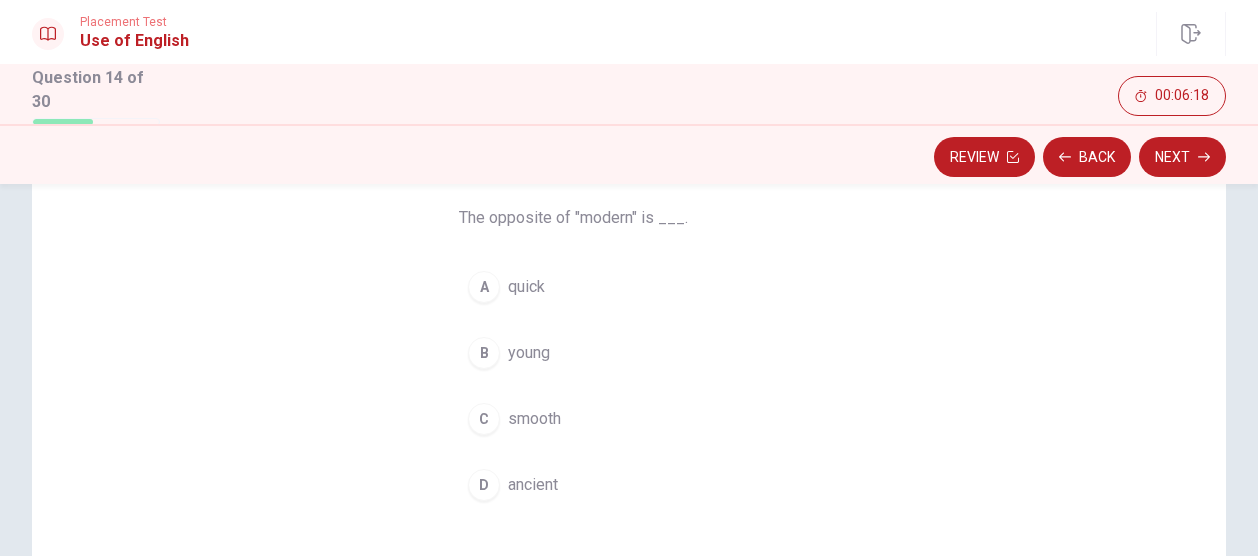 scroll, scrollTop: 200, scrollLeft: 0, axis: vertical 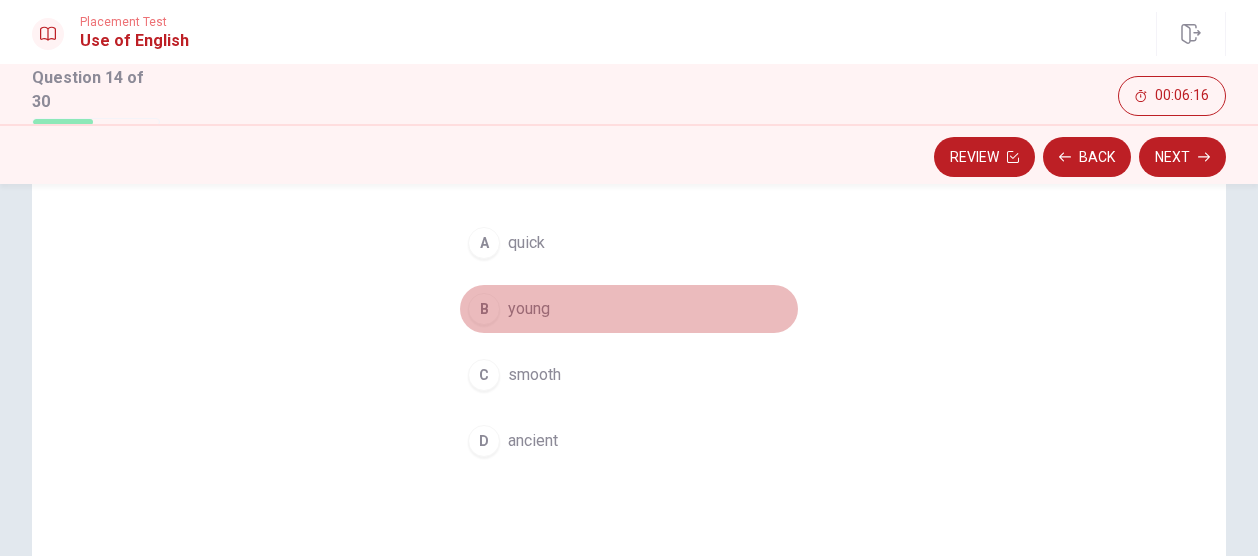 click on "young" at bounding box center (529, 309) 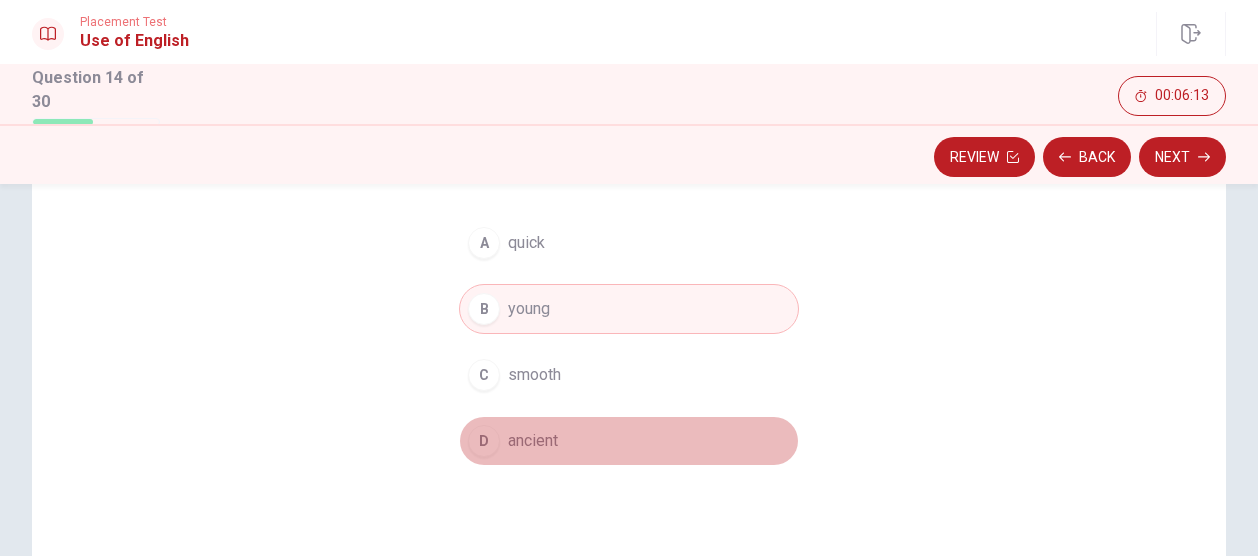 click on "ancient" at bounding box center [533, 441] 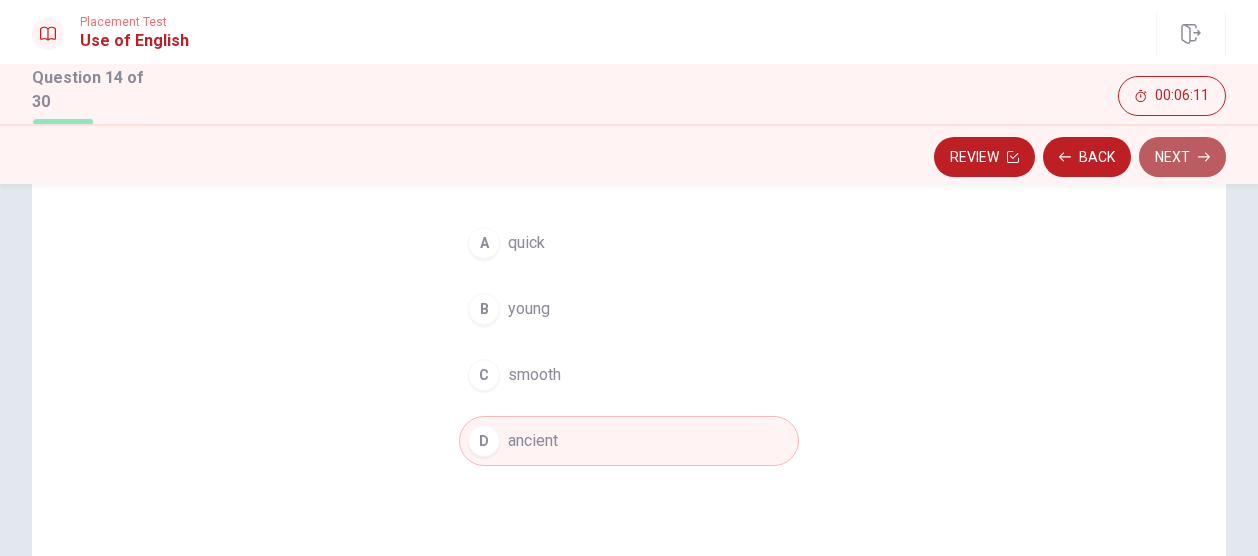 click on "Next" at bounding box center [1182, 157] 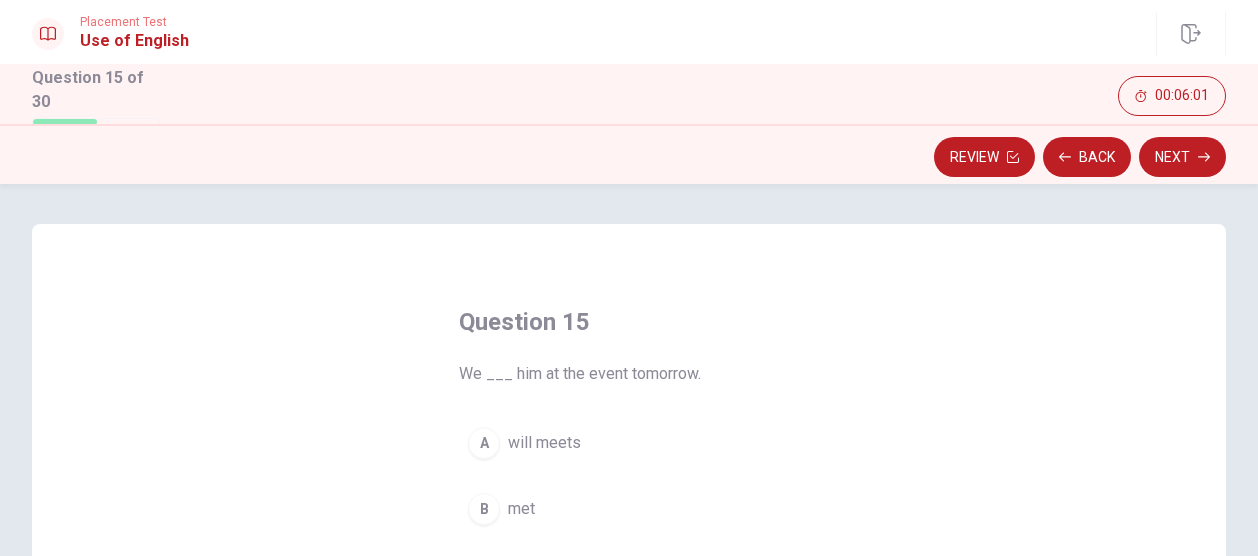 scroll, scrollTop: 100, scrollLeft: 0, axis: vertical 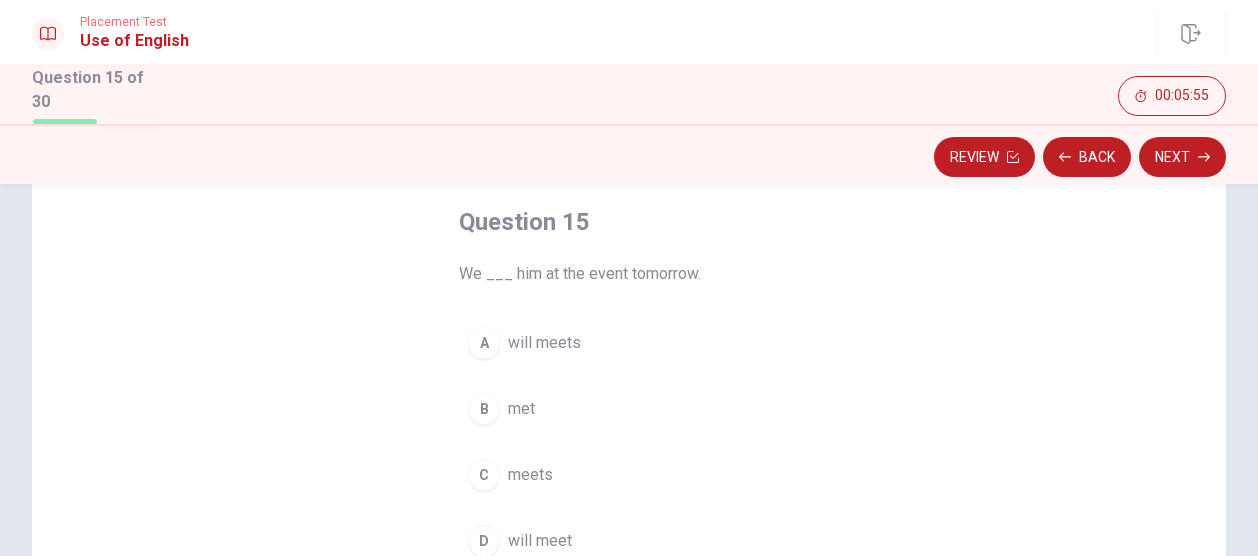 click on "will meet" at bounding box center (540, 541) 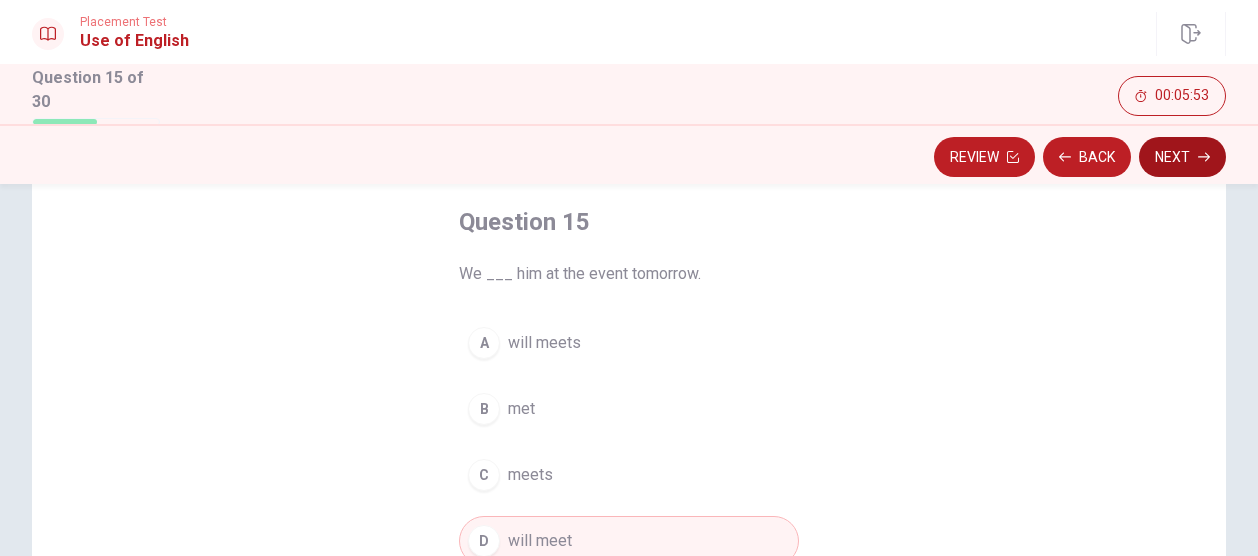 click on "Next" at bounding box center (1182, 157) 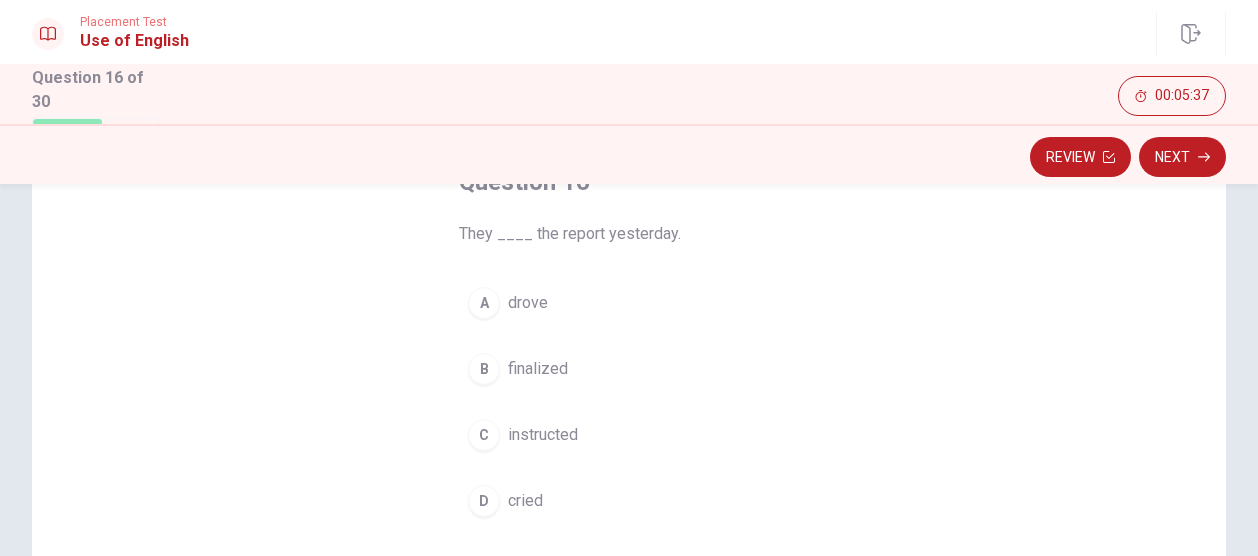scroll, scrollTop: 100, scrollLeft: 0, axis: vertical 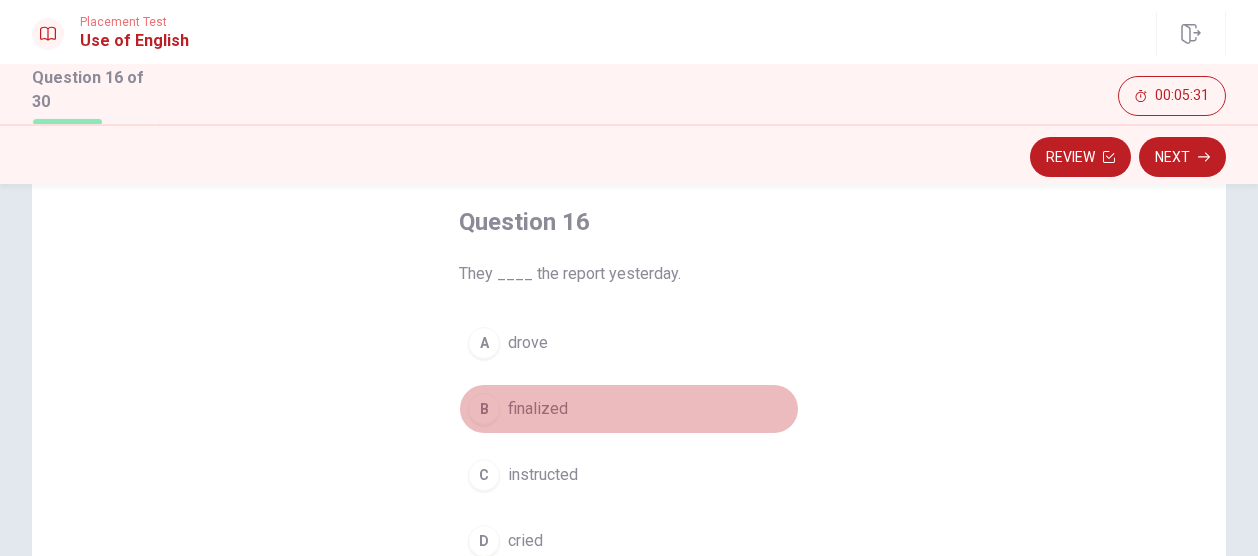 click on "finalized" at bounding box center (538, 409) 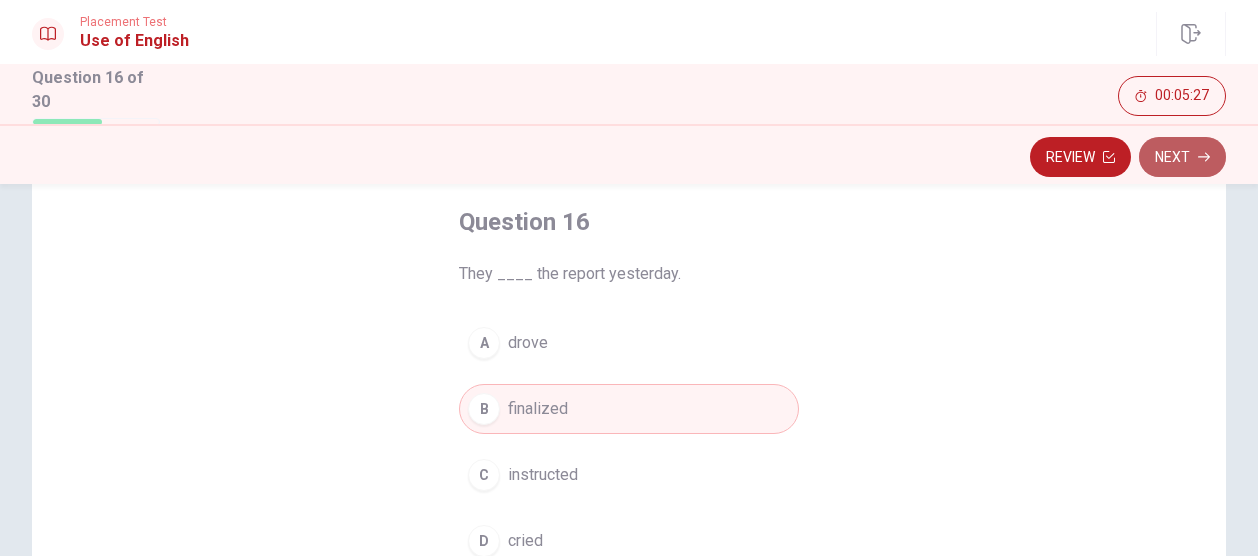 click on "Next" at bounding box center (1182, 157) 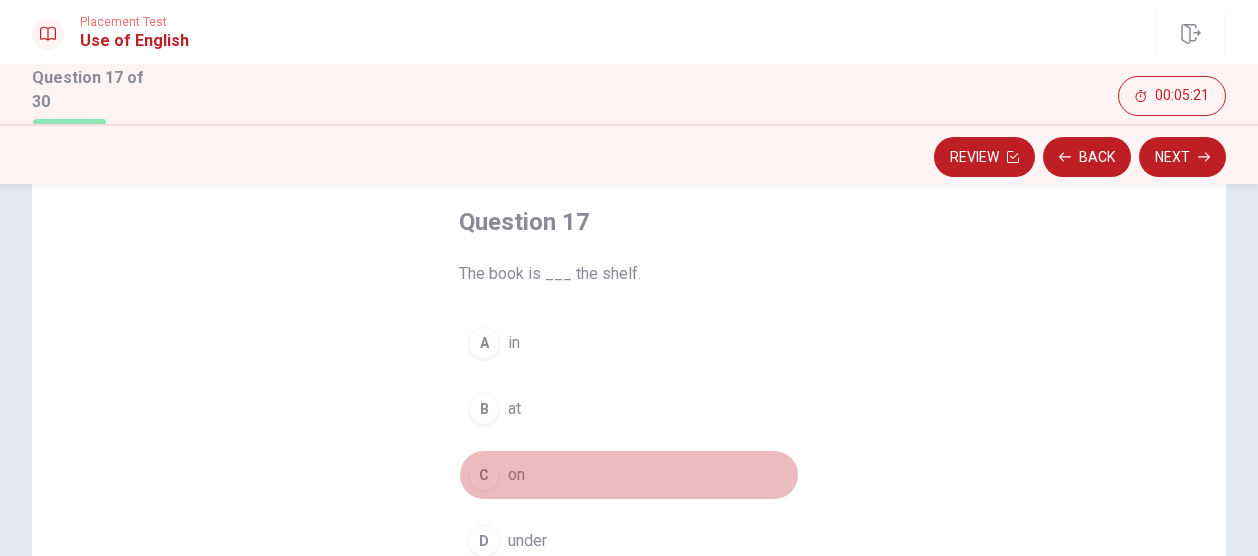 click on "on" at bounding box center (516, 475) 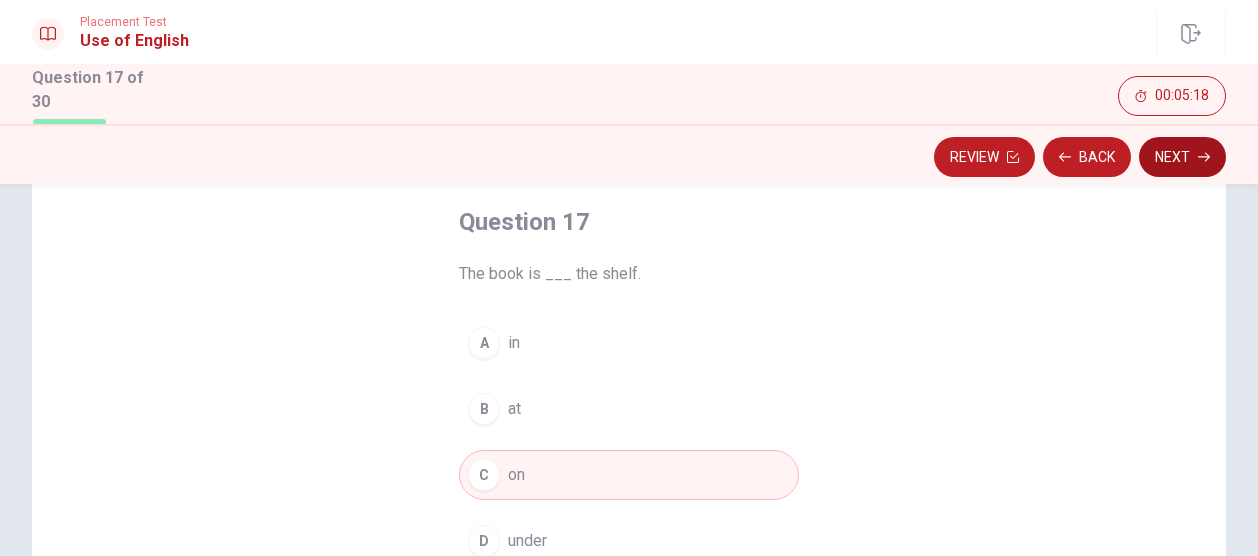 click on "Next" at bounding box center (1182, 157) 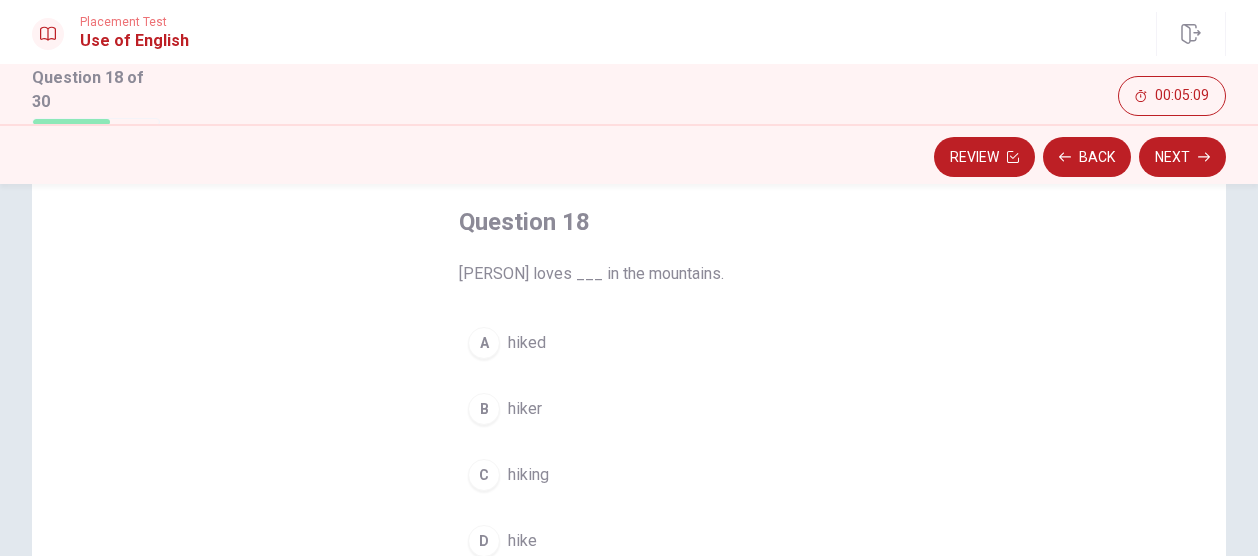 click on "hiking" at bounding box center (528, 475) 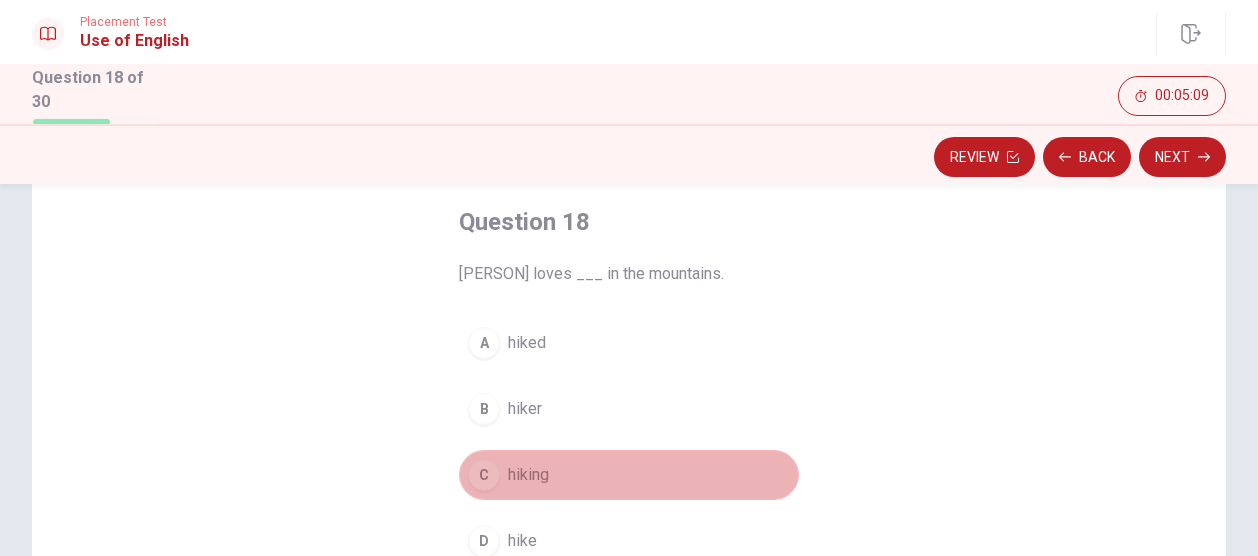 click on "hiking" at bounding box center (528, 475) 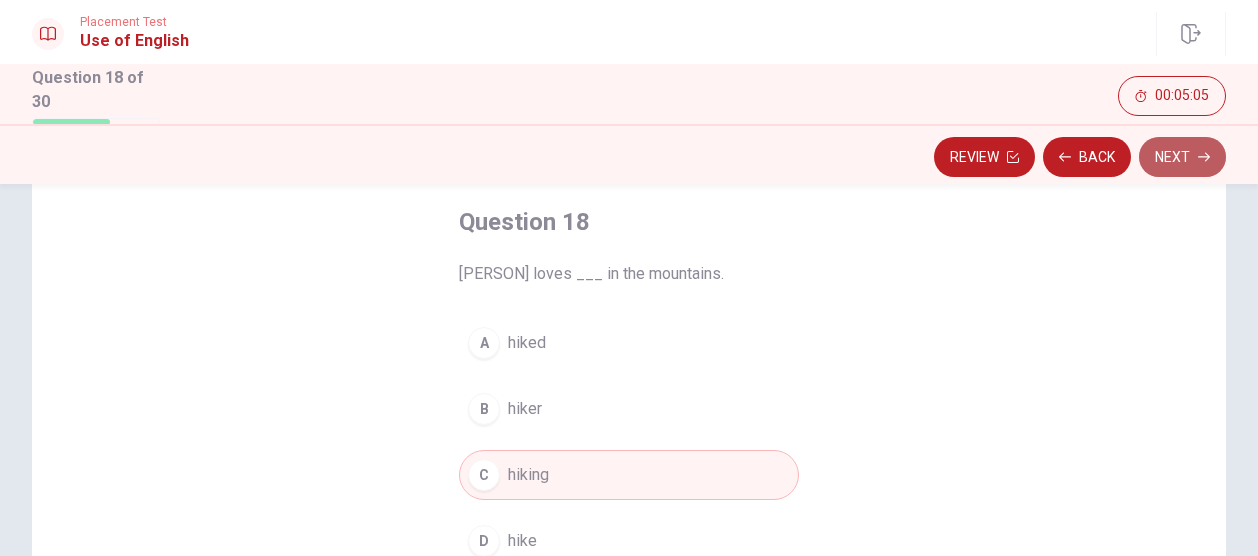 click on "Next" at bounding box center [1182, 157] 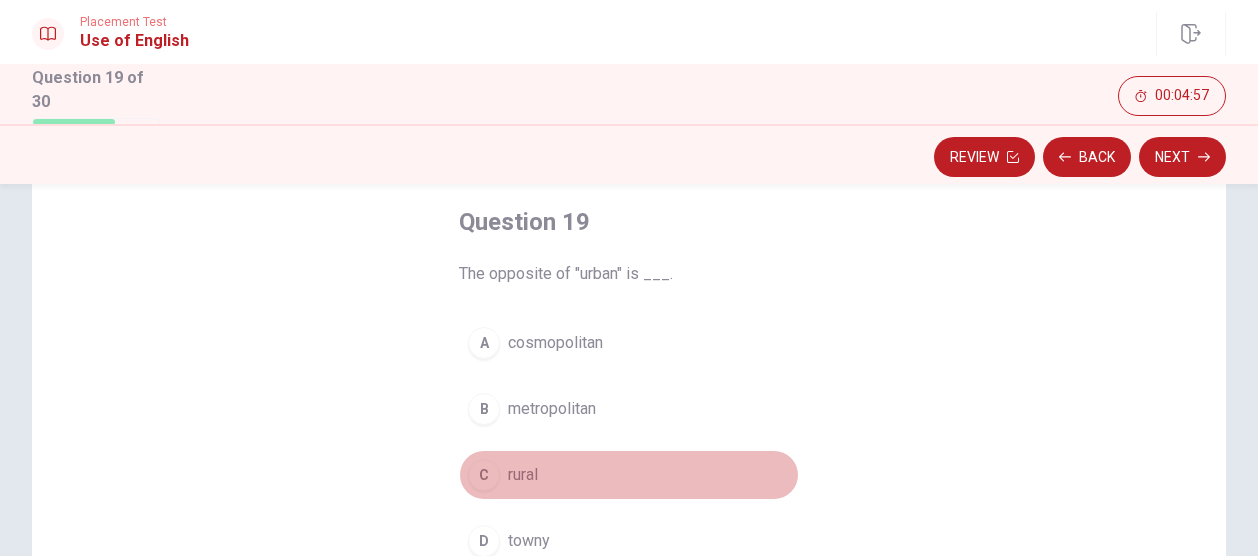 click on "rural" at bounding box center [523, 475] 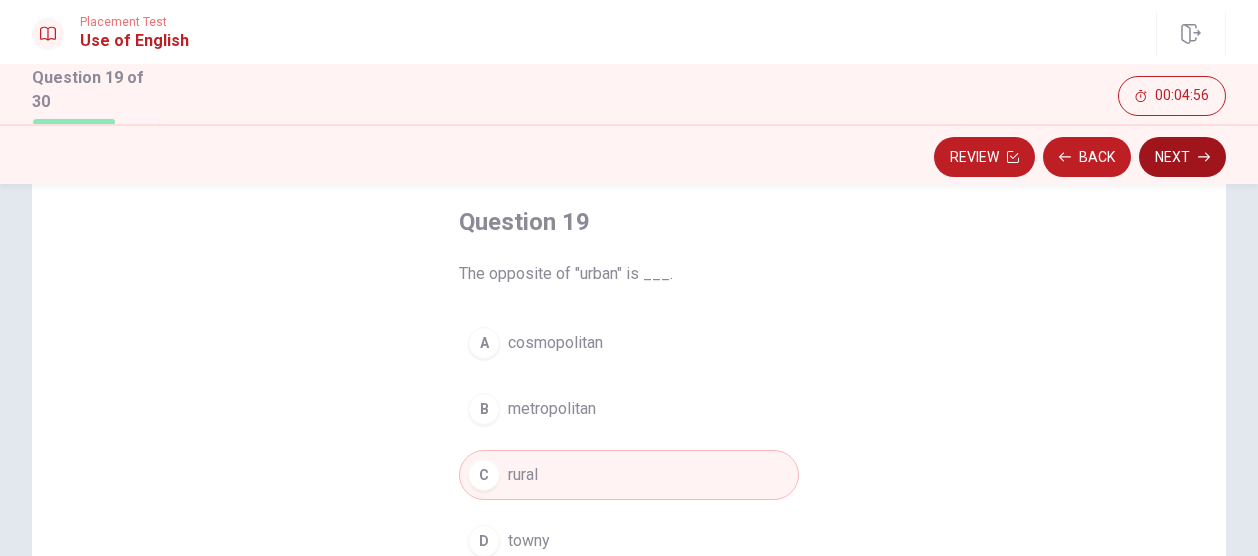 click on "Next" at bounding box center (1182, 157) 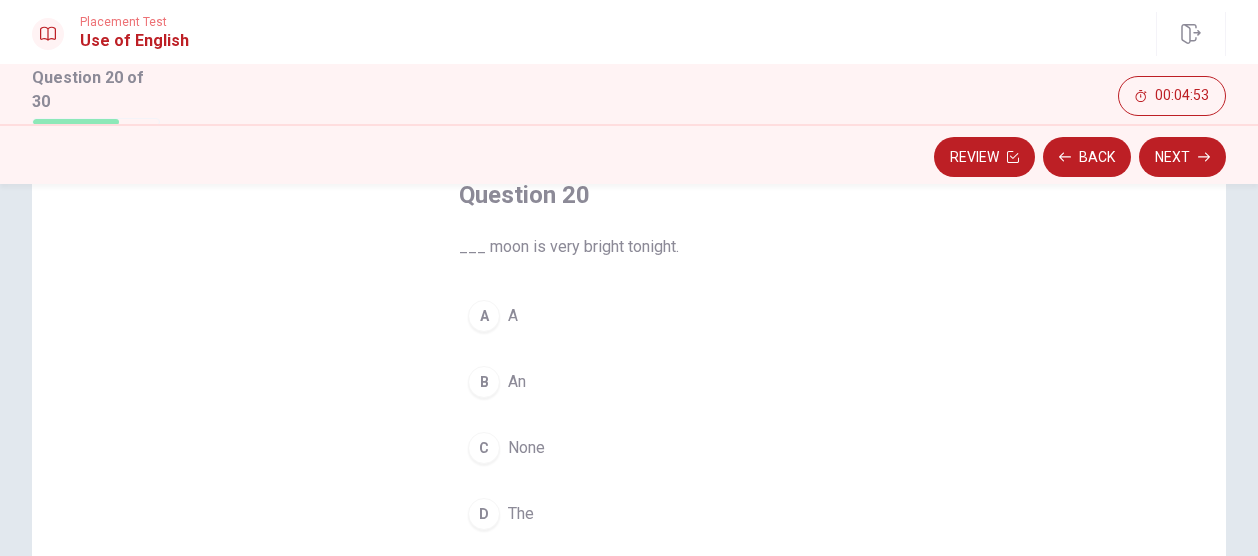 scroll, scrollTop: 100, scrollLeft: 0, axis: vertical 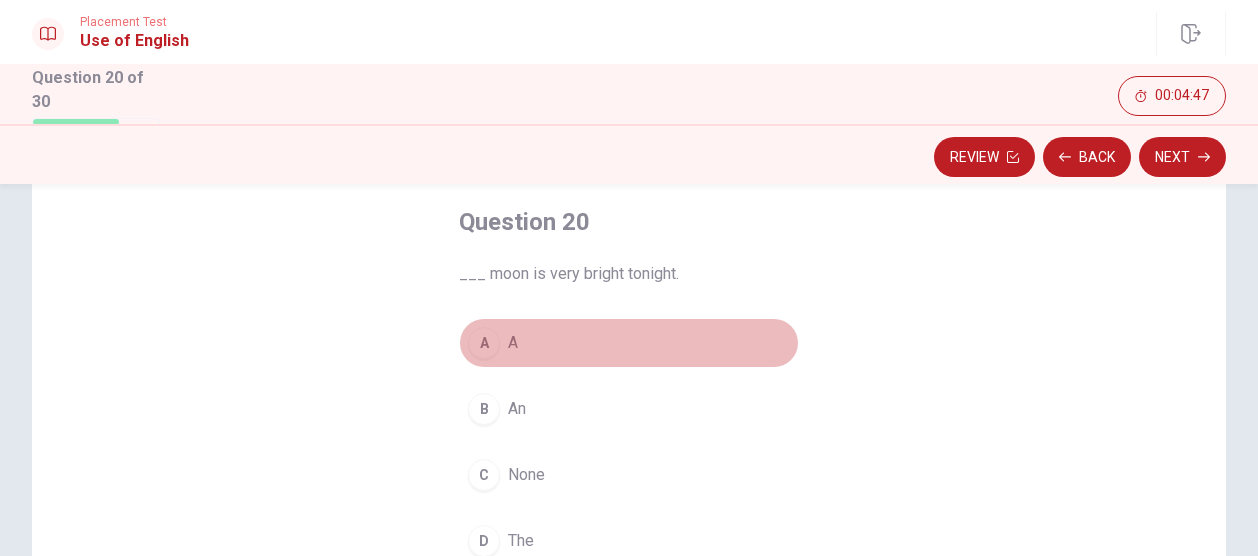 click on "A" at bounding box center (513, 343) 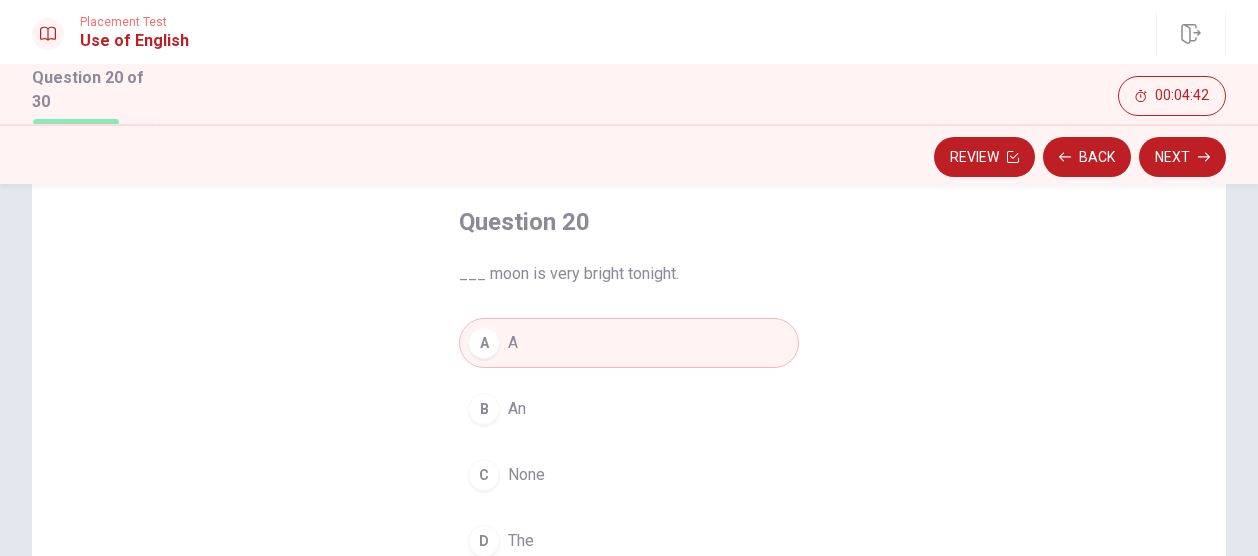 scroll, scrollTop: 200, scrollLeft: 0, axis: vertical 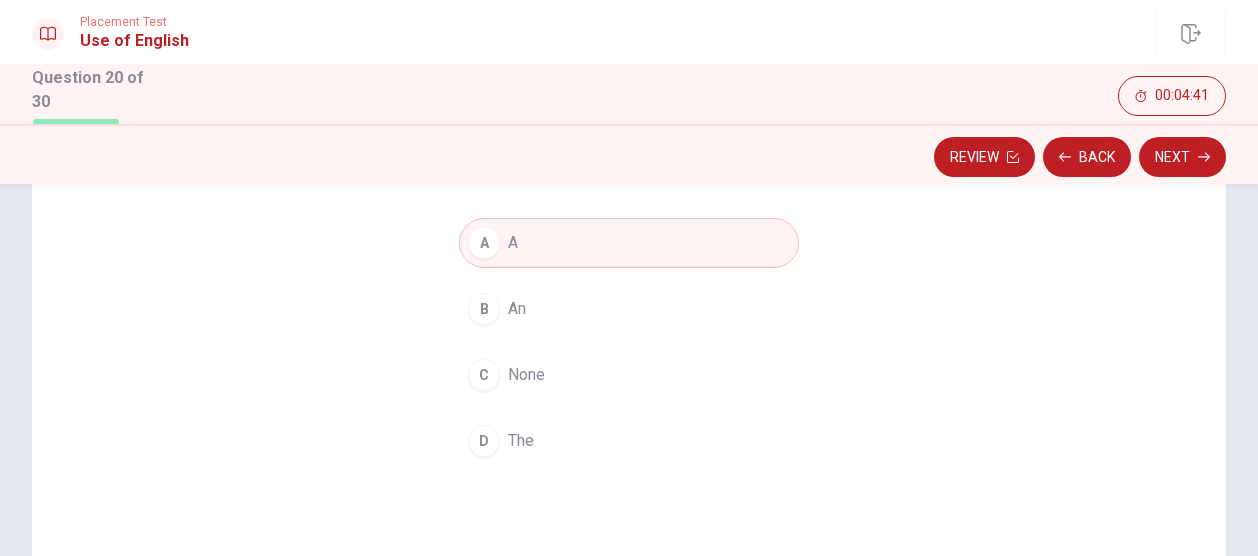 click on "D The" at bounding box center (629, 441) 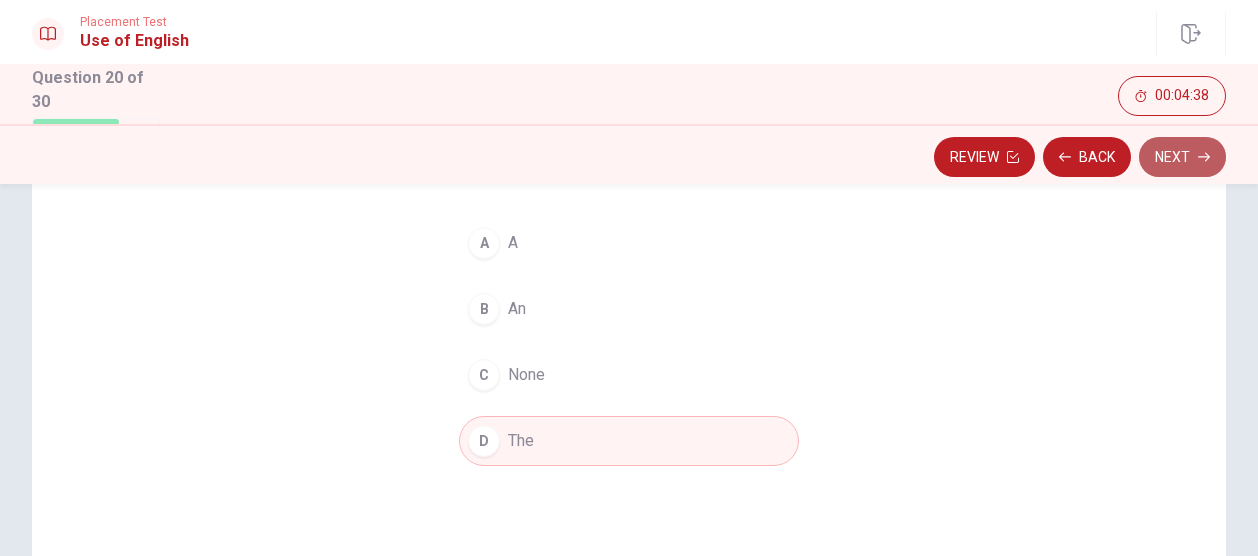 click on "Next" at bounding box center [1182, 157] 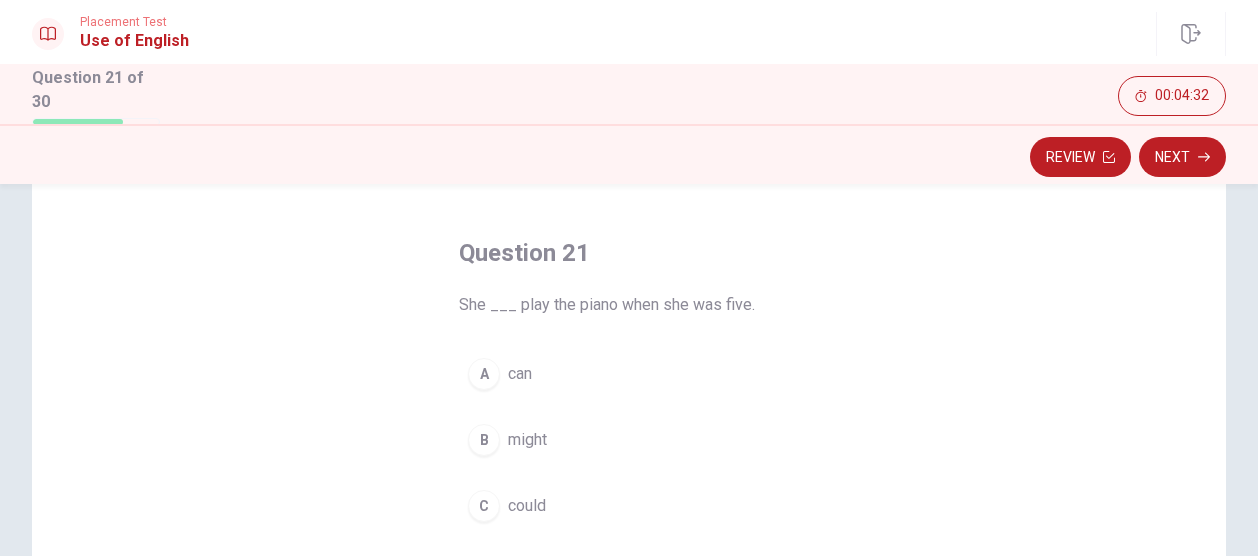 scroll, scrollTop: 100, scrollLeft: 0, axis: vertical 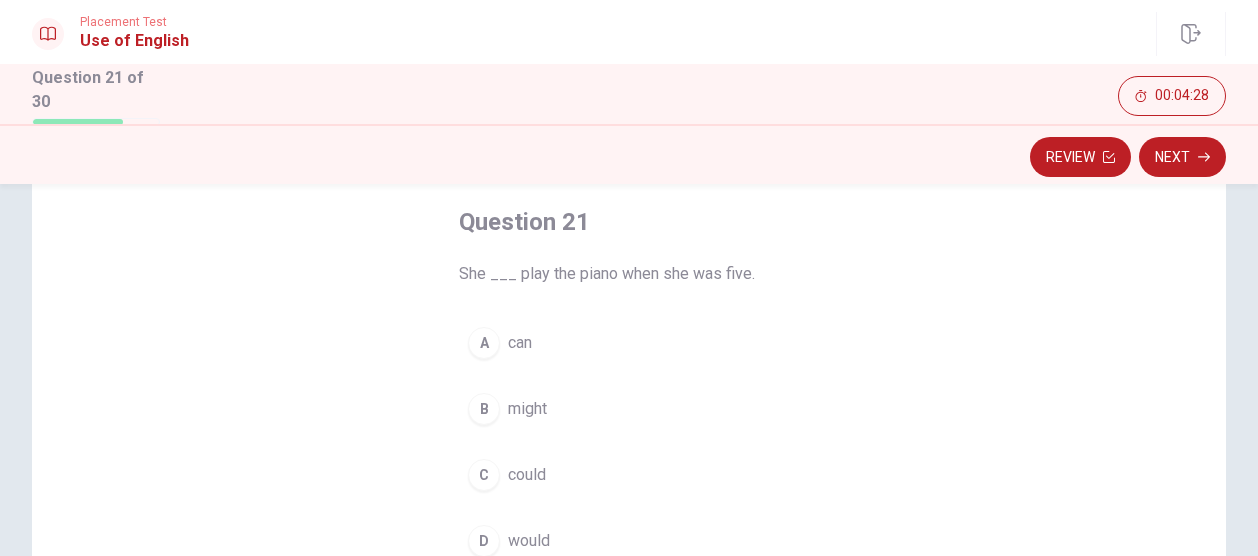 click on "can" at bounding box center (520, 343) 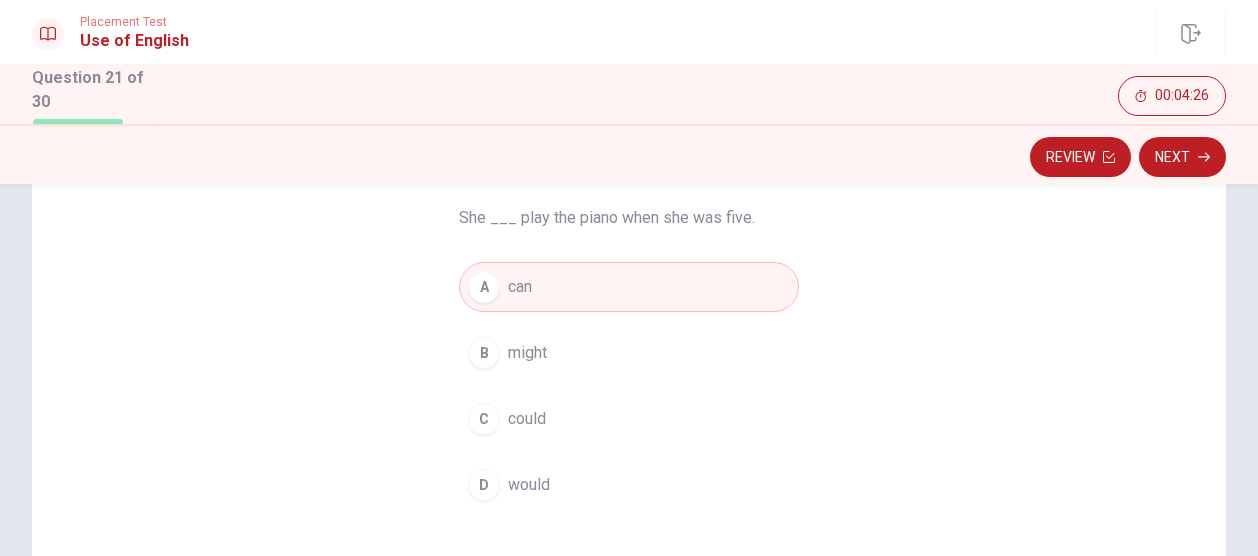 scroll, scrollTop: 200, scrollLeft: 0, axis: vertical 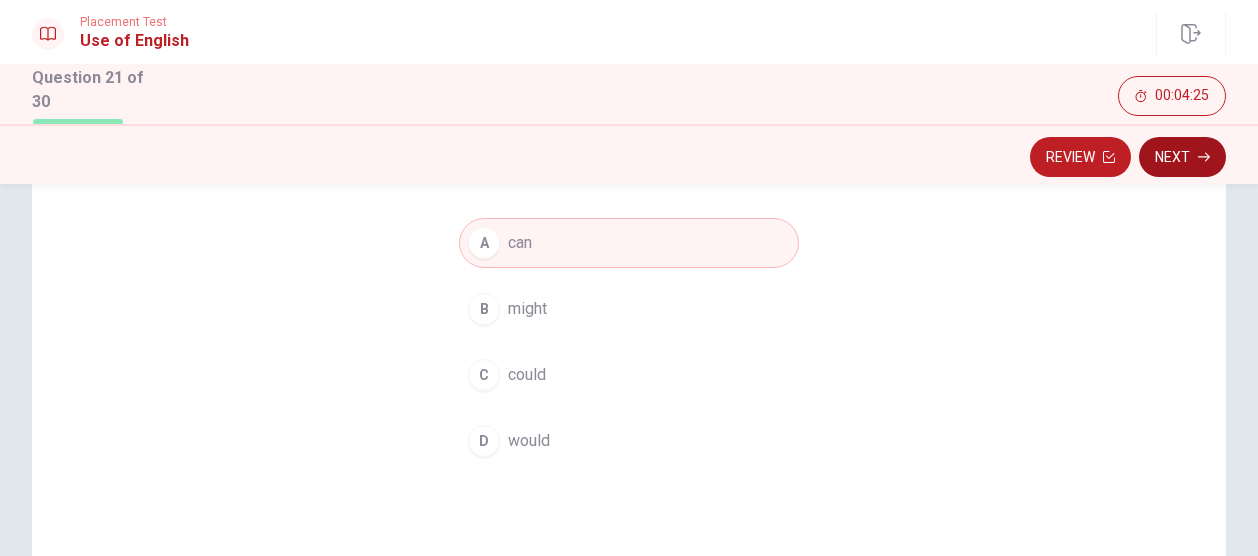 click on "Next" at bounding box center (1182, 157) 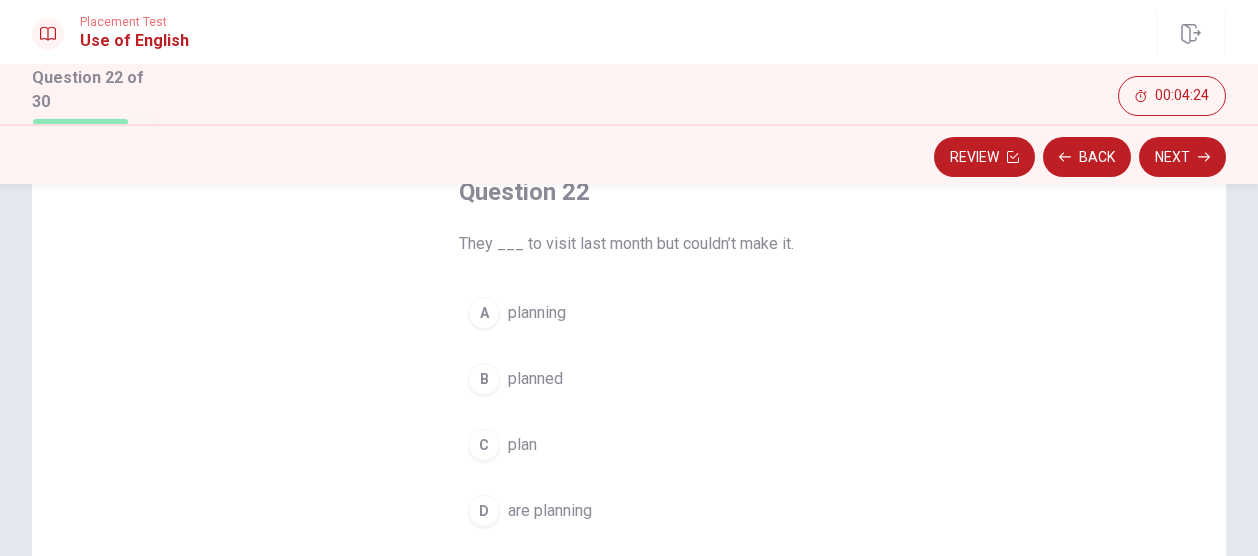 scroll, scrollTop: 100, scrollLeft: 0, axis: vertical 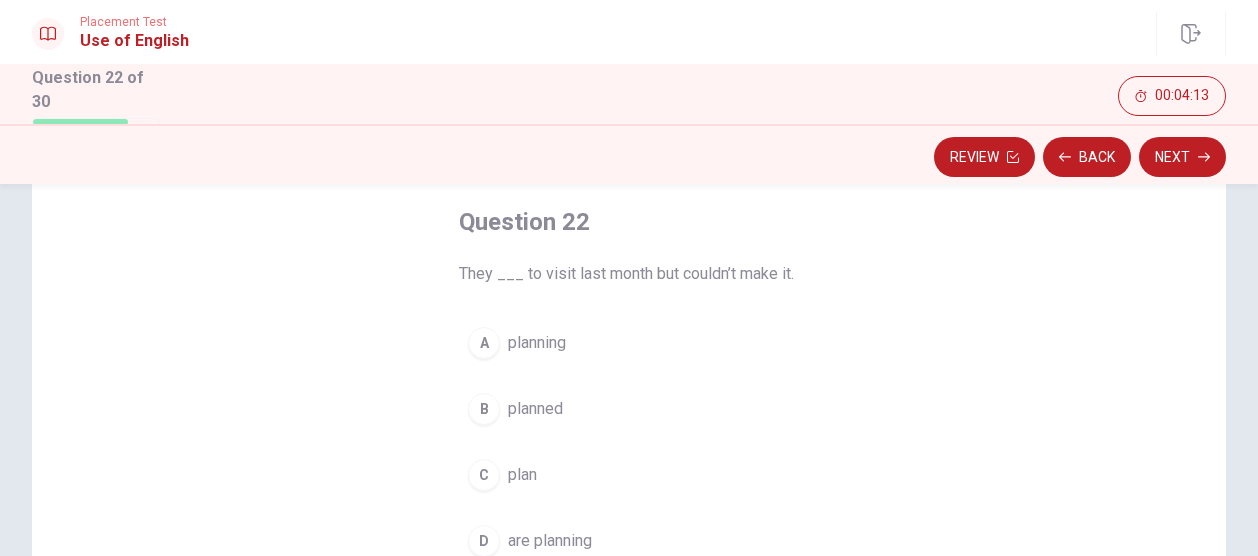 click on "planned" at bounding box center (535, 409) 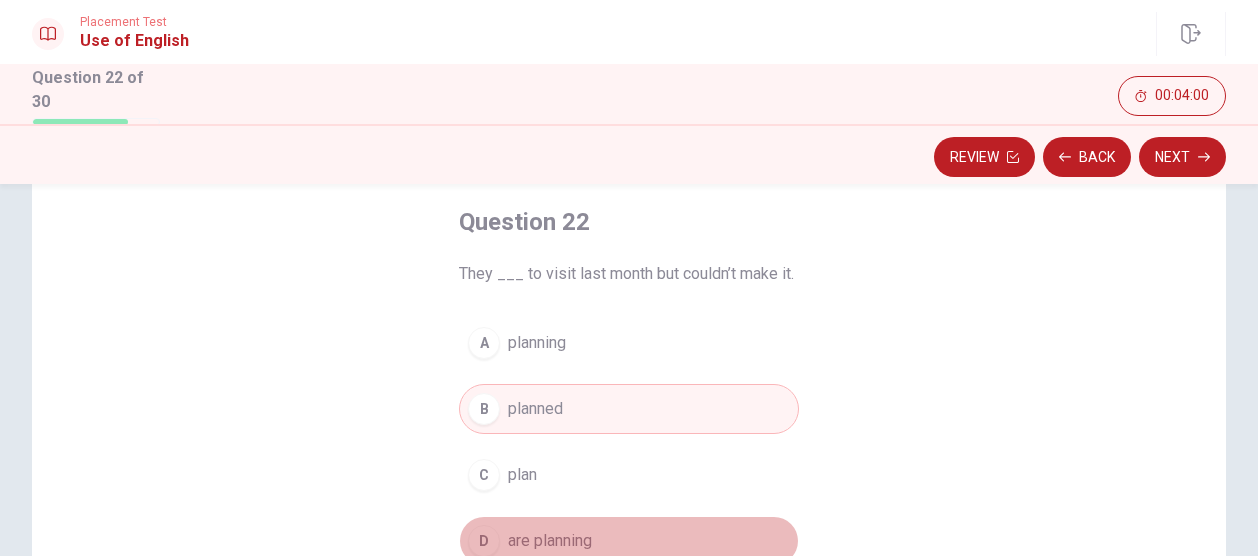 click on "are planning" at bounding box center [550, 541] 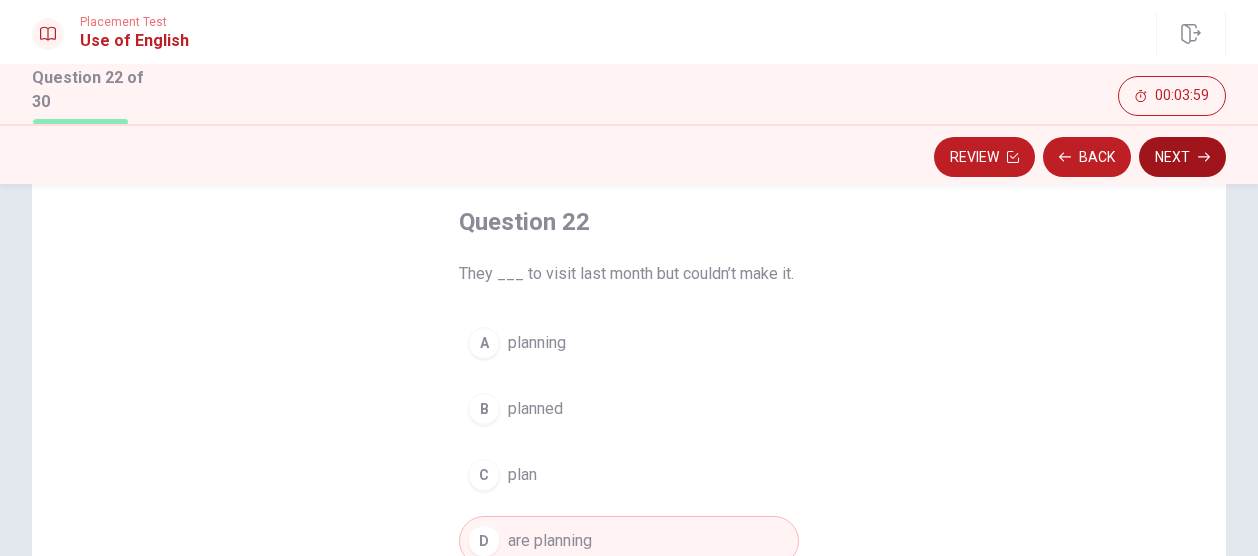 click on "Next" at bounding box center (1182, 157) 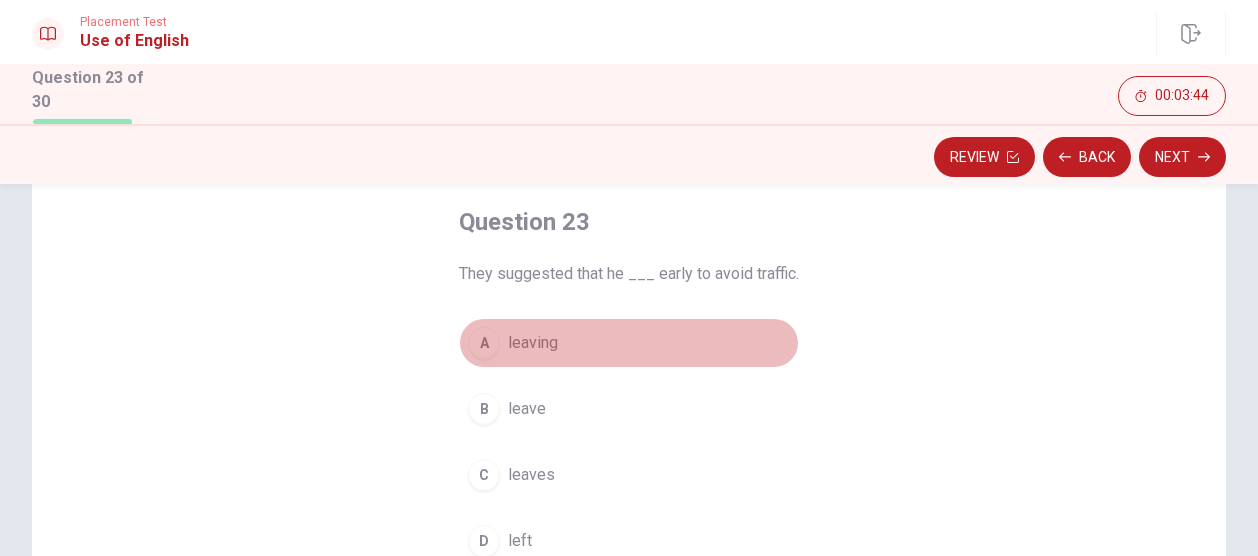click on "leaving" at bounding box center [533, 343] 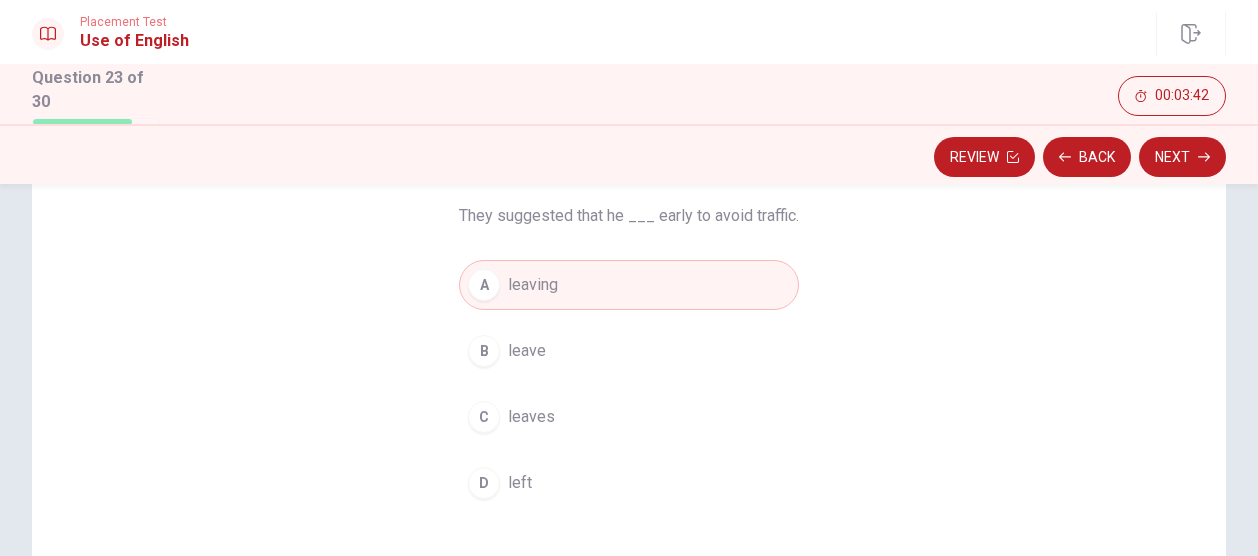 scroll, scrollTop: 200, scrollLeft: 0, axis: vertical 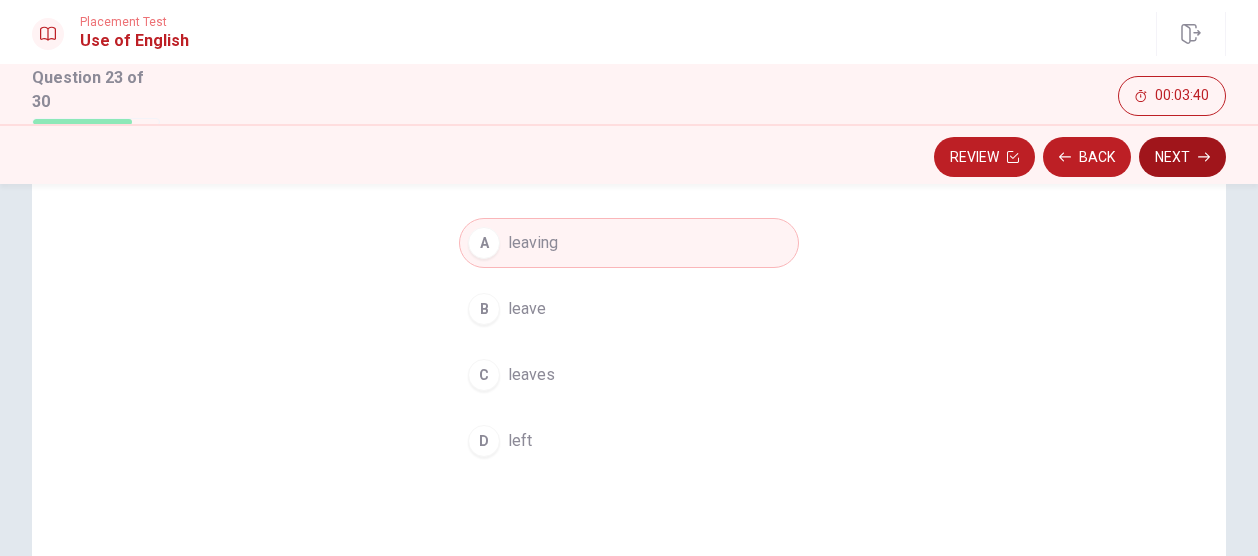 click 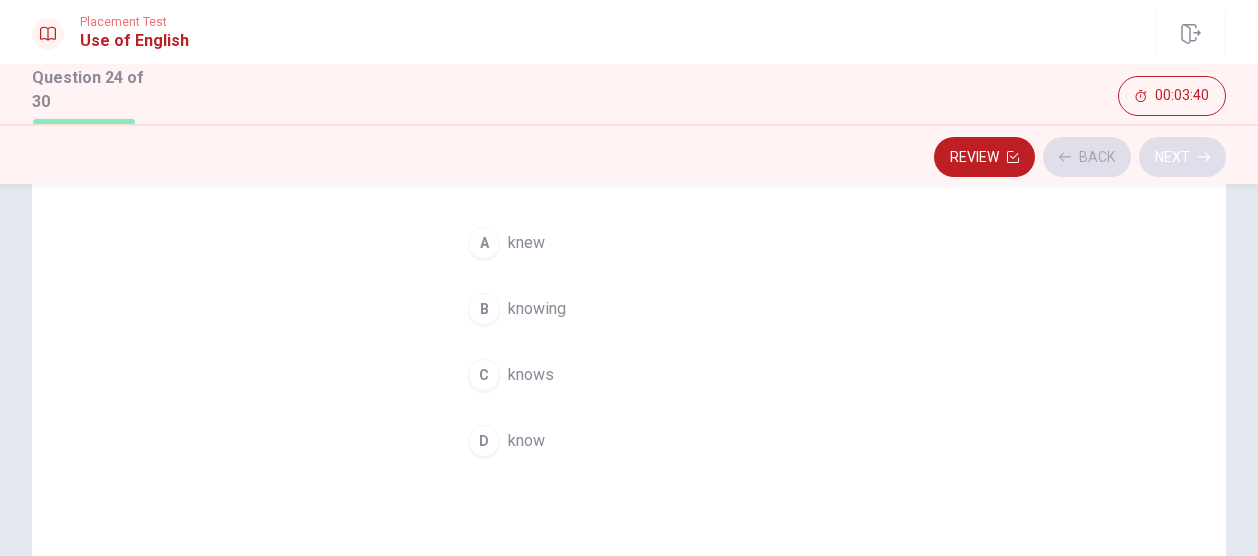 click on "Review Back Next" at bounding box center [629, 157] 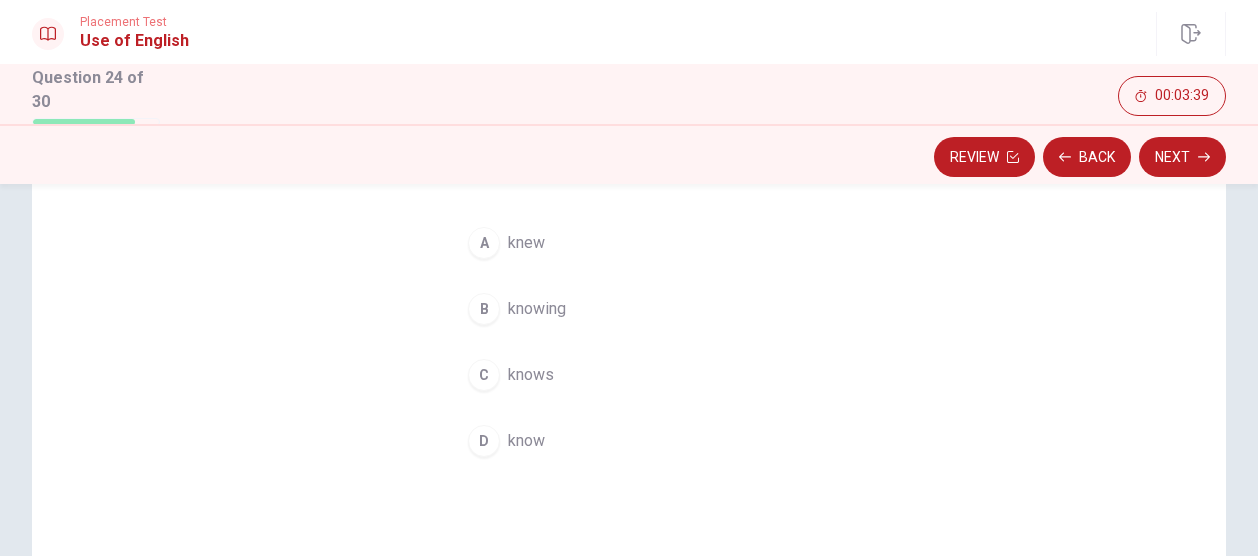 scroll, scrollTop: 100, scrollLeft: 0, axis: vertical 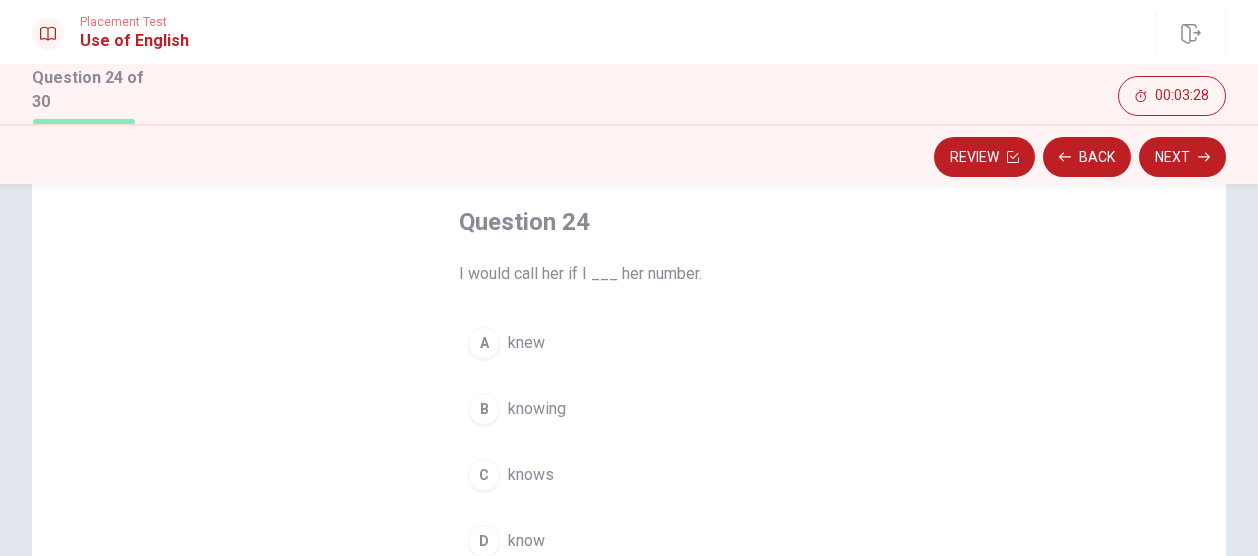 click on "know" at bounding box center [526, 541] 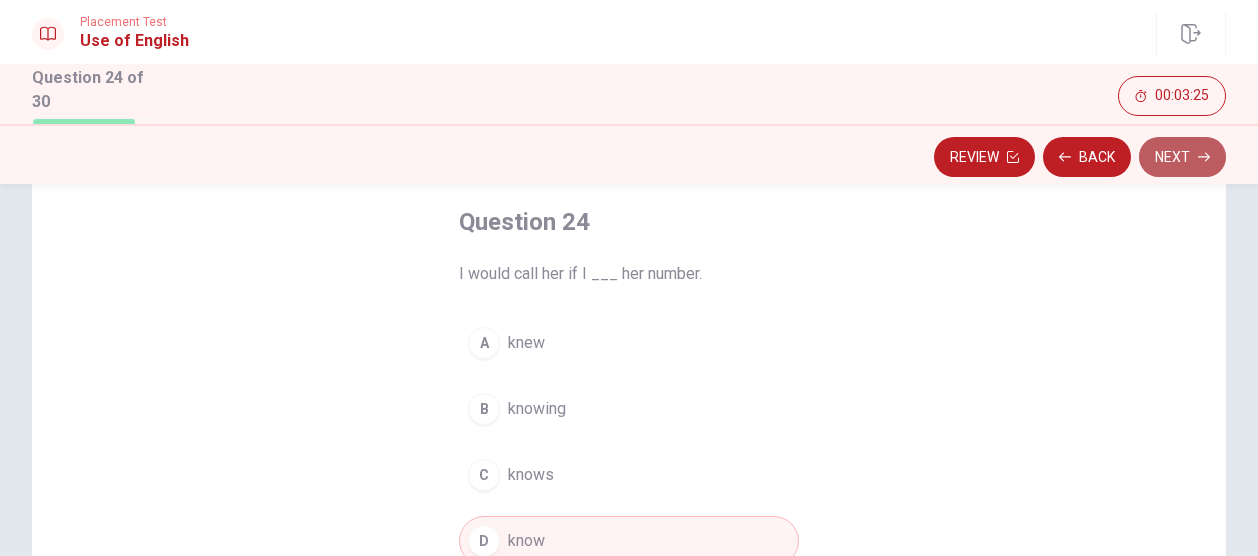 click on "Next" at bounding box center (1182, 157) 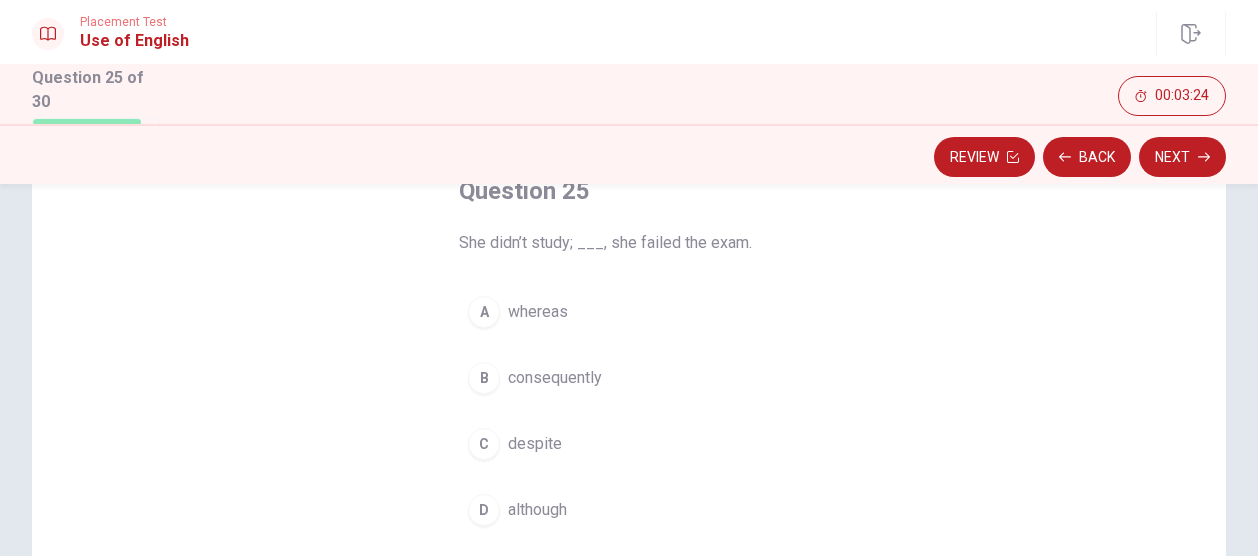 scroll, scrollTop: 100, scrollLeft: 0, axis: vertical 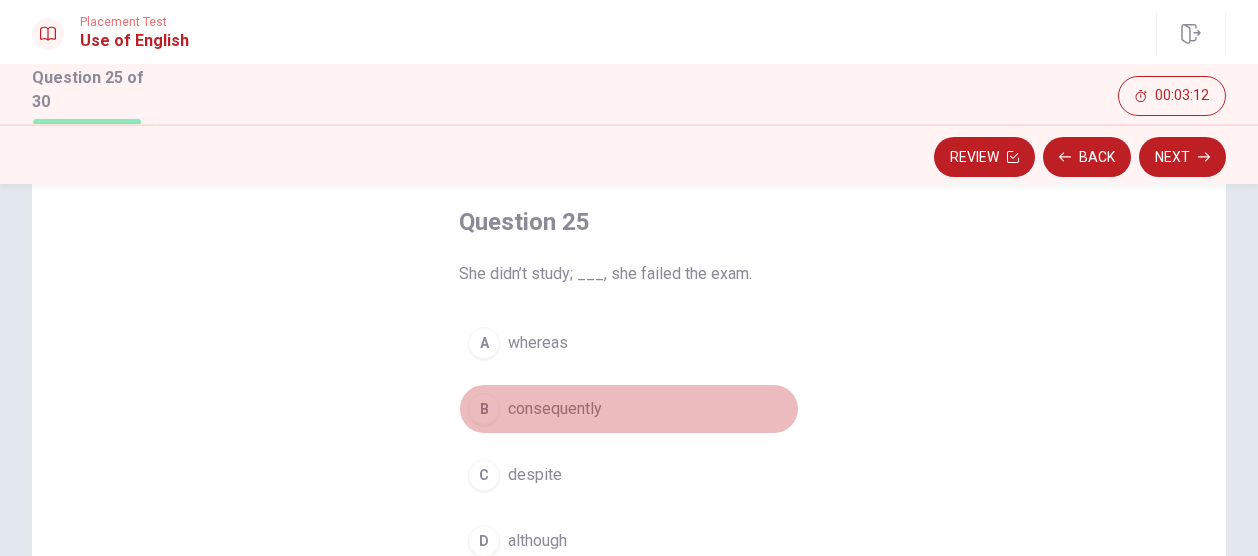 click on "consequently" at bounding box center [555, 409] 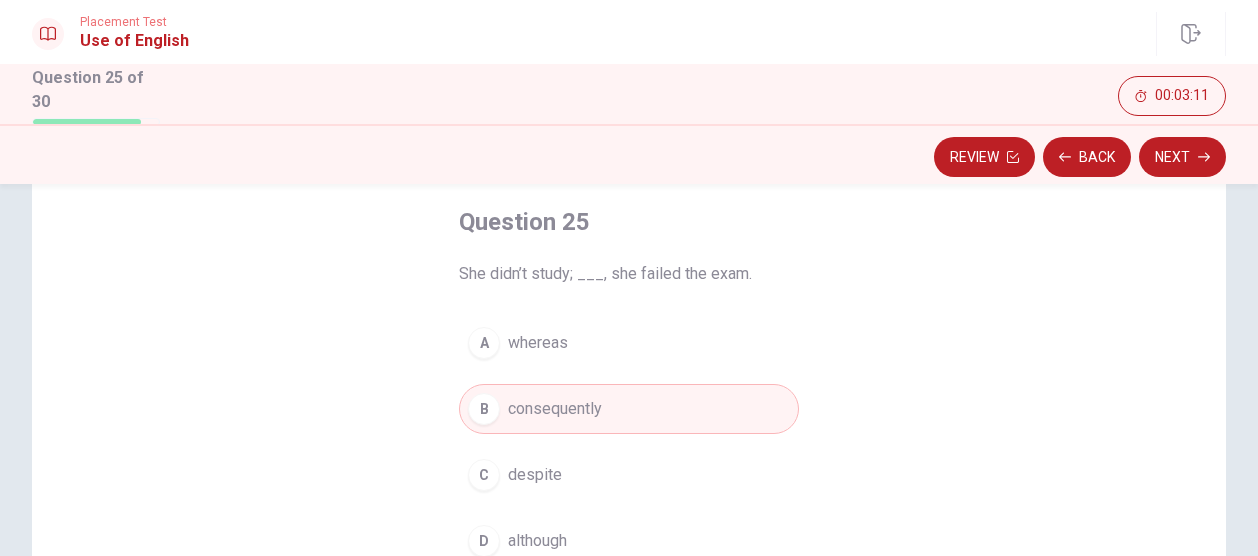 scroll, scrollTop: 200, scrollLeft: 0, axis: vertical 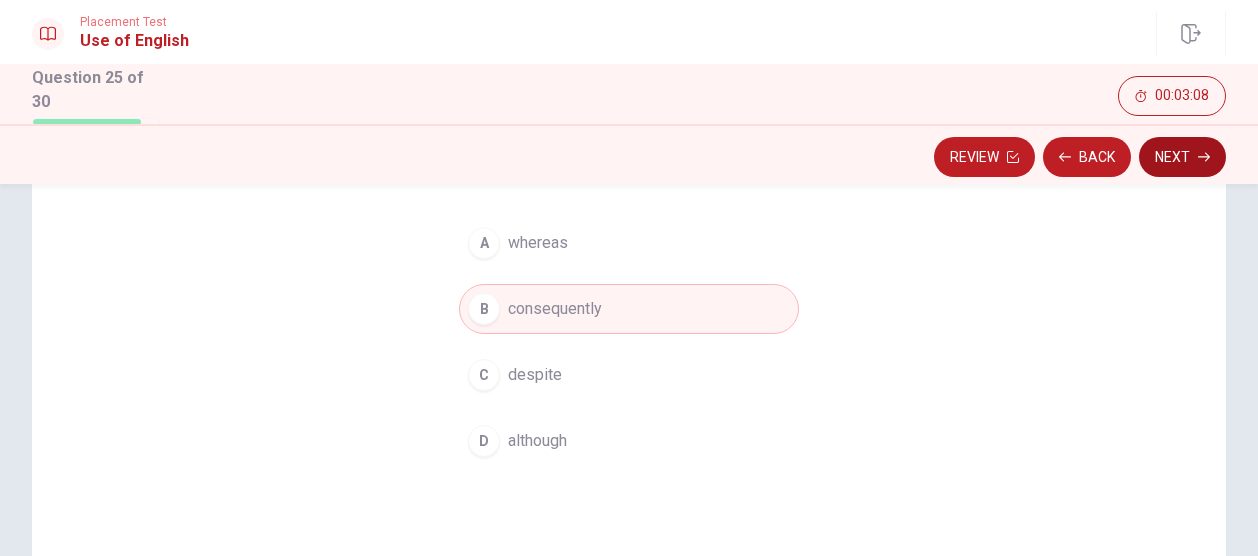 click on "Next" at bounding box center (1182, 157) 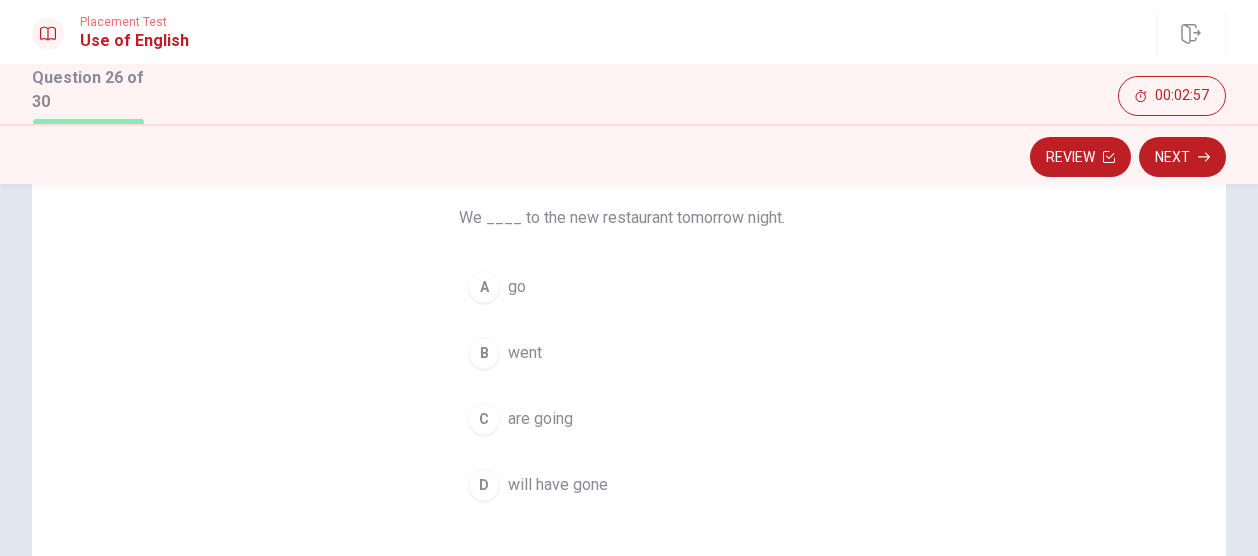 scroll, scrollTop: 200, scrollLeft: 0, axis: vertical 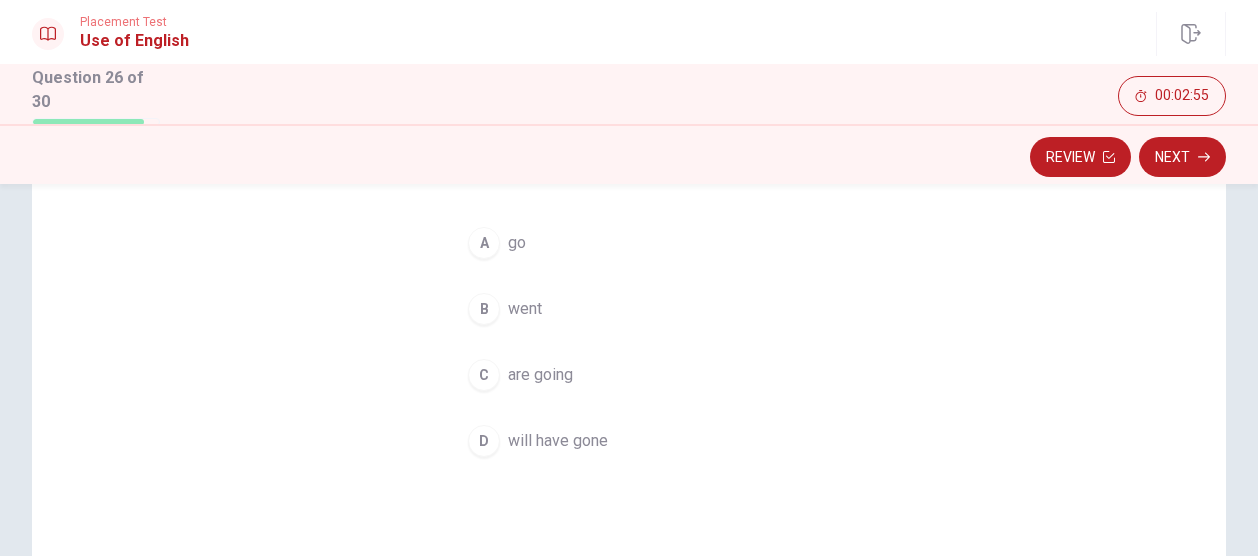click on "are going" at bounding box center (540, 375) 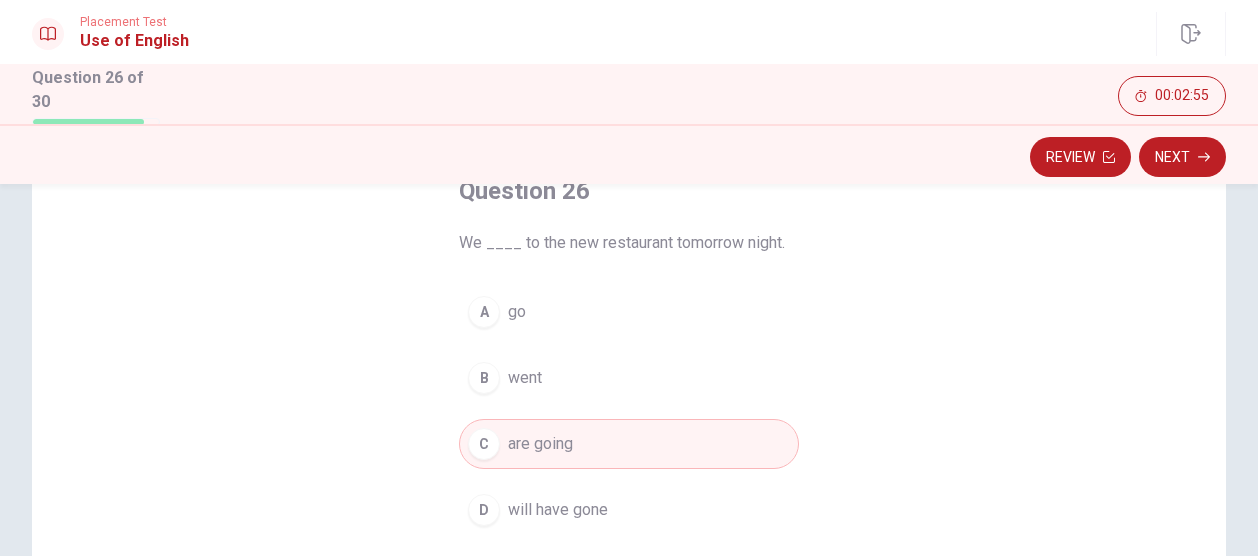 scroll, scrollTop: 100, scrollLeft: 0, axis: vertical 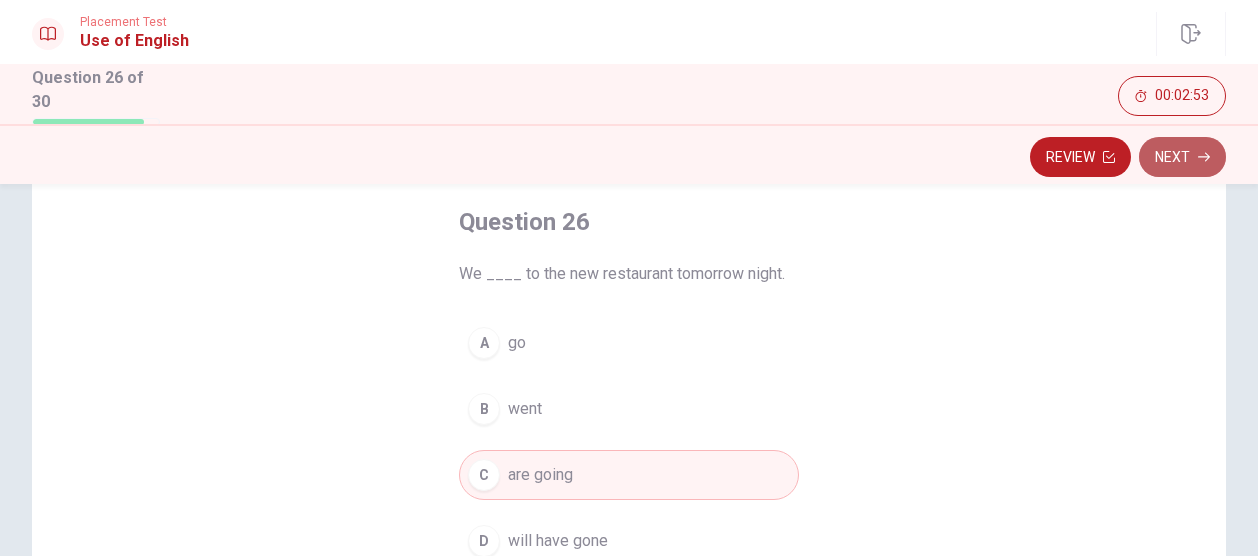 click 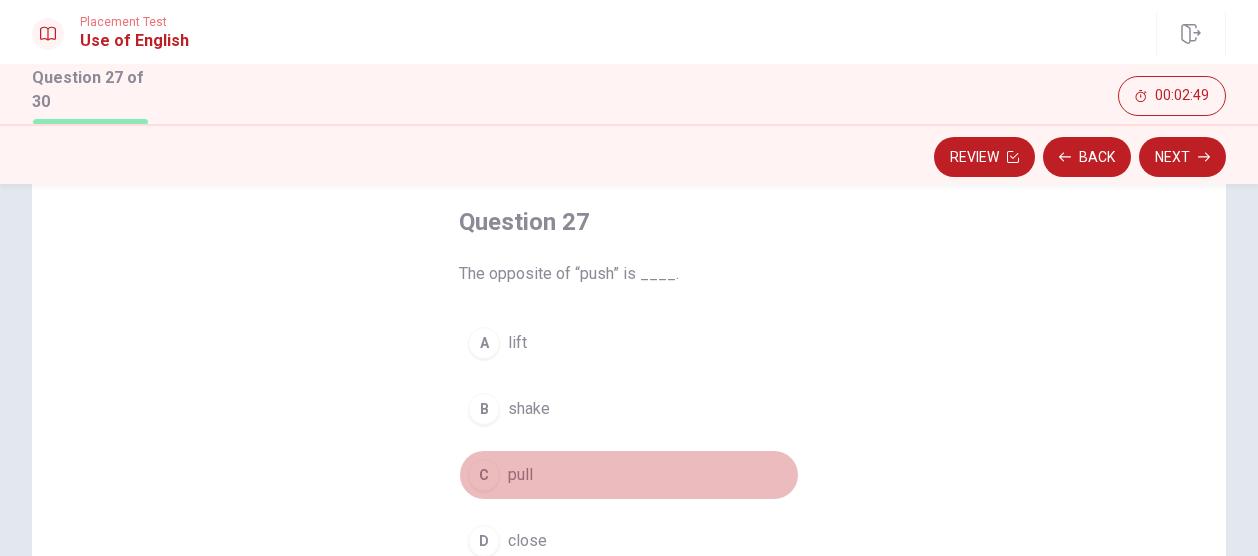 click on "pull" at bounding box center [520, 475] 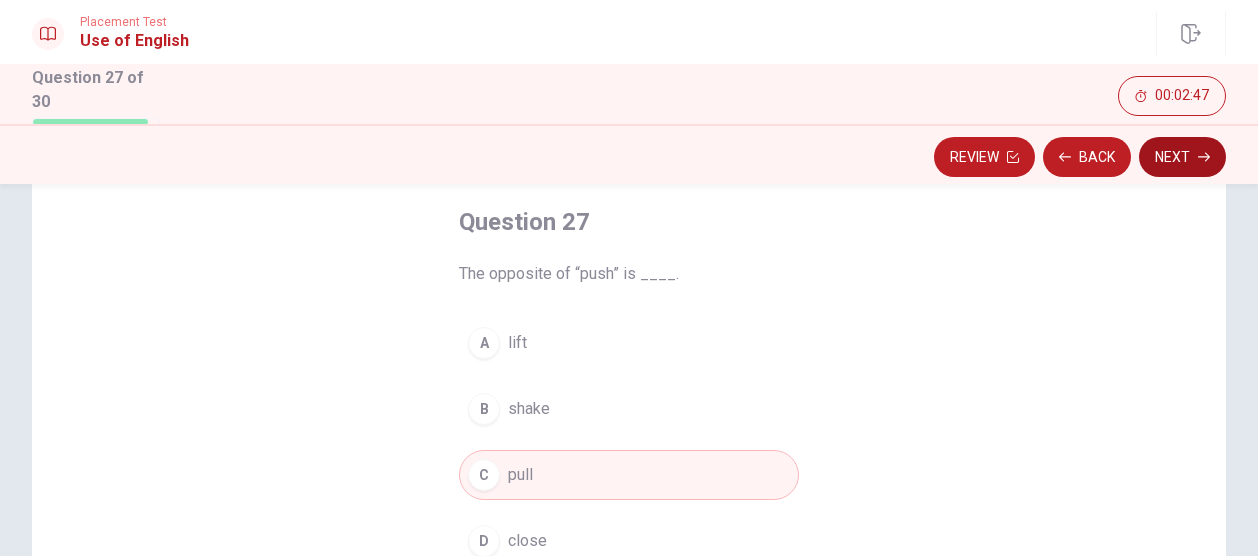 click on "Next" at bounding box center (1182, 157) 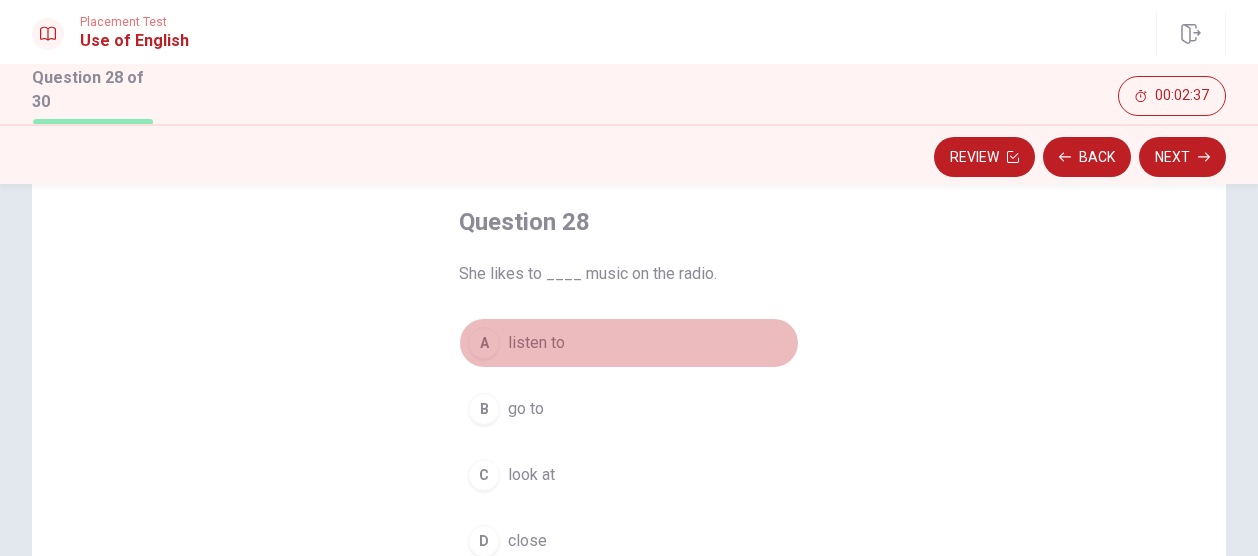 click on "listen to" at bounding box center (536, 343) 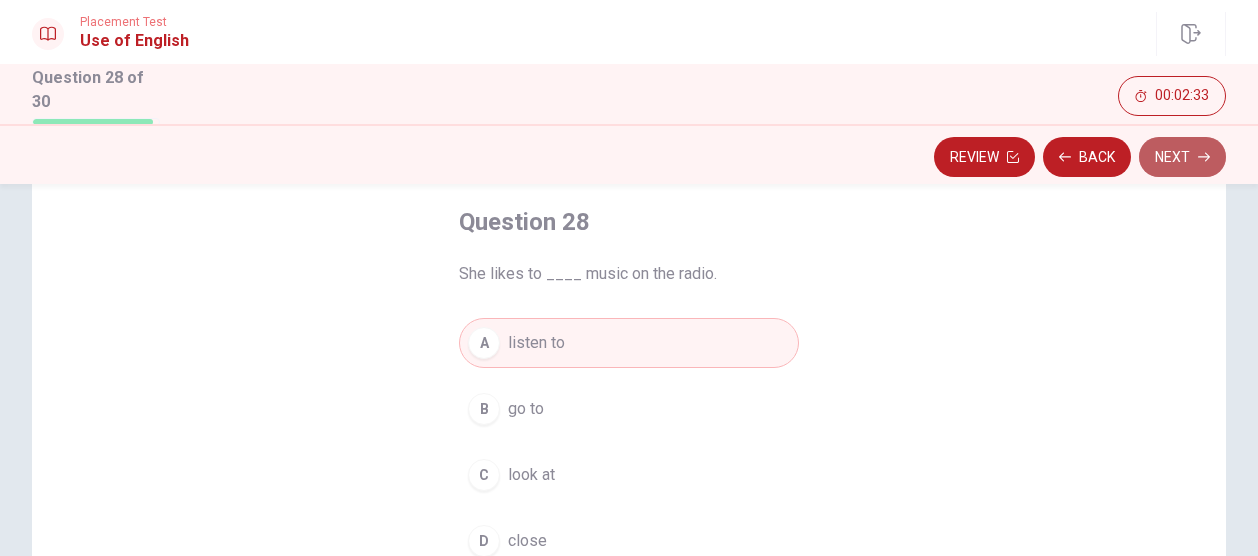 click on "Next" at bounding box center (1182, 157) 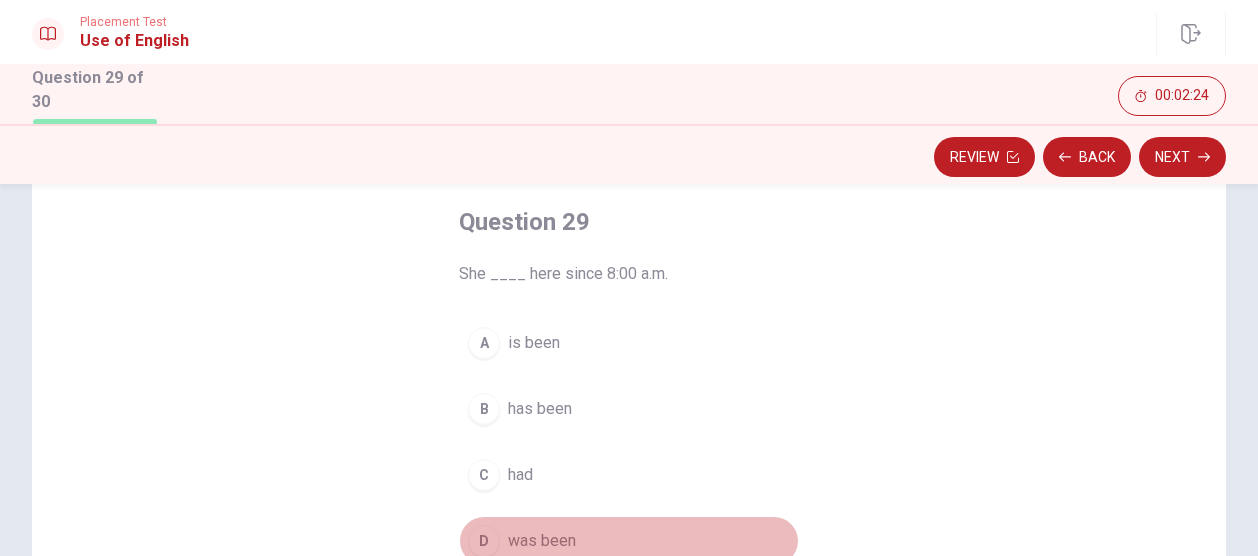 click on "was been" at bounding box center [542, 541] 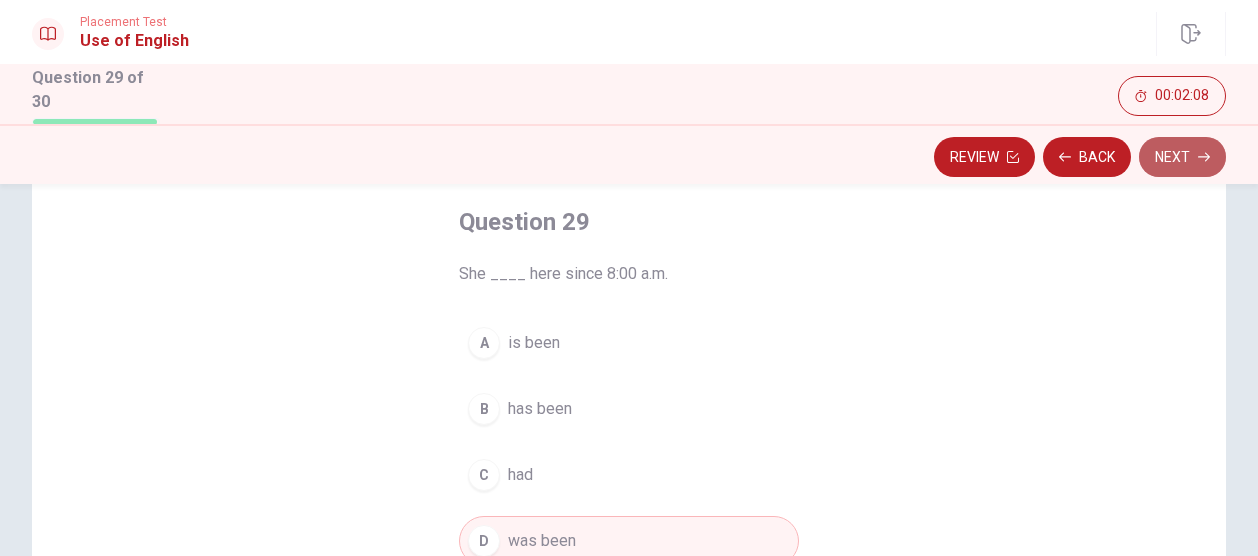 click on "Next" at bounding box center (1182, 157) 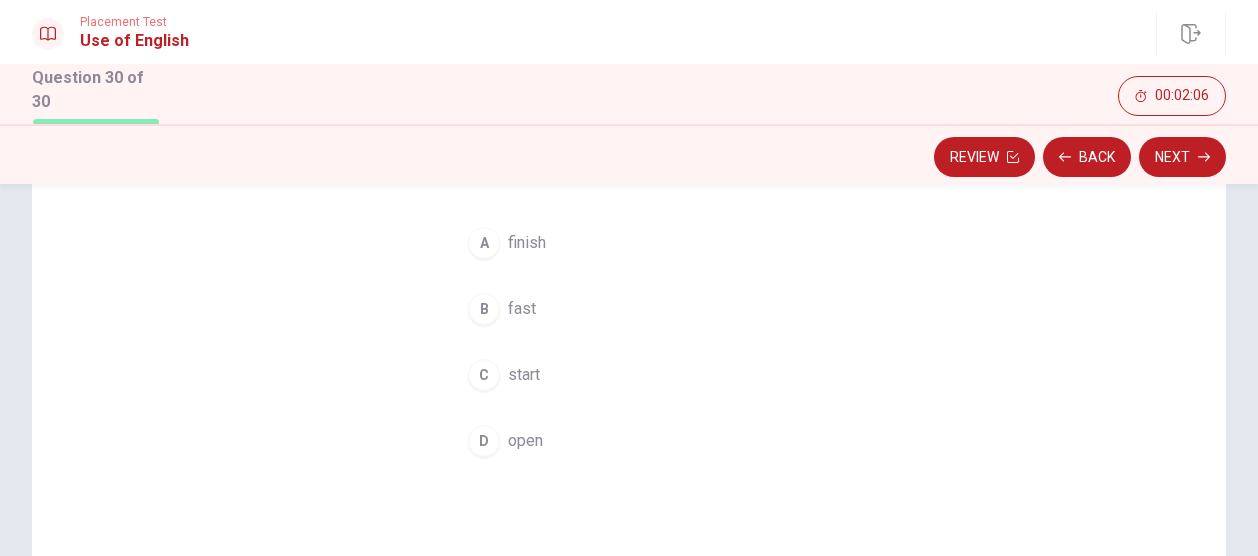 scroll, scrollTop: 100, scrollLeft: 0, axis: vertical 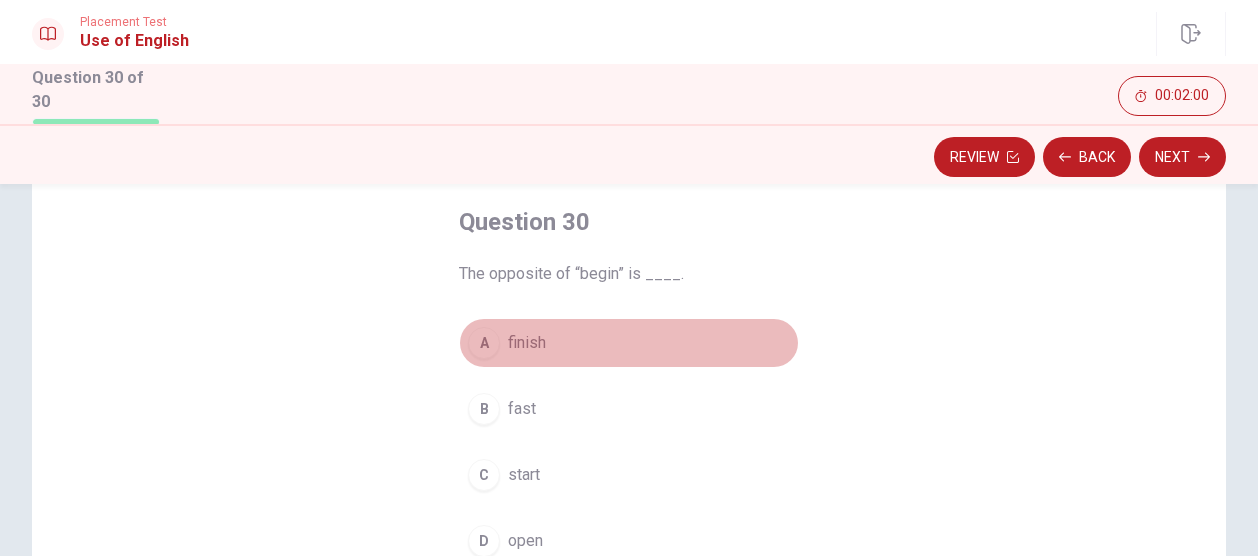 click on "finish" at bounding box center [527, 343] 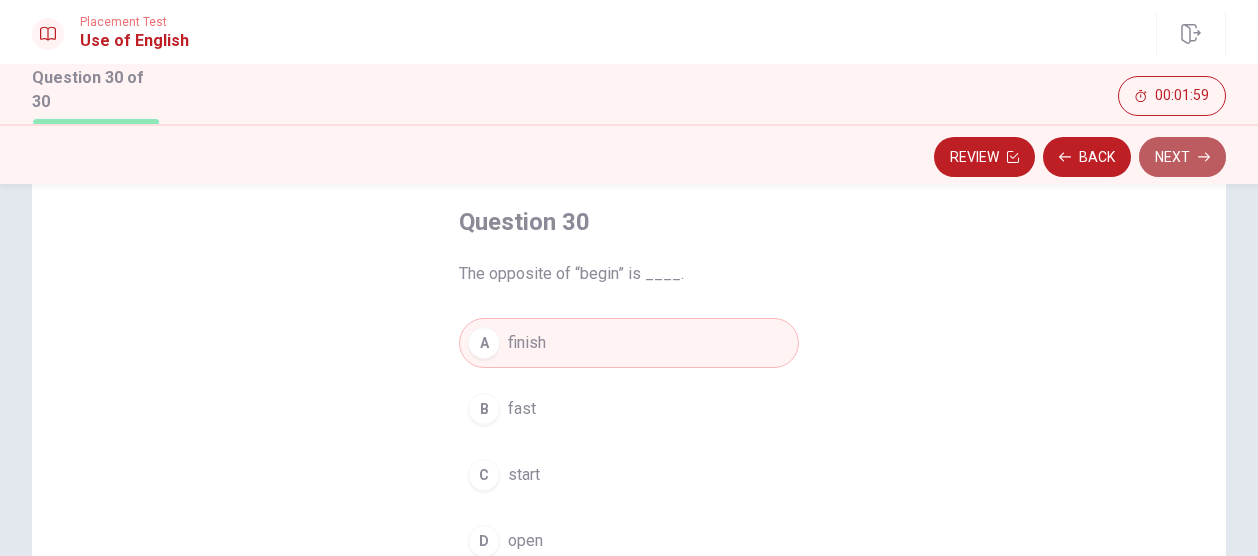 click on "Next" at bounding box center [1182, 157] 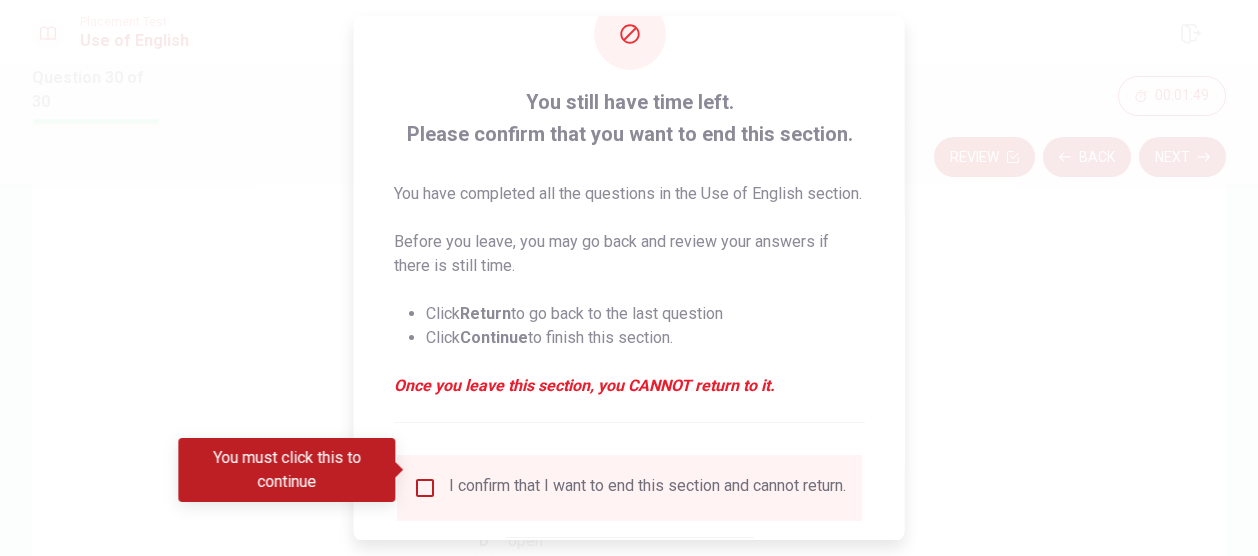 scroll, scrollTop: 100, scrollLeft: 0, axis: vertical 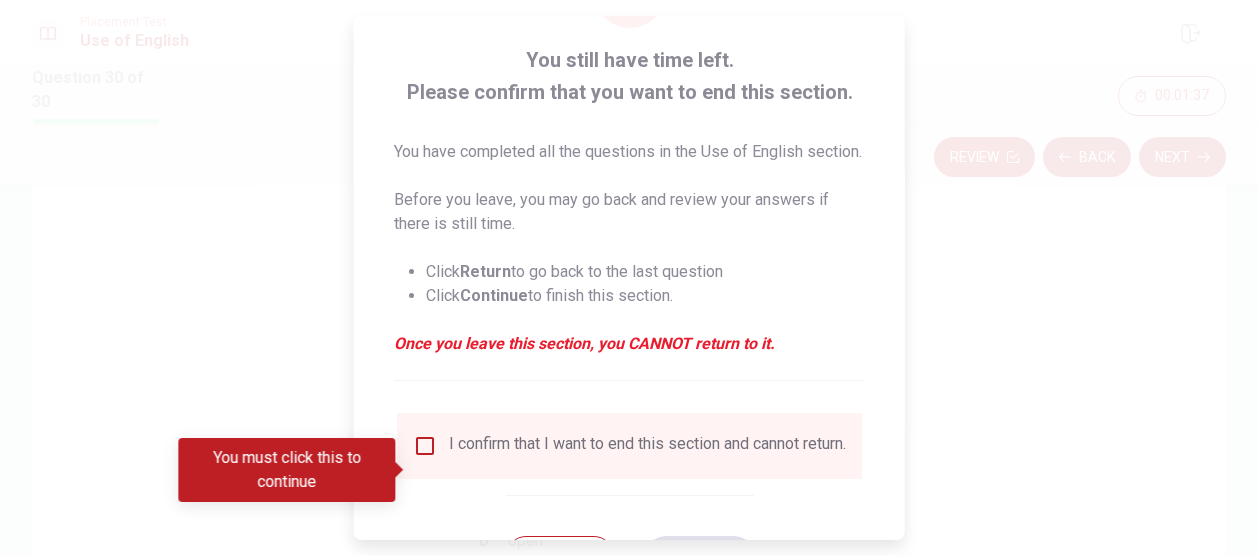 click at bounding box center (425, 446) 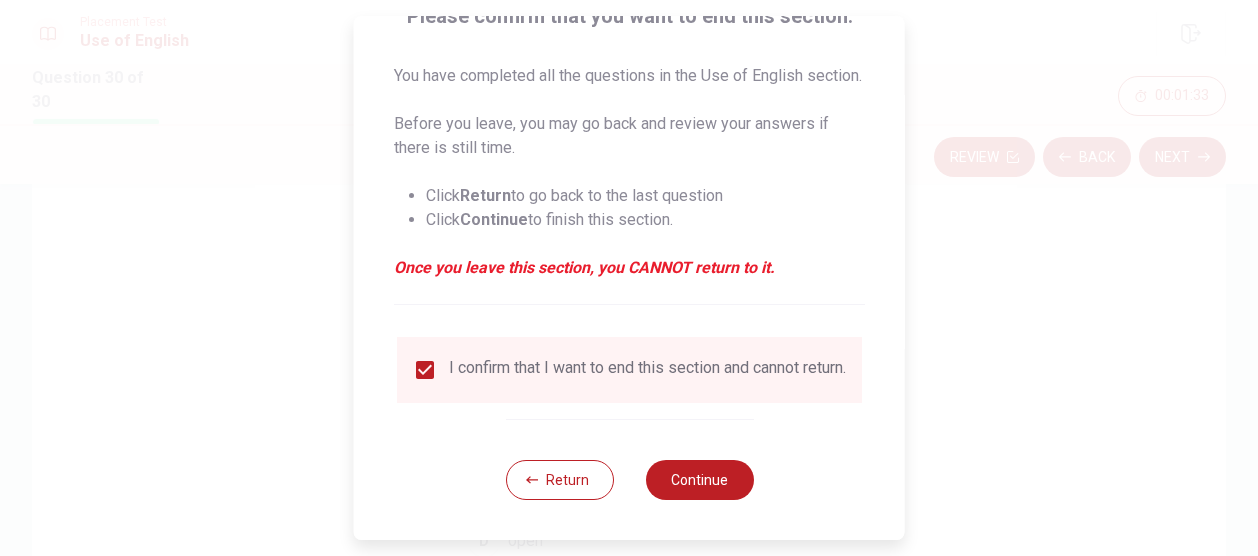 scroll, scrollTop: 214, scrollLeft: 0, axis: vertical 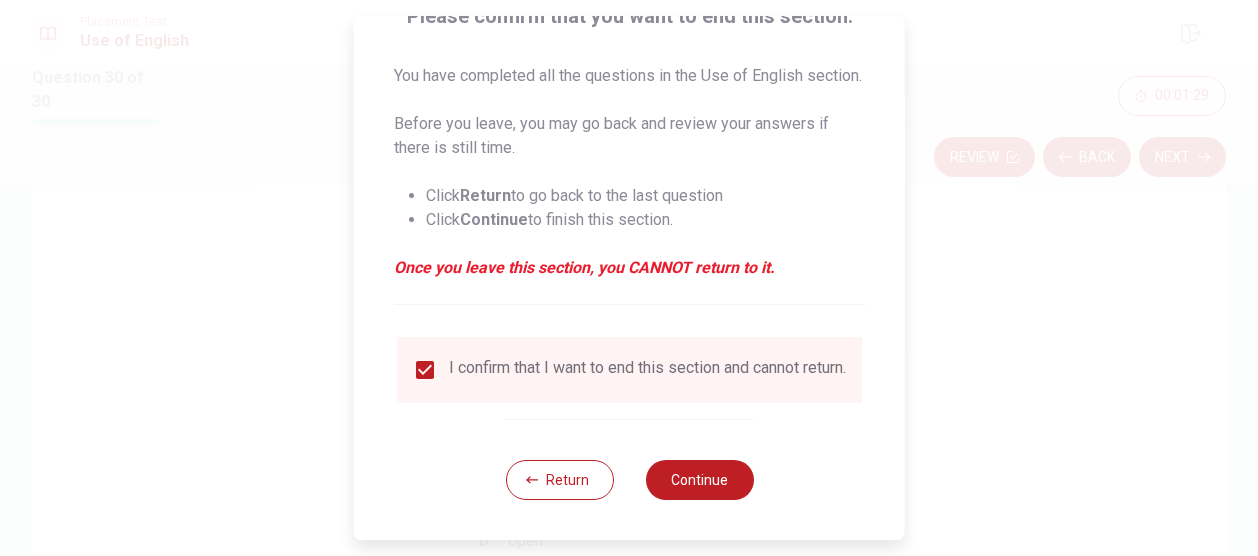 click at bounding box center [425, 370] 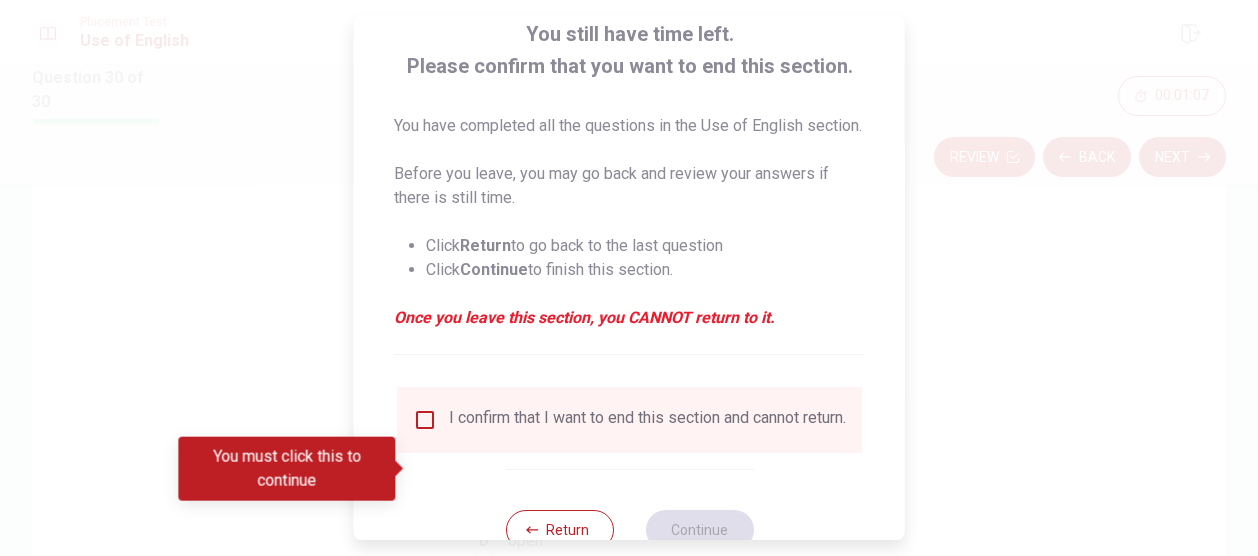 scroll, scrollTop: 200, scrollLeft: 0, axis: vertical 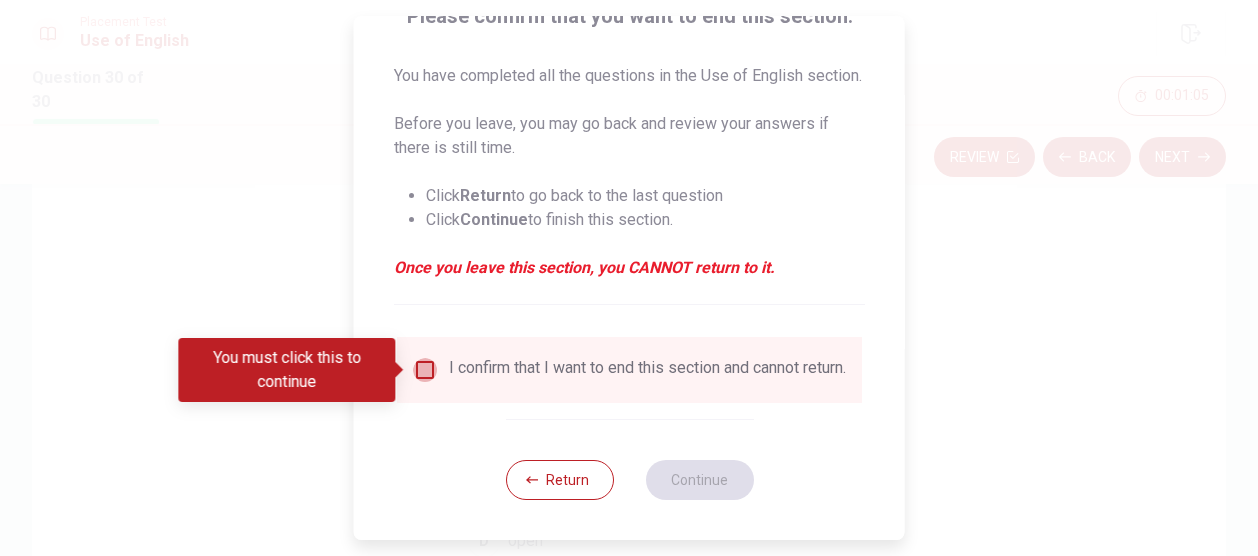 click at bounding box center [425, 370] 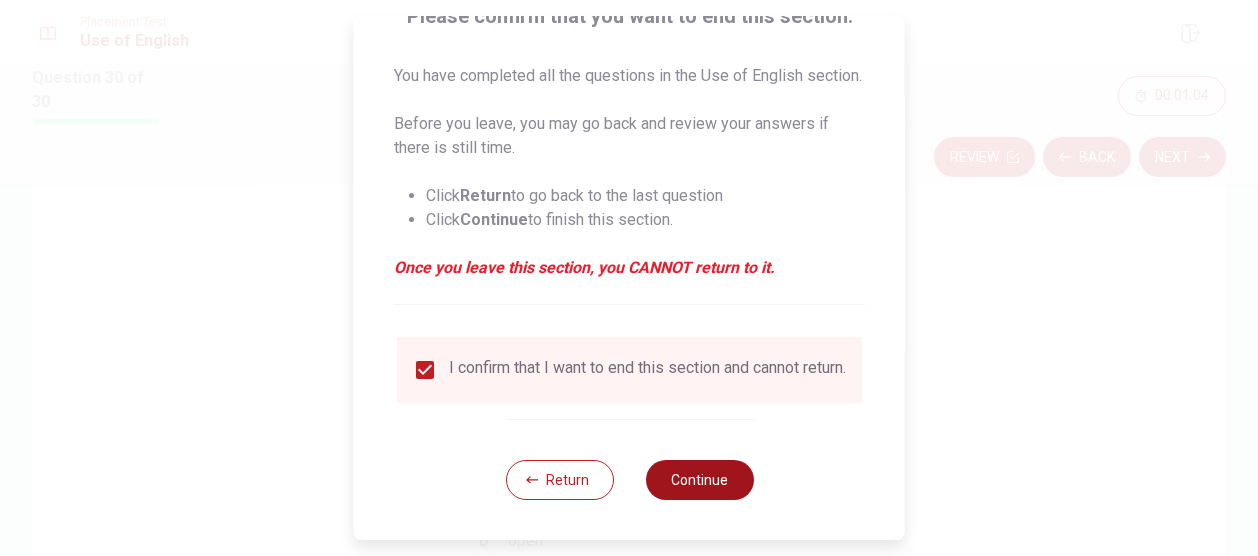 click on "Continue" at bounding box center [699, 480] 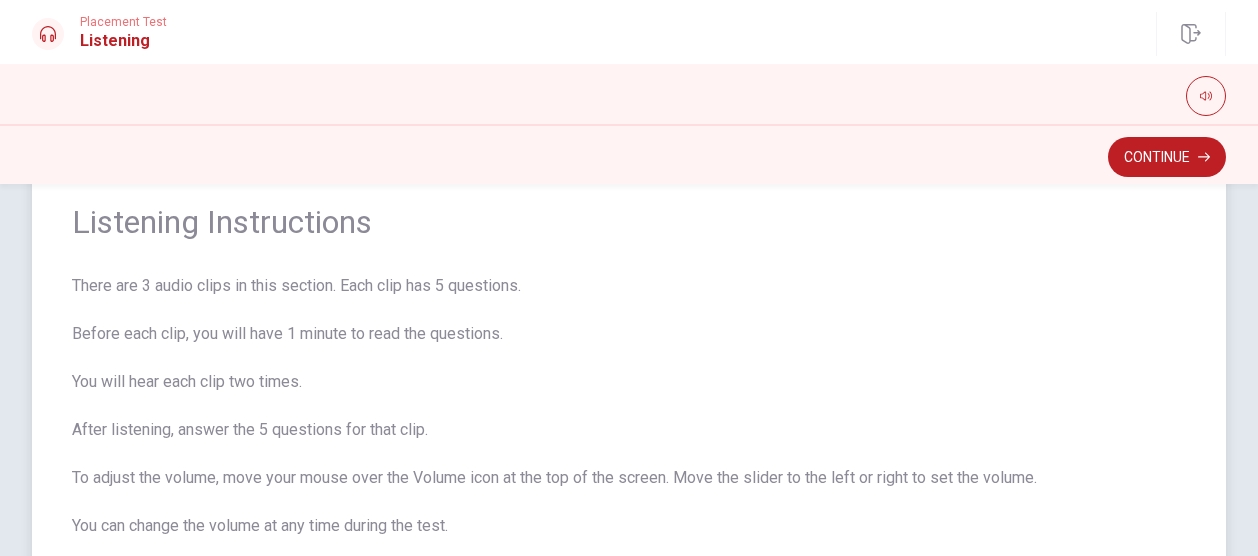 scroll, scrollTop: 0, scrollLeft: 0, axis: both 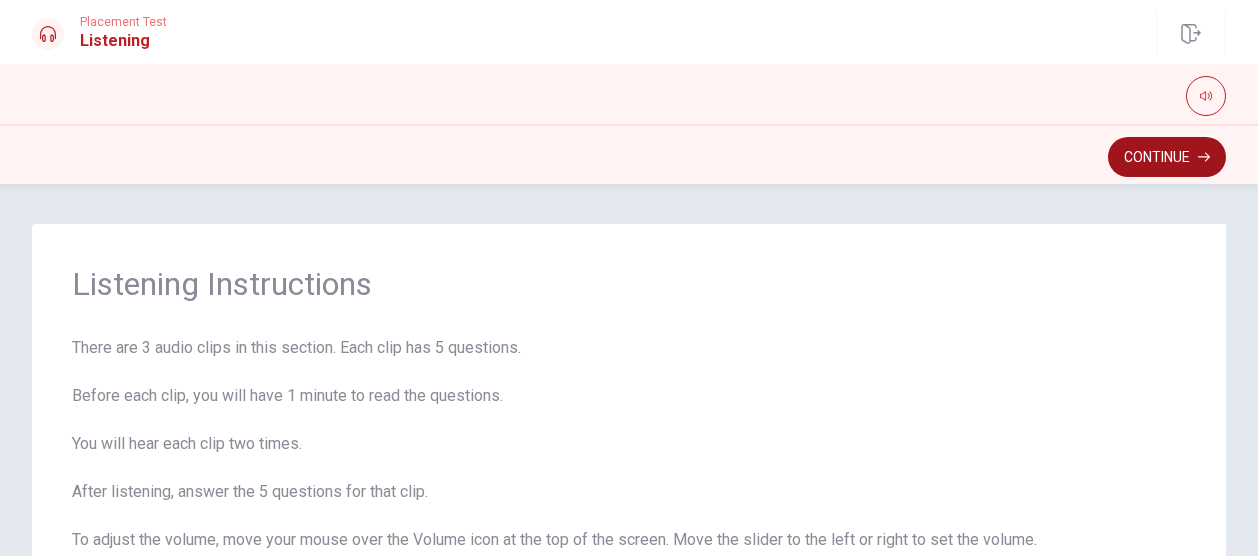 click on "Continue" at bounding box center (1167, 157) 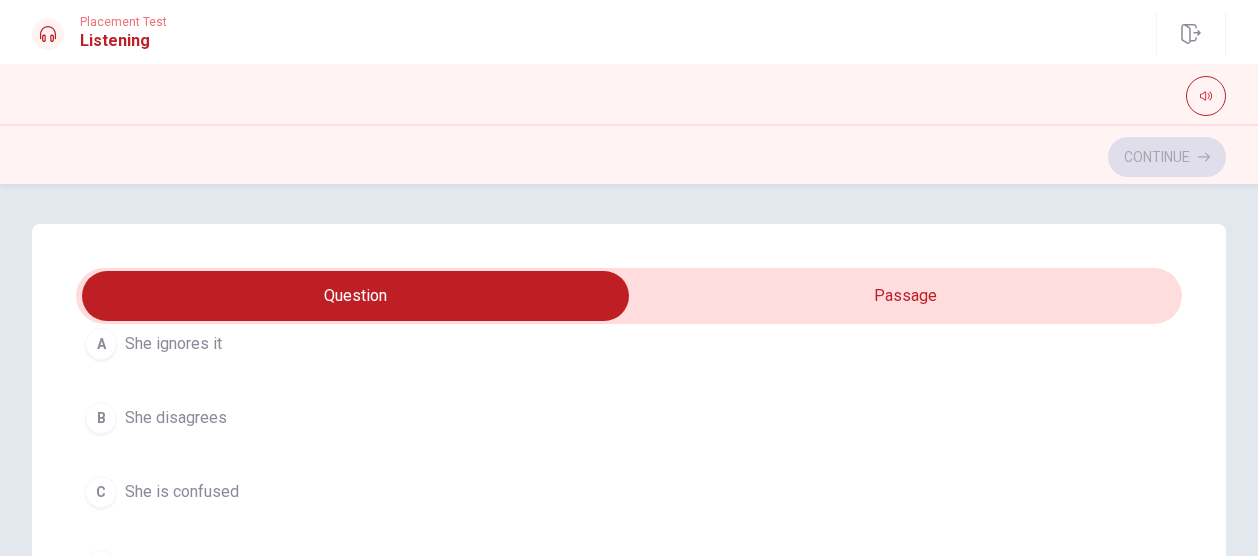 scroll, scrollTop: 200, scrollLeft: 0, axis: vertical 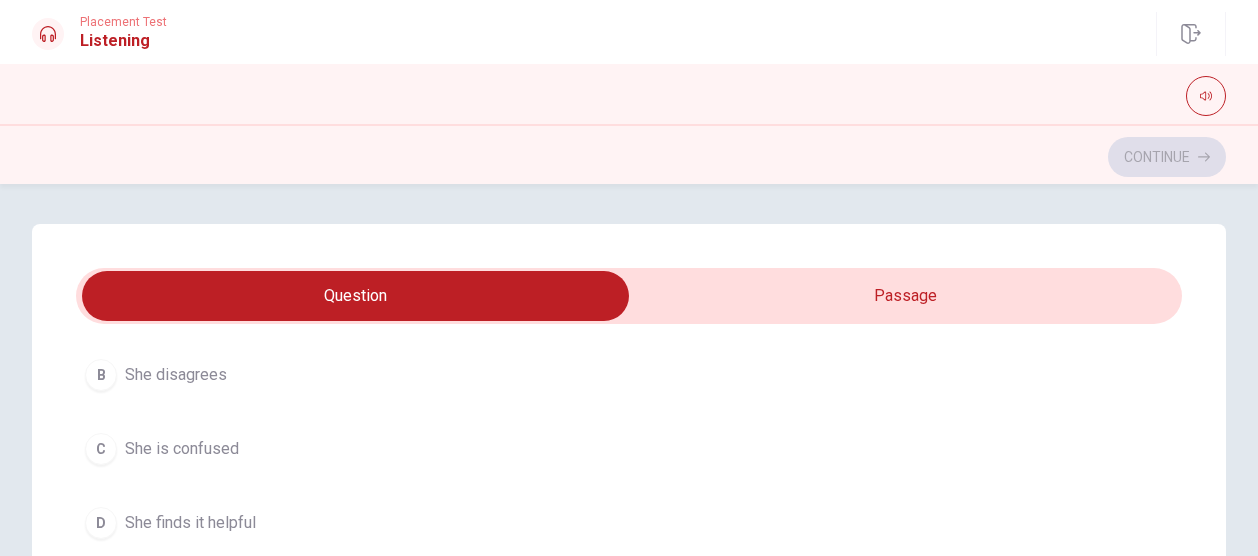 click on "She finds it helpful" at bounding box center (190, 523) 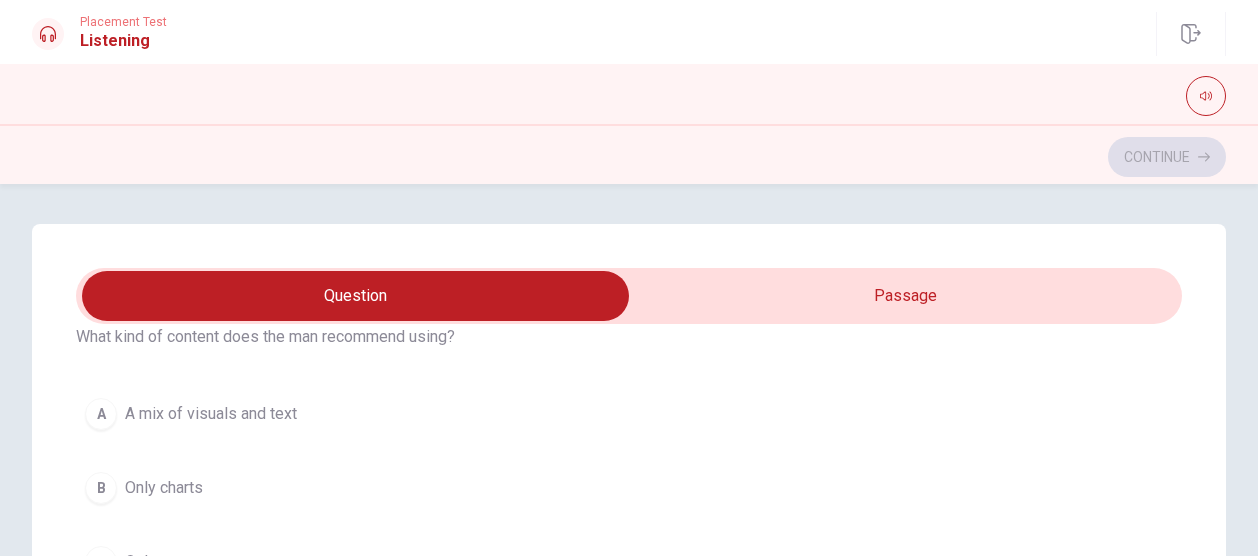 scroll, scrollTop: 500, scrollLeft: 0, axis: vertical 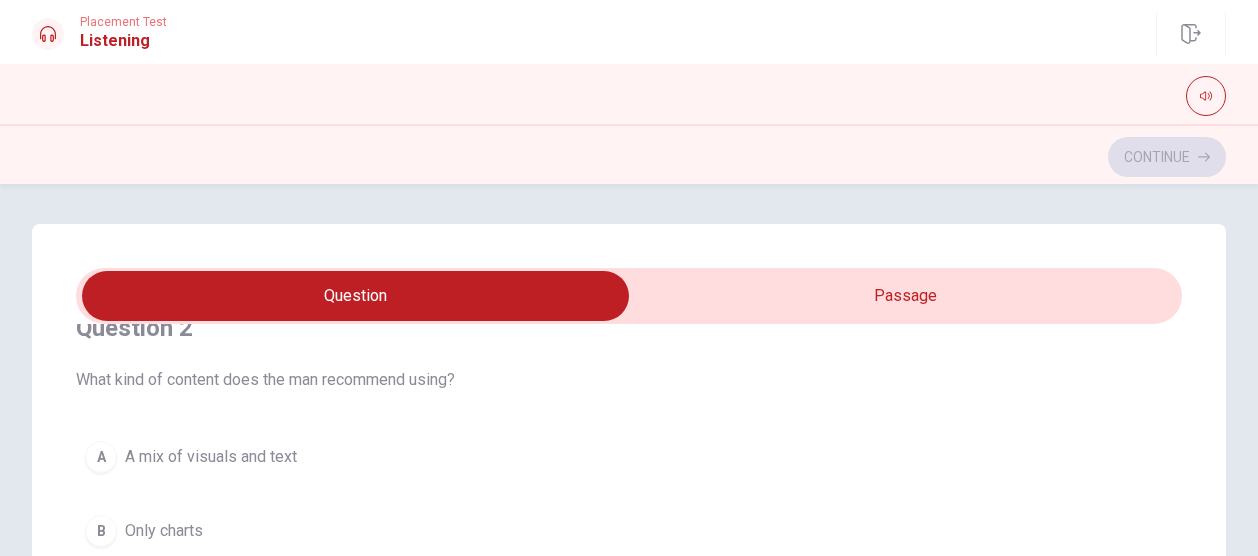 click on "A mix of visuals and text" at bounding box center (211, 457) 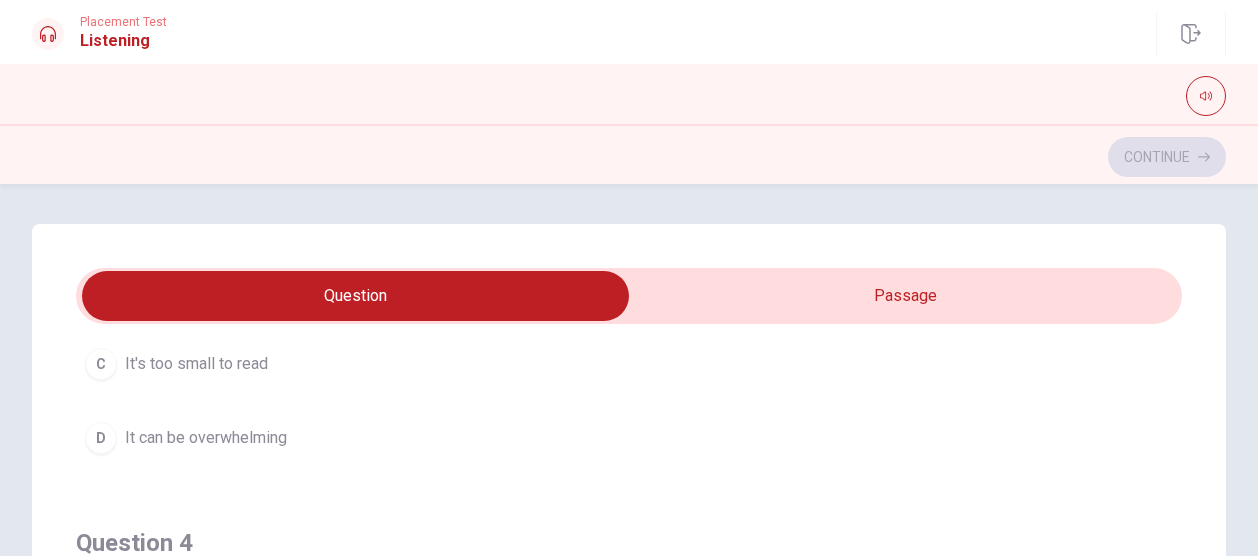 scroll, scrollTop: 1200, scrollLeft: 0, axis: vertical 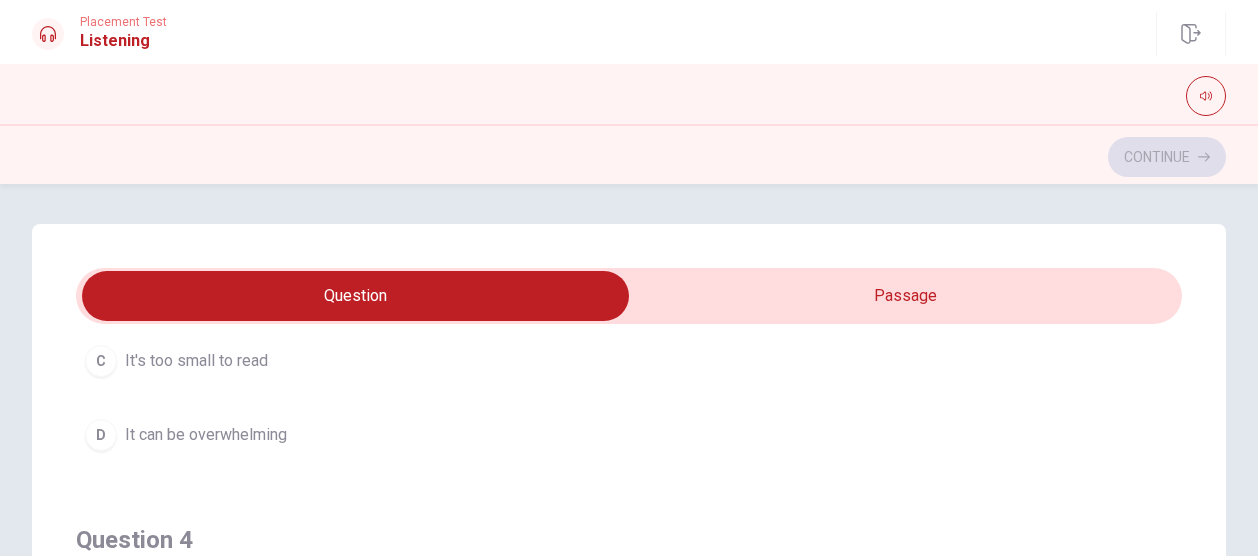 click on "It can be overwhelming" at bounding box center [206, 435] 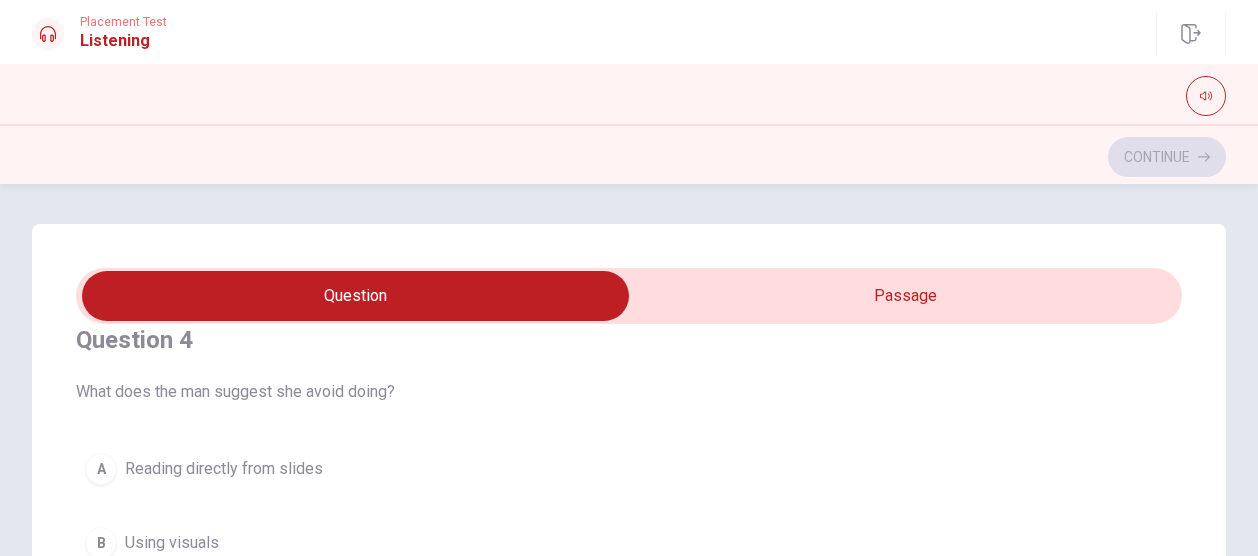 scroll, scrollTop: 1500, scrollLeft: 0, axis: vertical 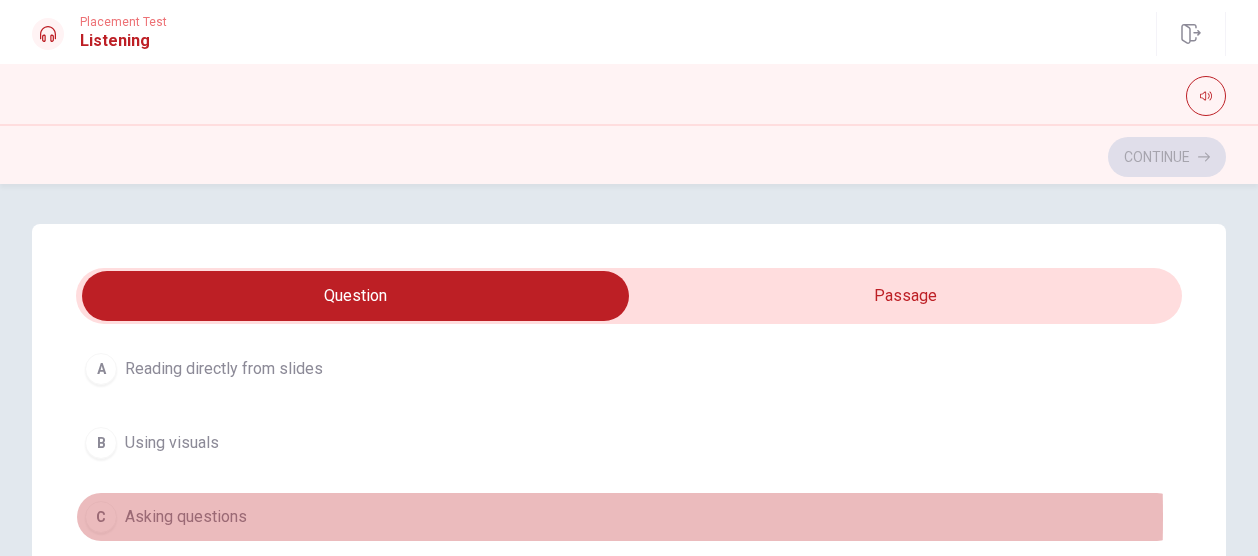 click on "Asking questions" at bounding box center [186, 517] 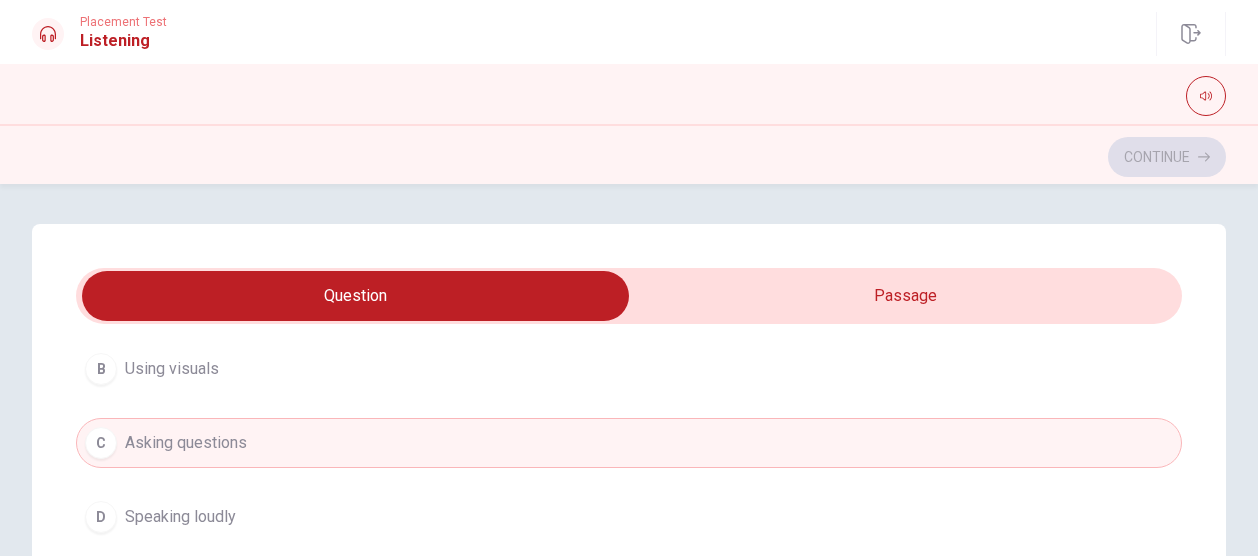 scroll, scrollTop: 1606, scrollLeft: 0, axis: vertical 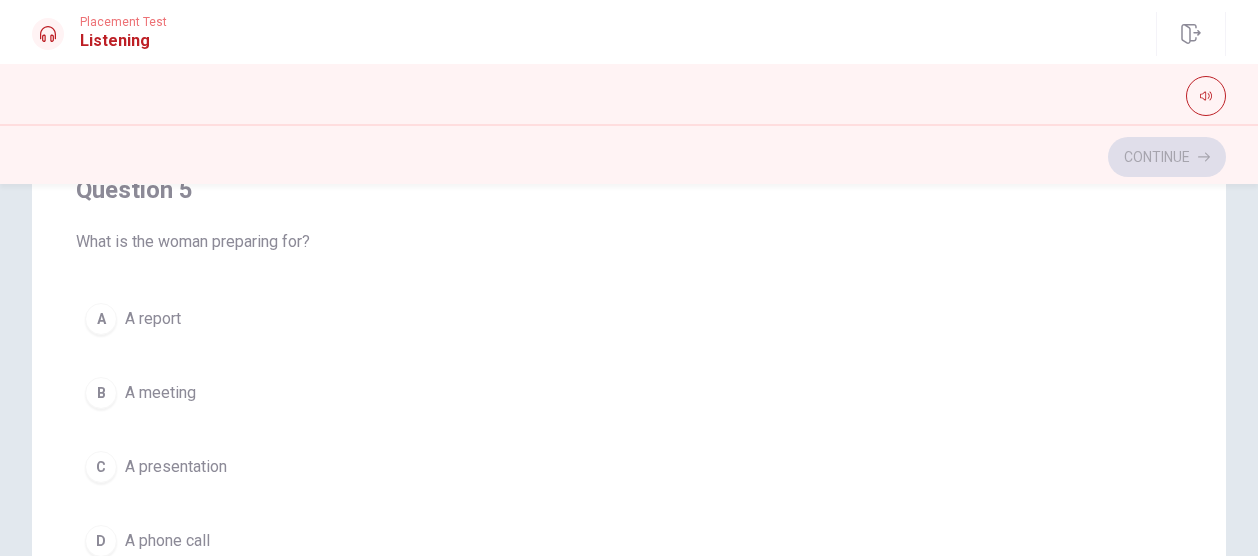 click on "A meeting" at bounding box center [160, 393] 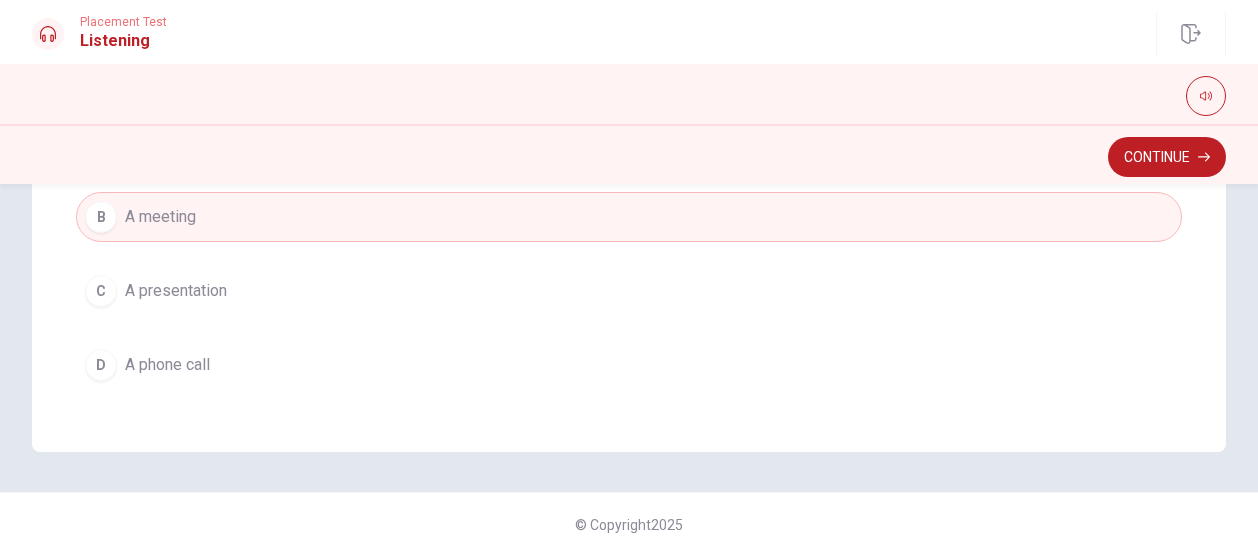 scroll, scrollTop: 476, scrollLeft: 0, axis: vertical 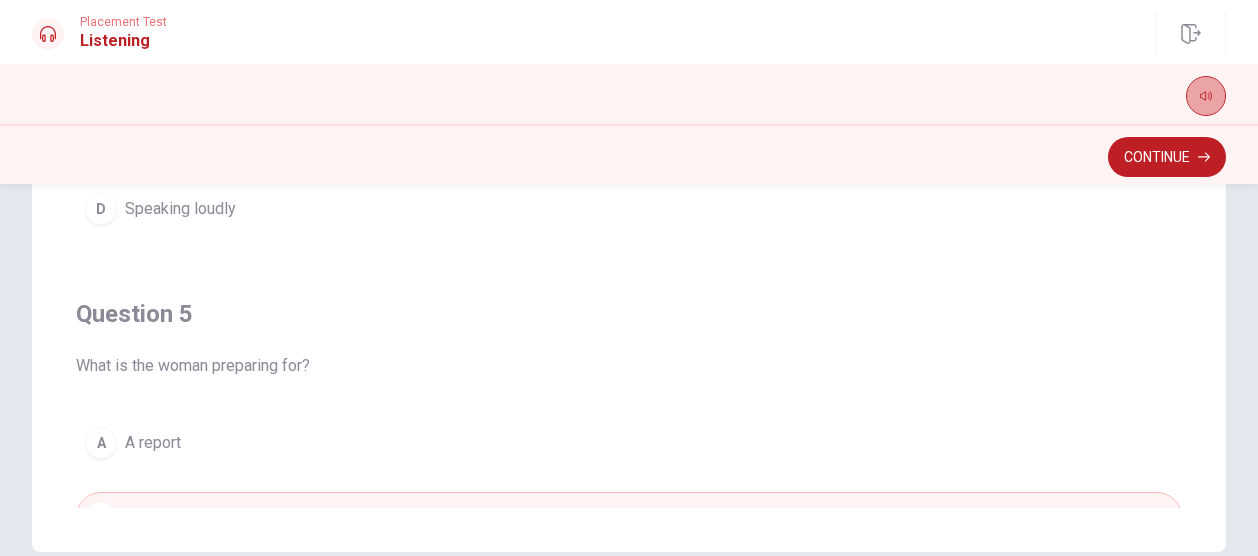 click at bounding box center (1206, 96) 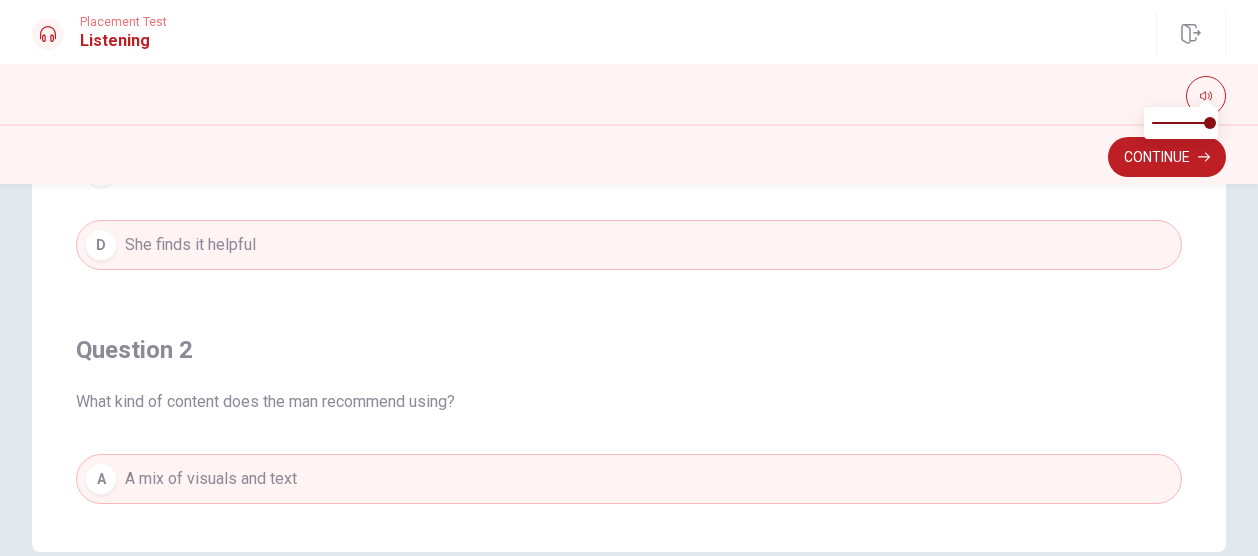 scroll, scrollTop: 0, scrollLeft: 0, axis: both 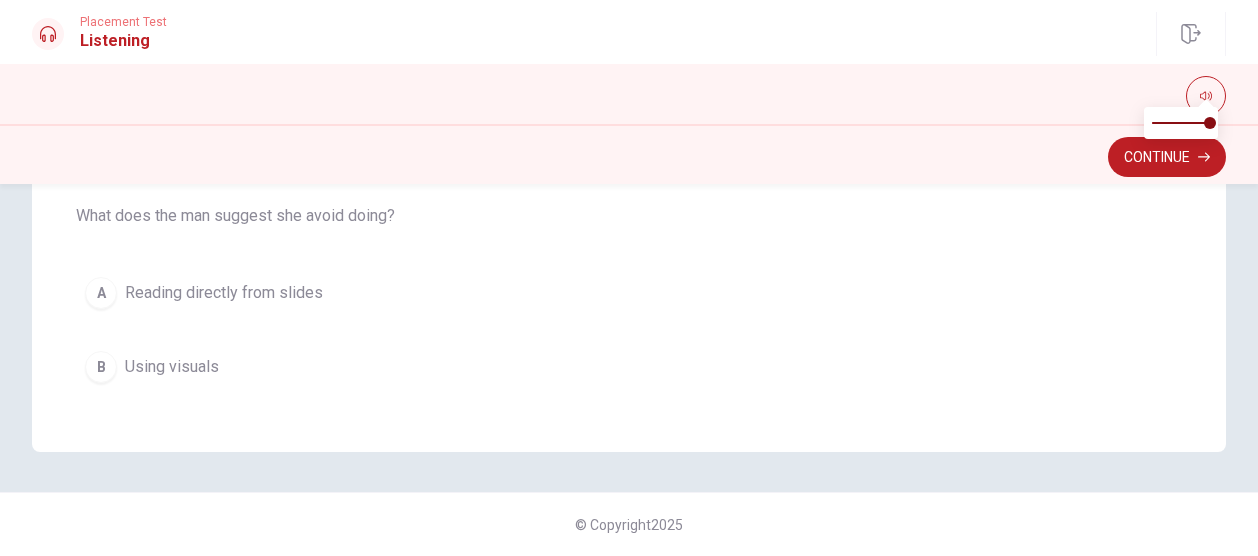 click on "Reading directly from slides" at bounding box center [224, 293] 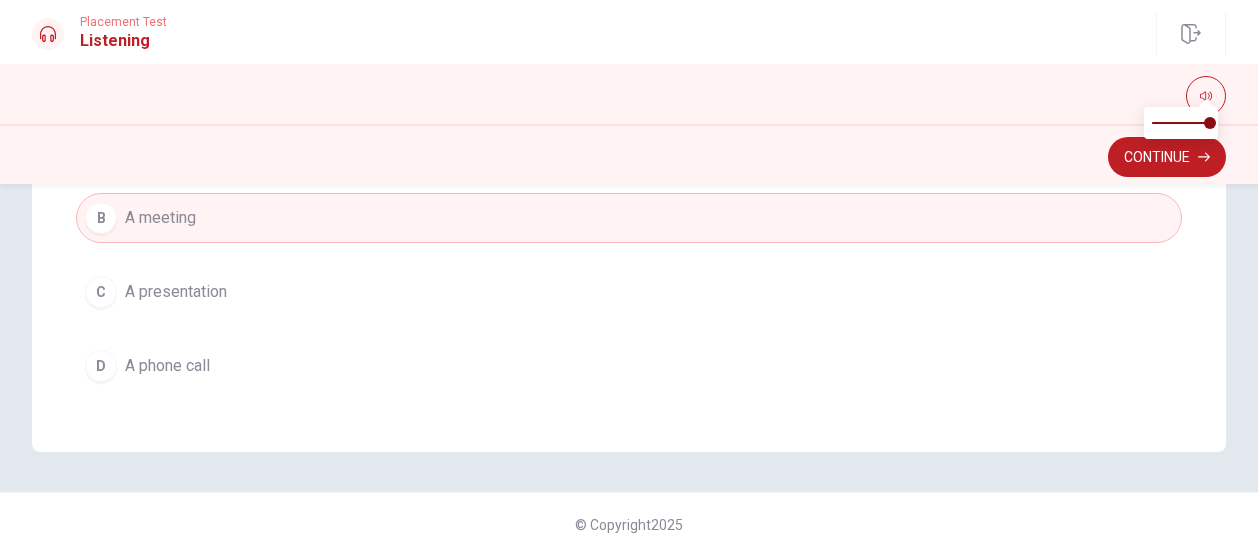 scroll, scrollTop: 1606, scrollLeft: 0, axis: vertical 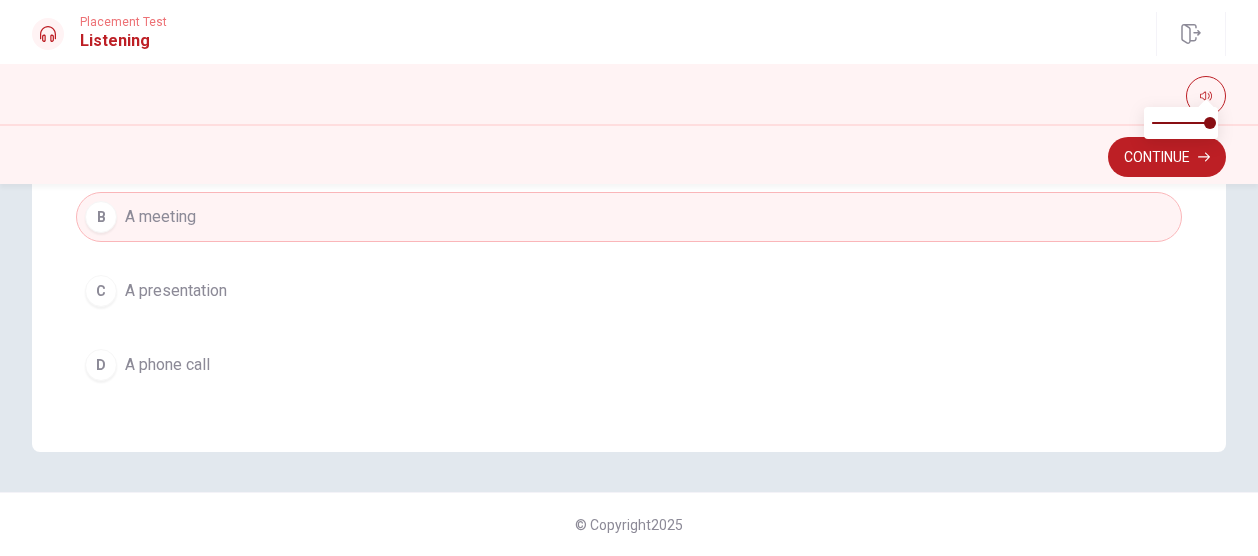 click on "A presentation" at bounding box center (176, 291) 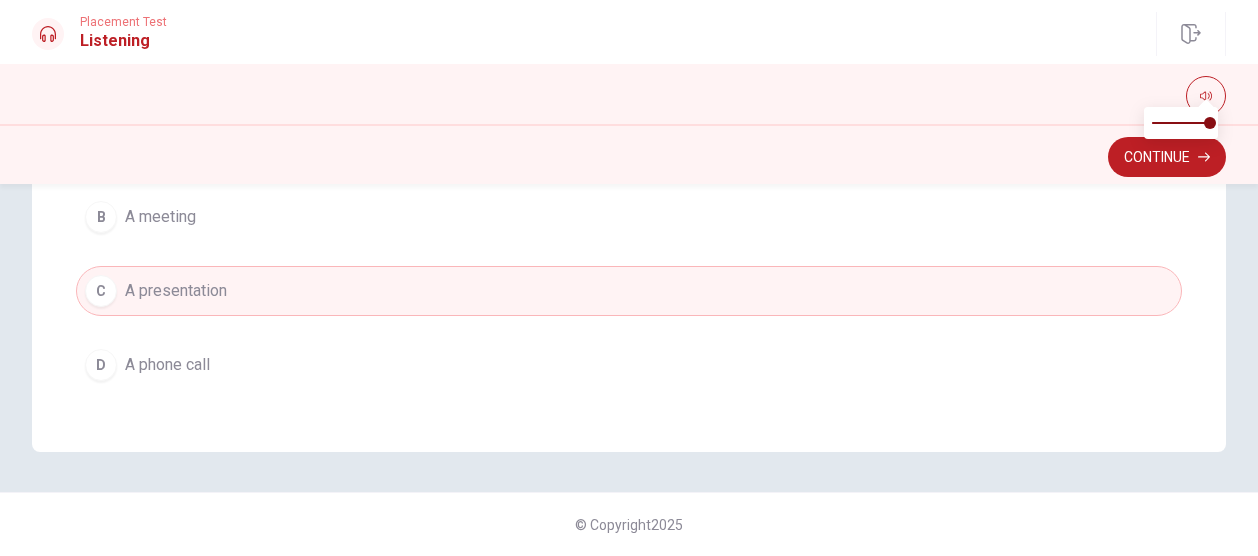 scroll, scrollTop: 1506, scrollLeft: 0, axis: vertical 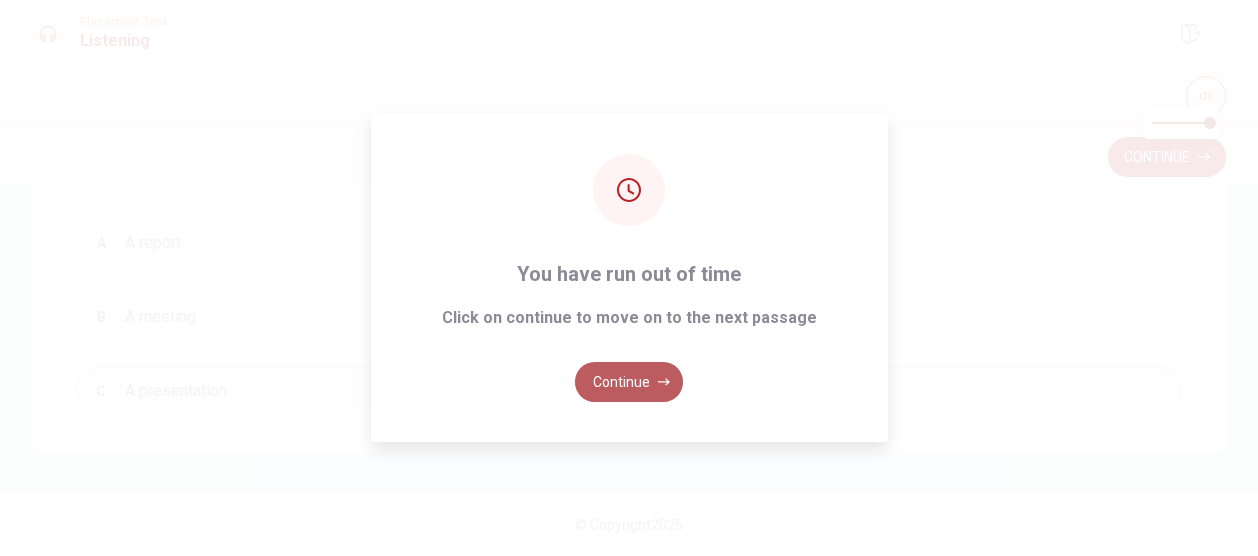 click on "Continue" at bounding box center (629, 382) 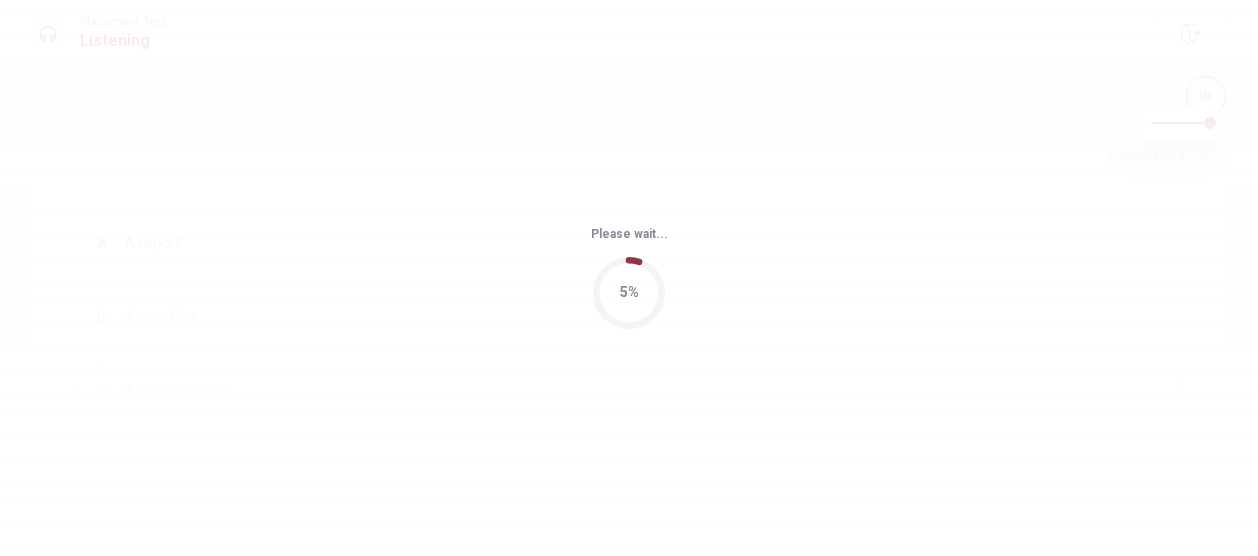 scroll, scrollTop: 0, scrollLeft: 0, axis: both 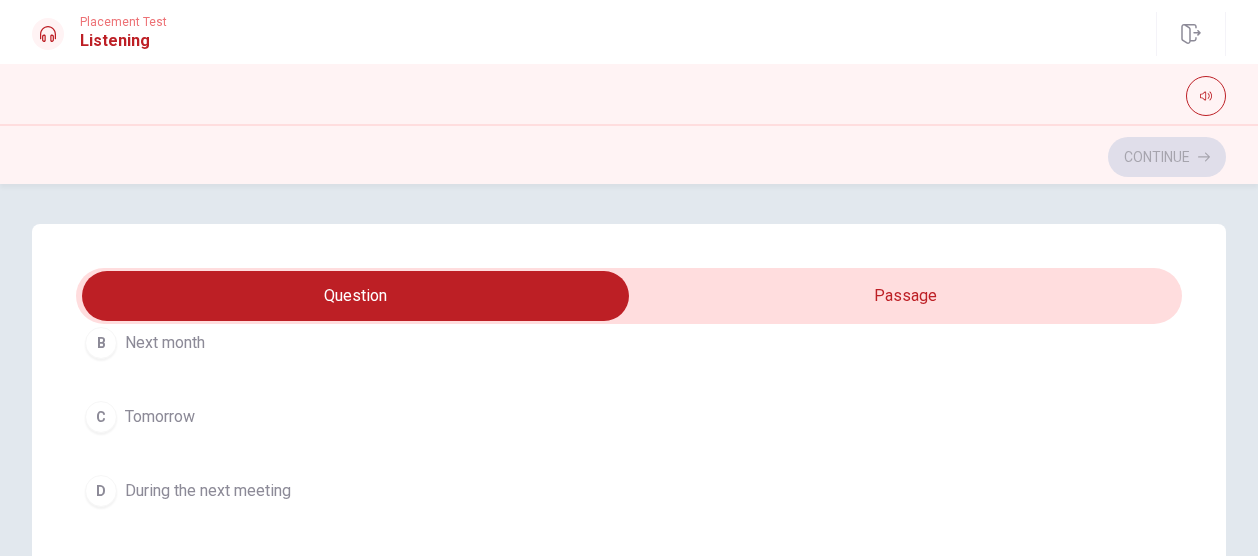 click on "During the next meeting" at bounding box center [208, 491] 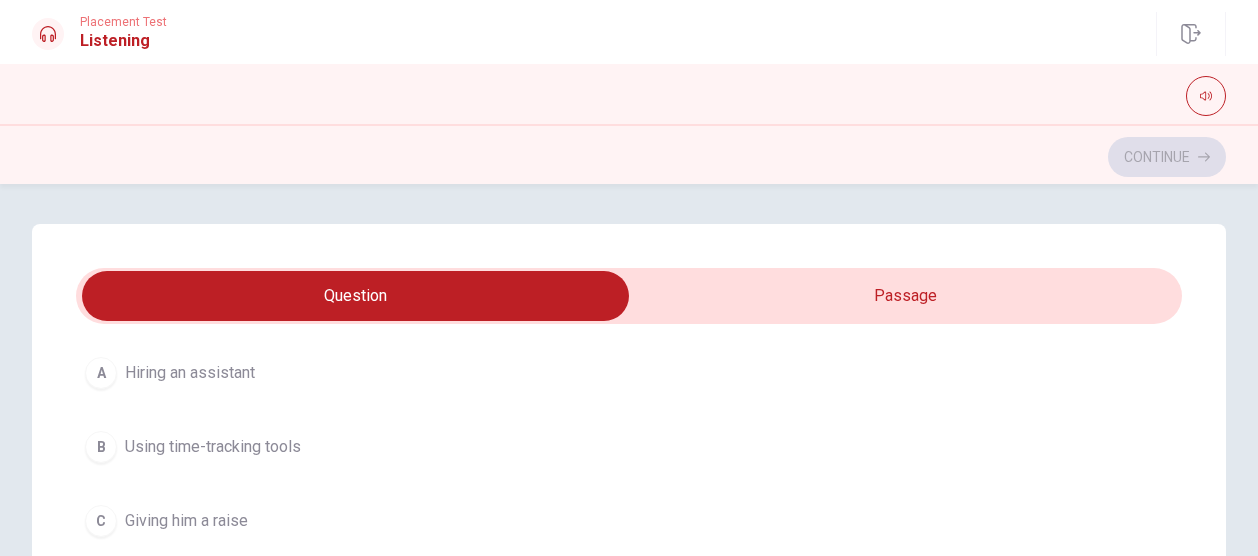 scroll, scrollTop: 1000, scrollLeft: 0, axis: vertical 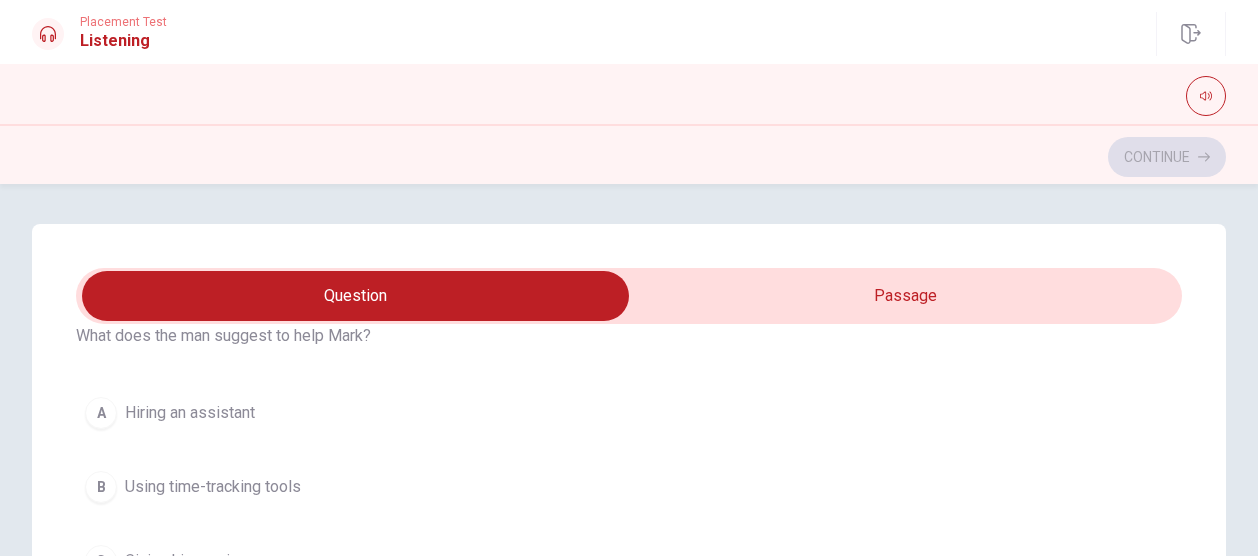 click on "Using time-tracking tools" at bounding box center (213, 487) 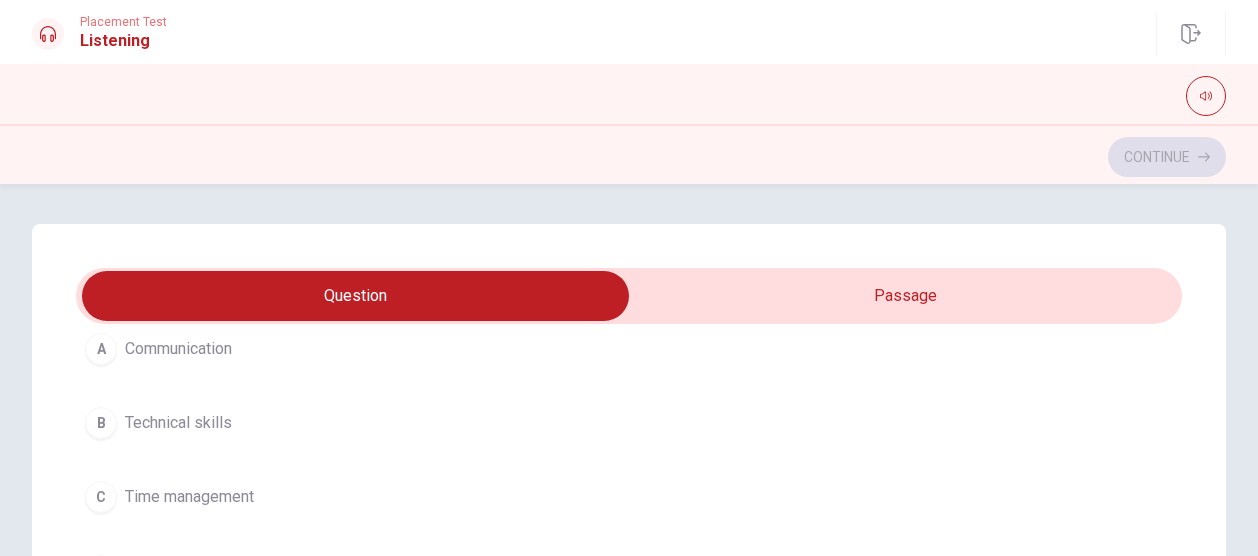 scroll, scrollTop: 600, scrollLeft: 0, axis: vertical 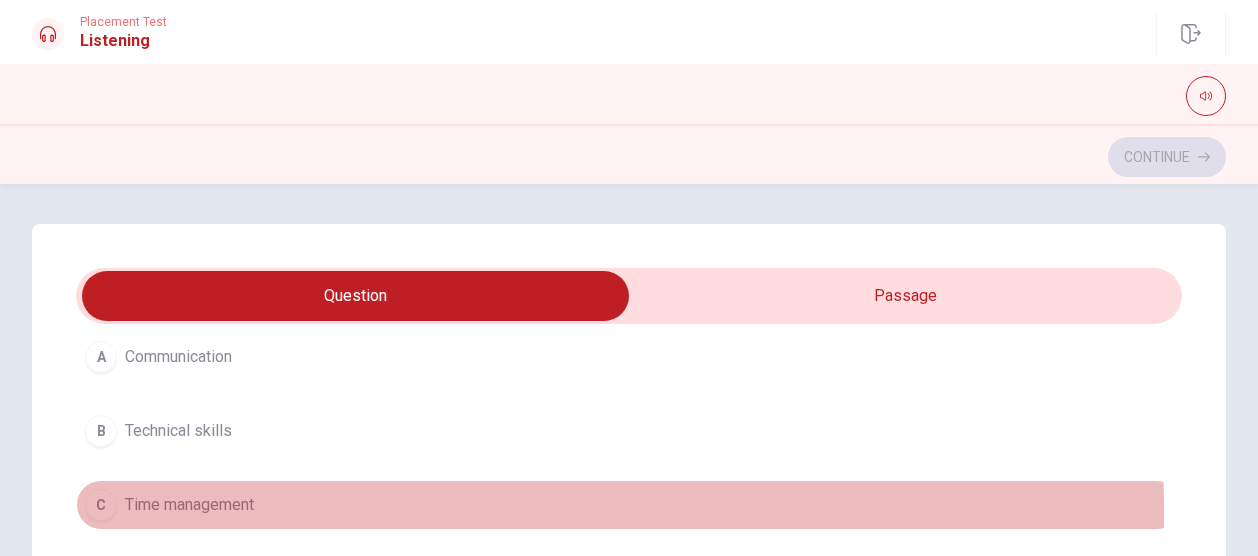 click on "Time management" at bounding box center (189, 505) 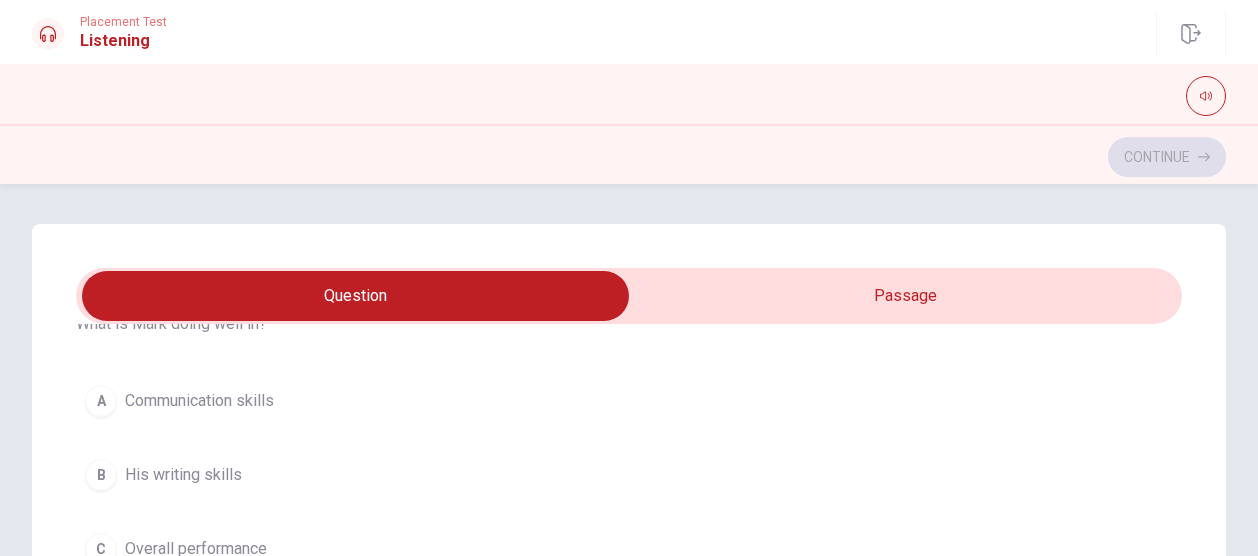 scroll, scrollTop: 200, scrollLeft: 0, axis: vertical 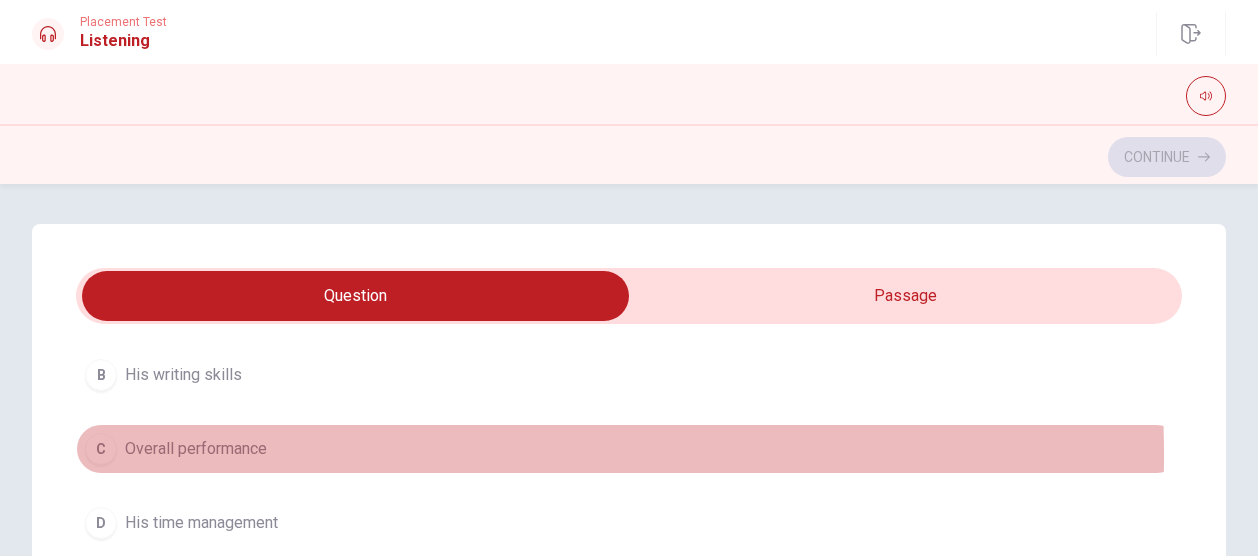 click on "Overall performance" at bounding box center [196, 449] 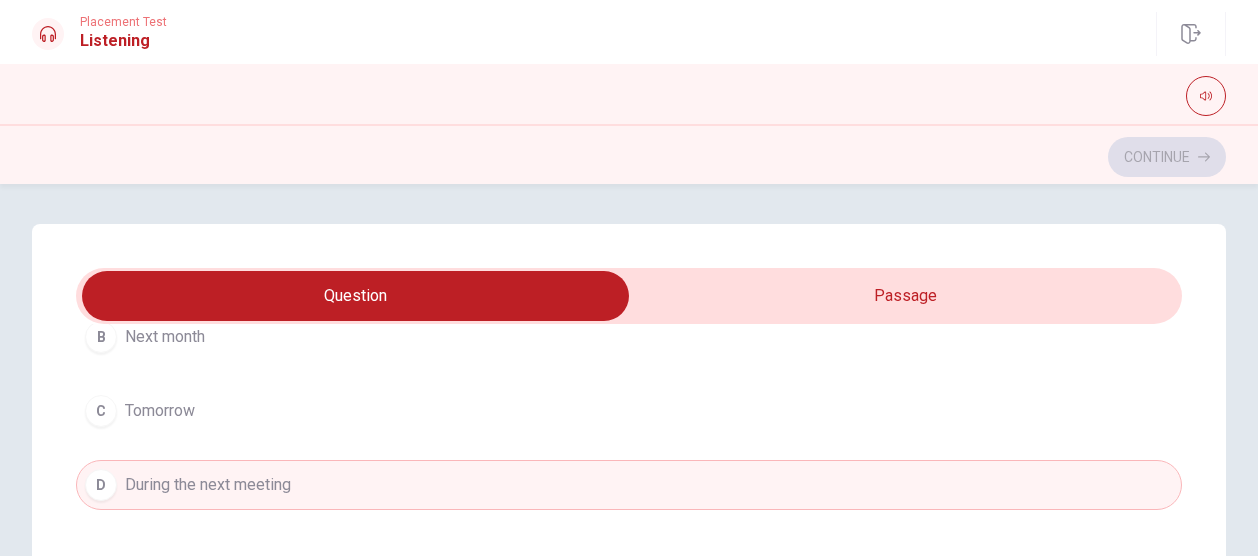 scroll, scrollTop: 1606, scrollLeft: 0, axis: vertical 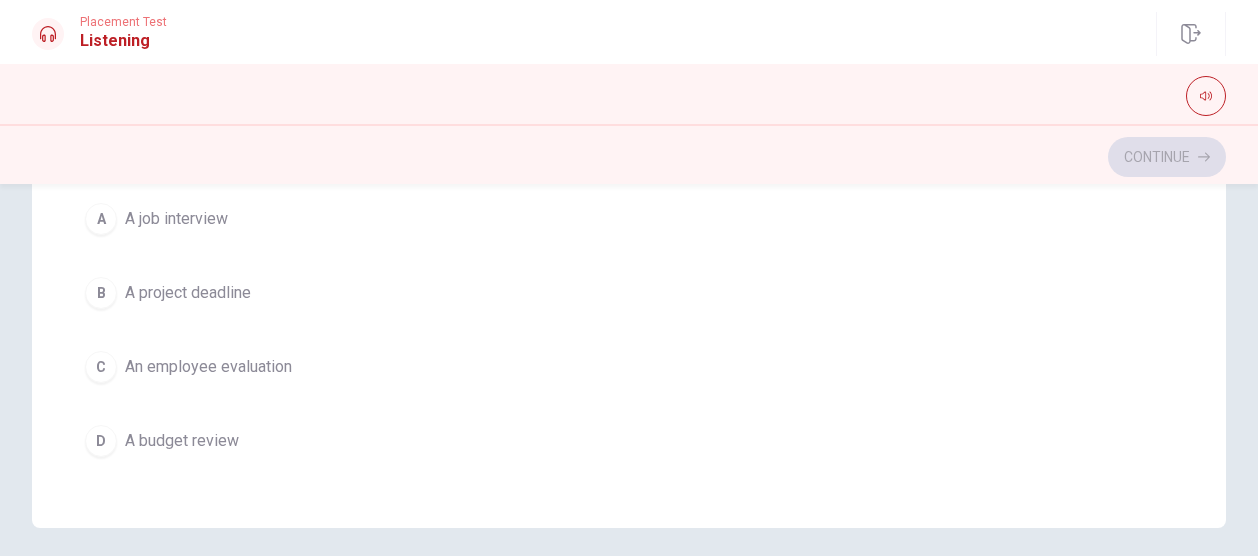 click on "A project deadline" at bounding box center [188, 293] 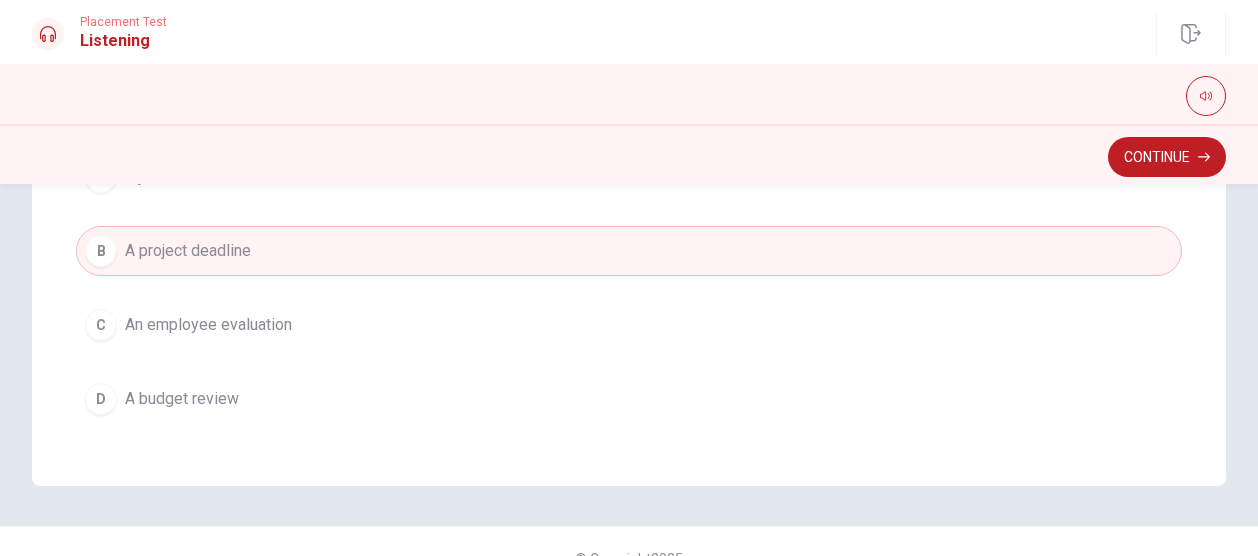 scroll, scrollTop: 576, scrollLeft: 0, axis: vertical 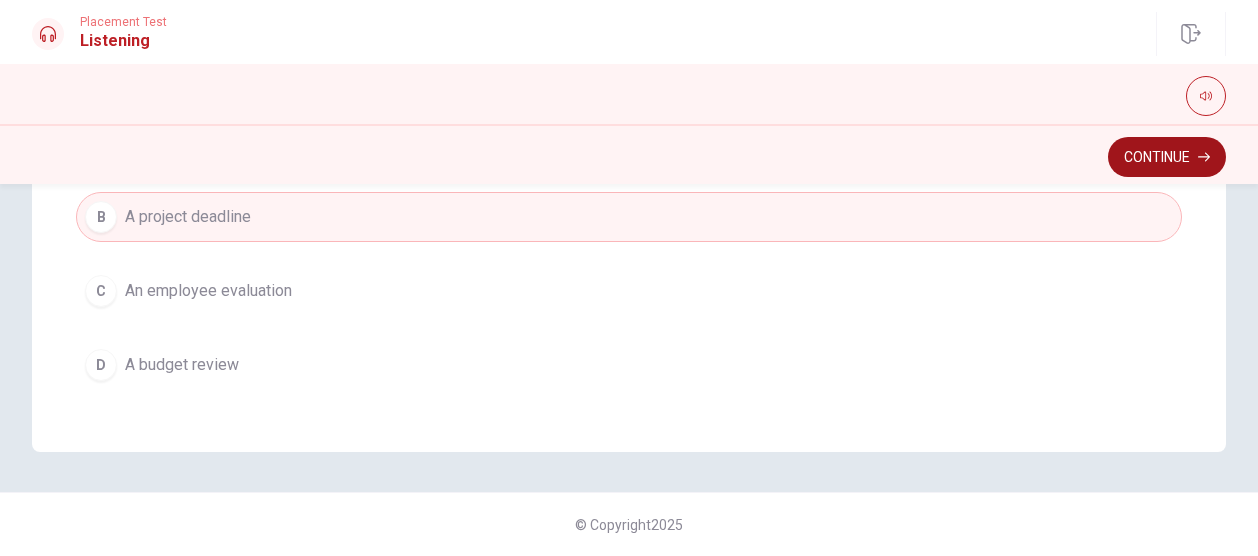 click on "Continue" at bounding box center [1167, 157] 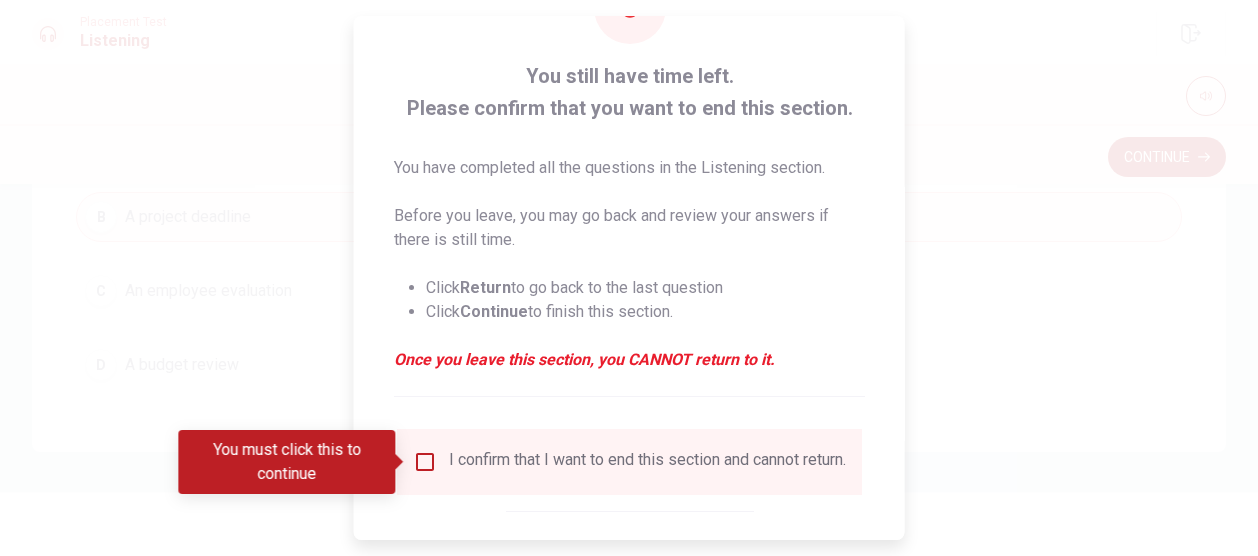 scroll, scrollTop: 190, scrollLeft: 0, axis: vertical 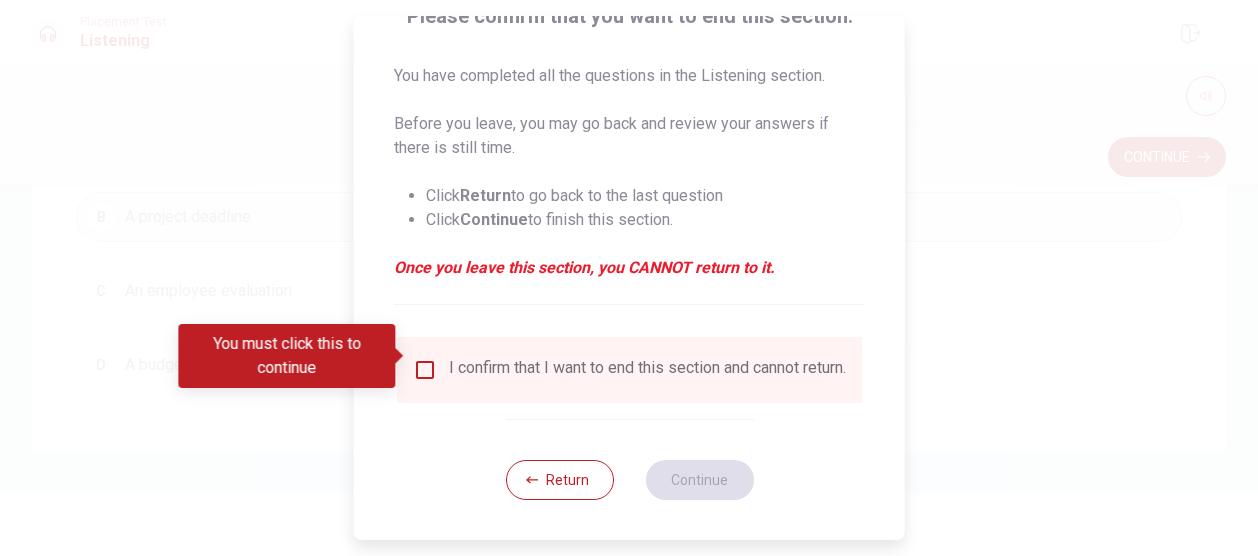 click at bounding box center [425, 370] 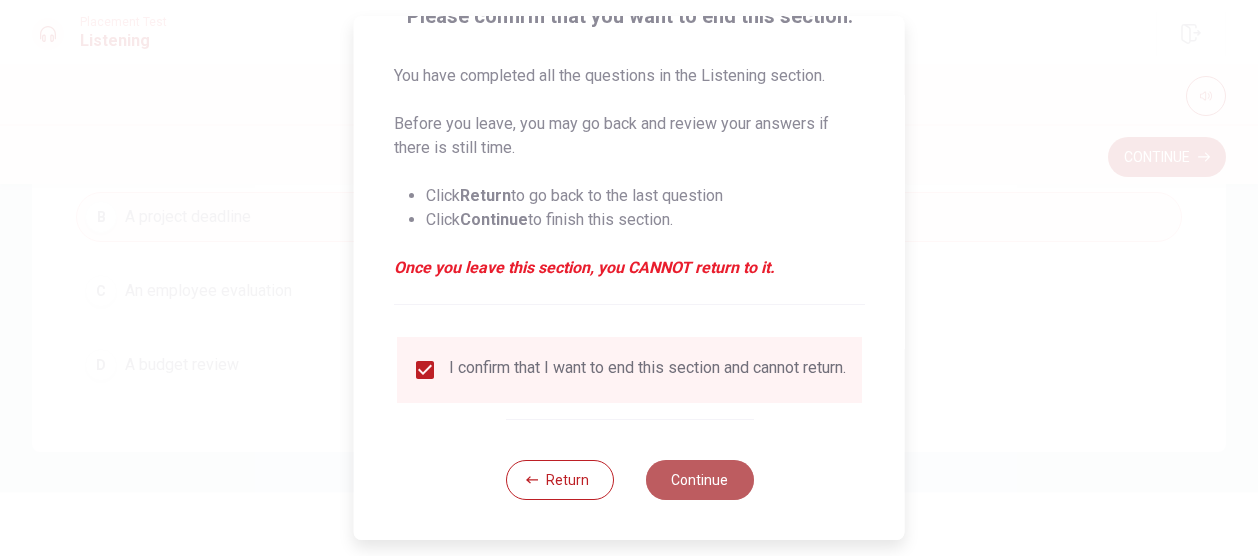 click on "Continue" at bounding box center (699, 480) 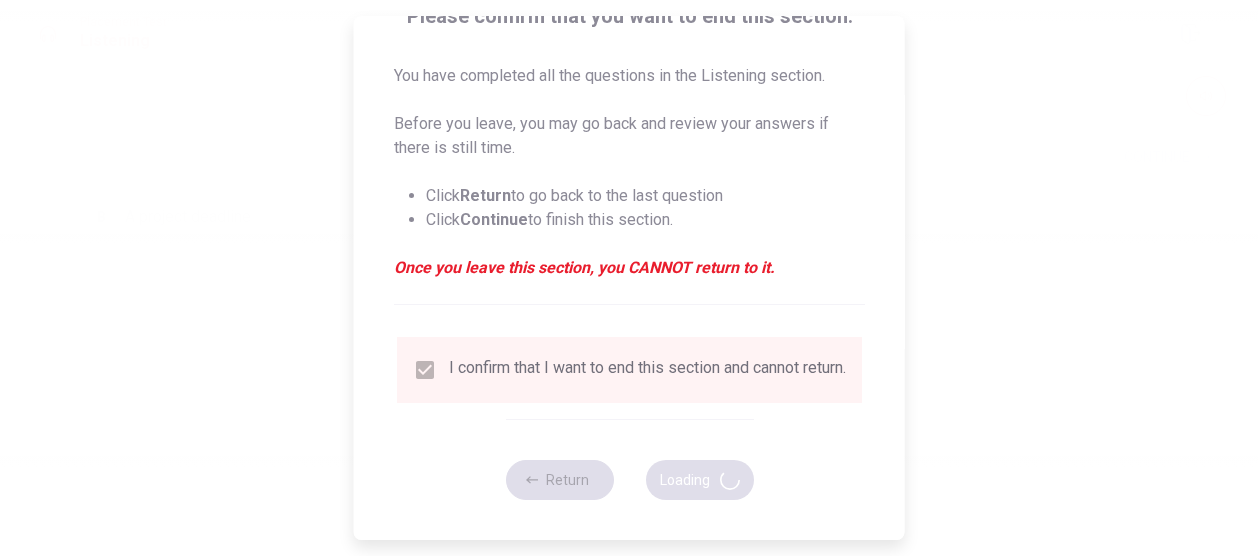 scroll, scrollTop: 0, scrollLeft: 0, axis: both 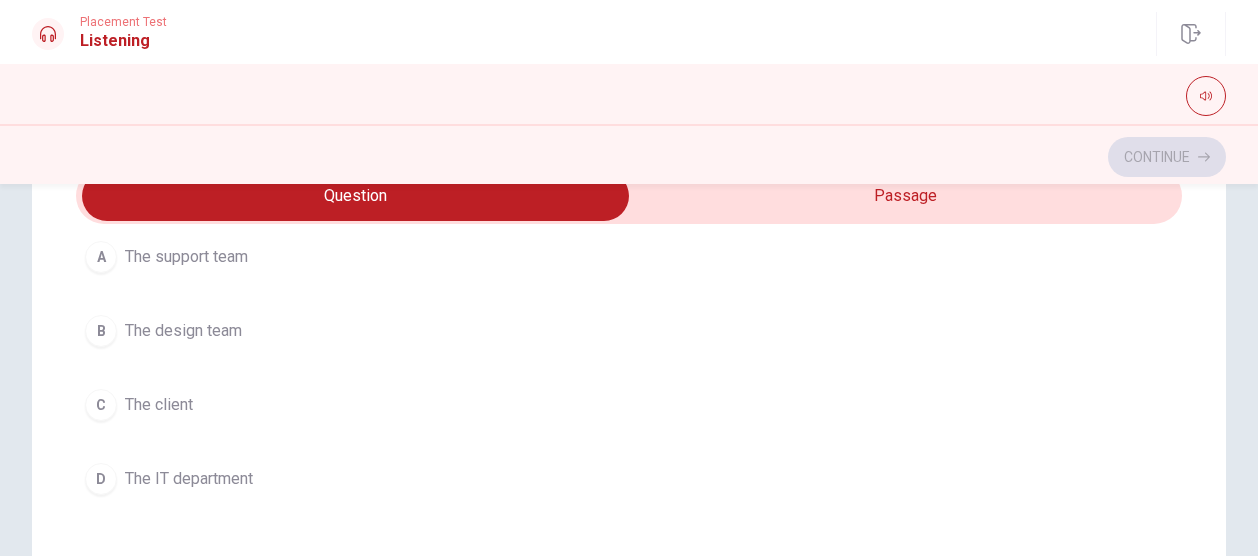 click on "The design team" at bounding box center (183, 331) 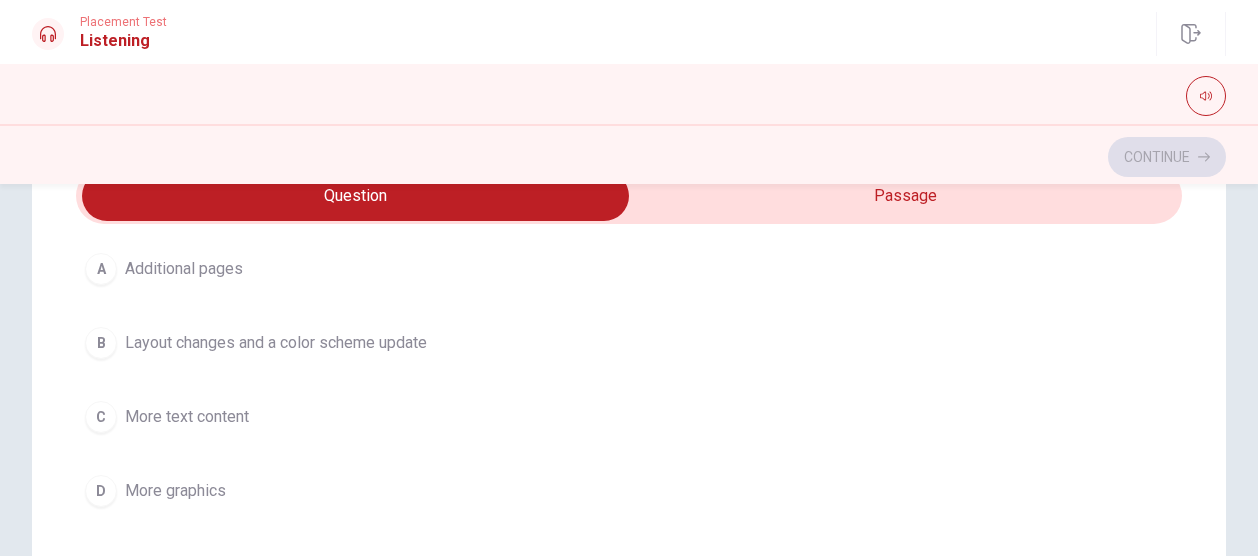 scroll, scrollTop: 1606, scrollLeft: 0, axis: vertical 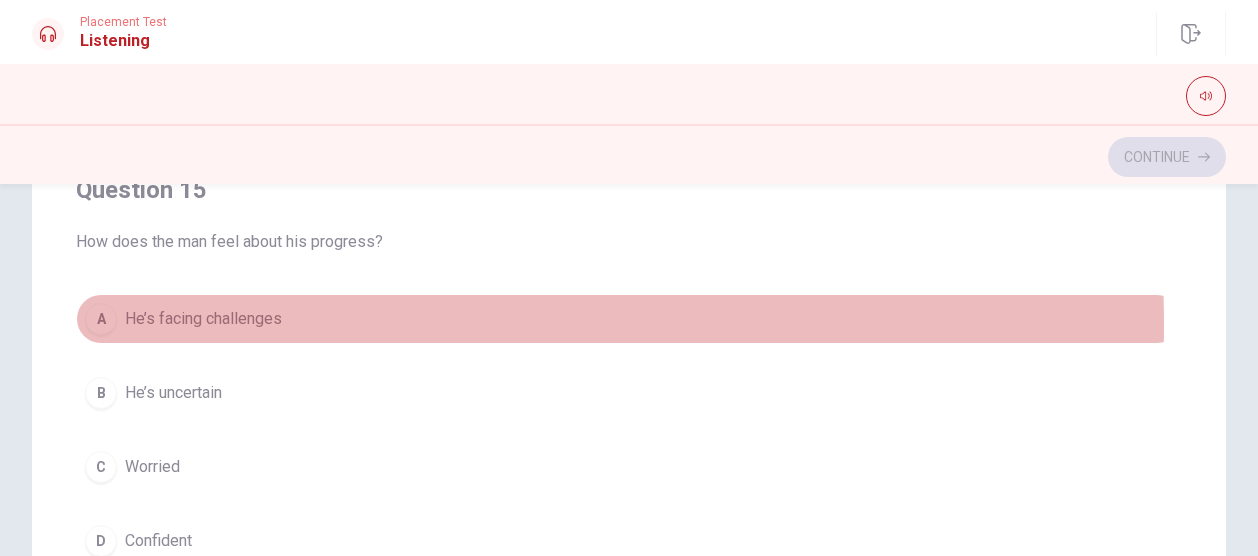 click on "He’s facing challenges" at bounding box center (203, 319) 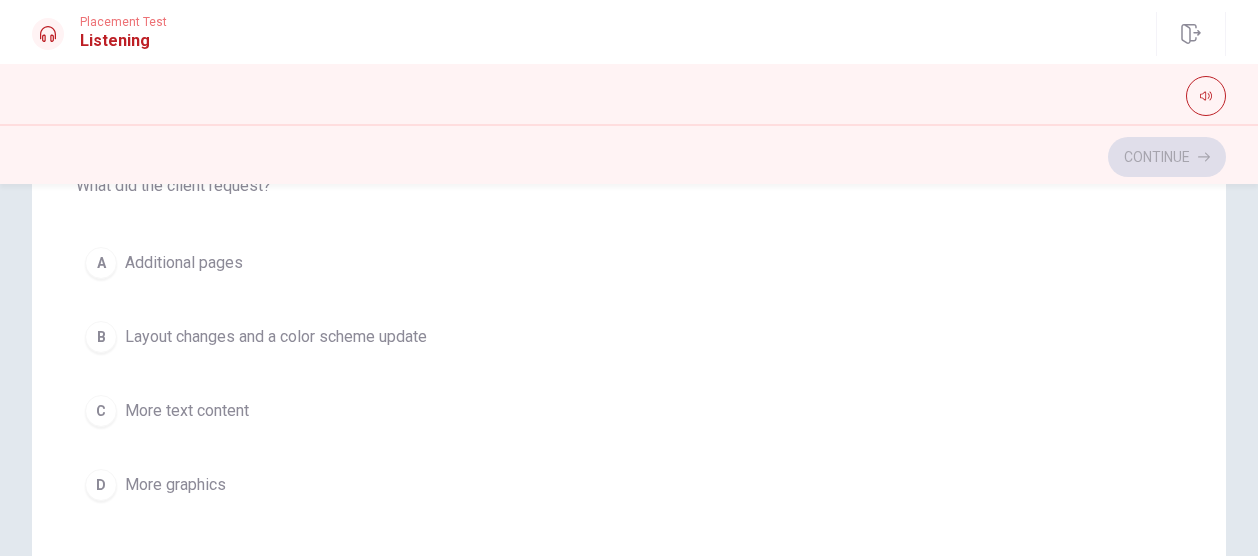 scroll, scrollTop: 1106, scrollLeft: 0, axis: vertical 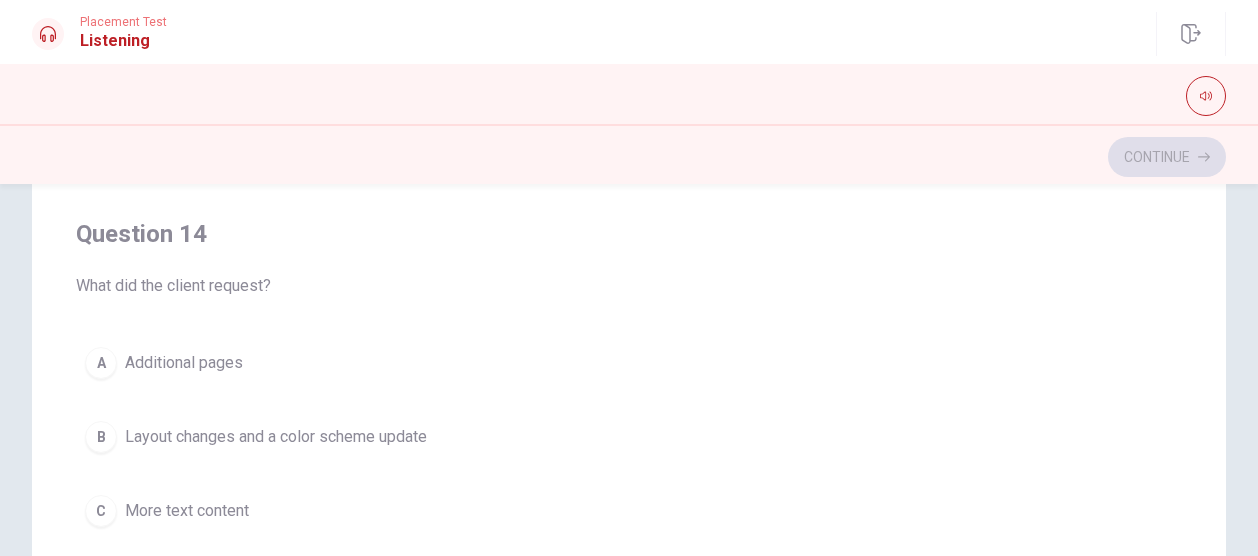 click on "Layout changes and a color scheme update" at bounding box center [276, 437] 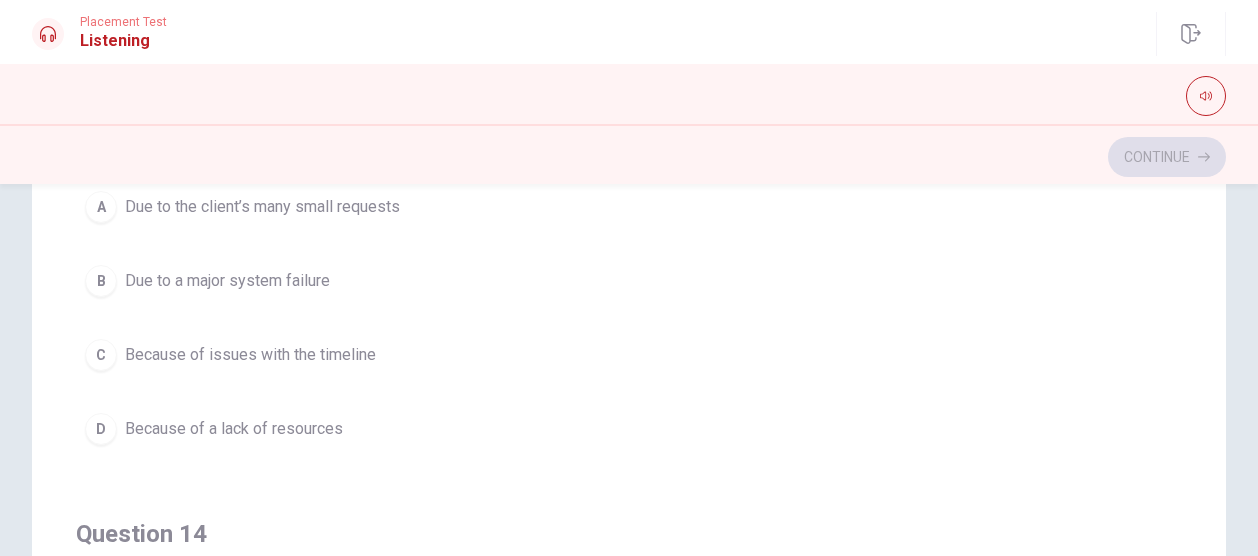 scroll, scrollTop: 706, scrollLeft: 0, axis: vertical 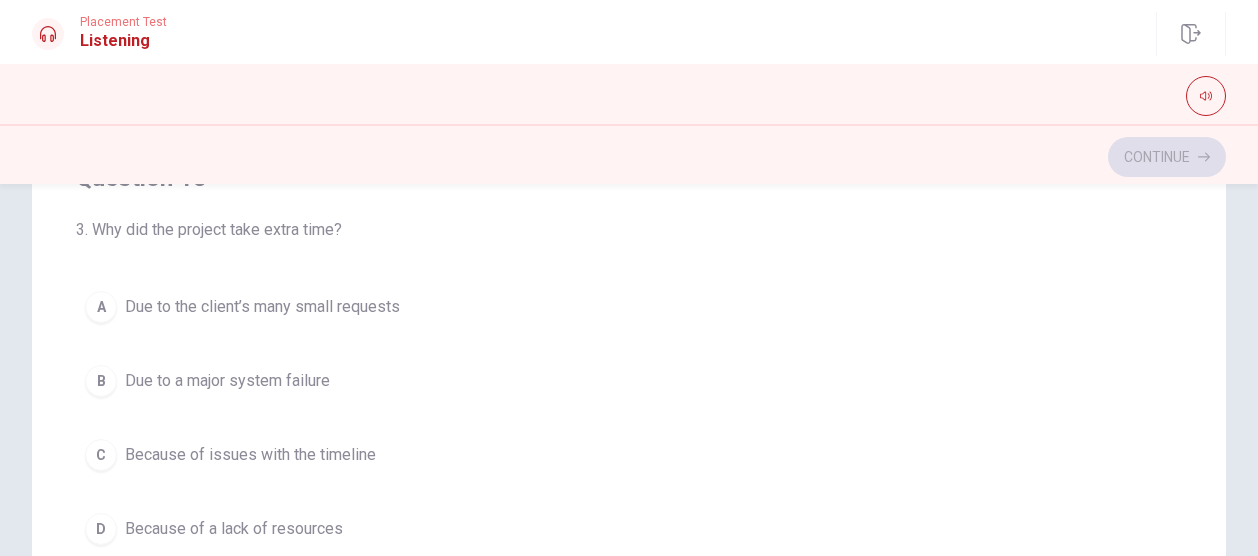 click on "Because of issues with the timeline" at bounding box center (250, 455) 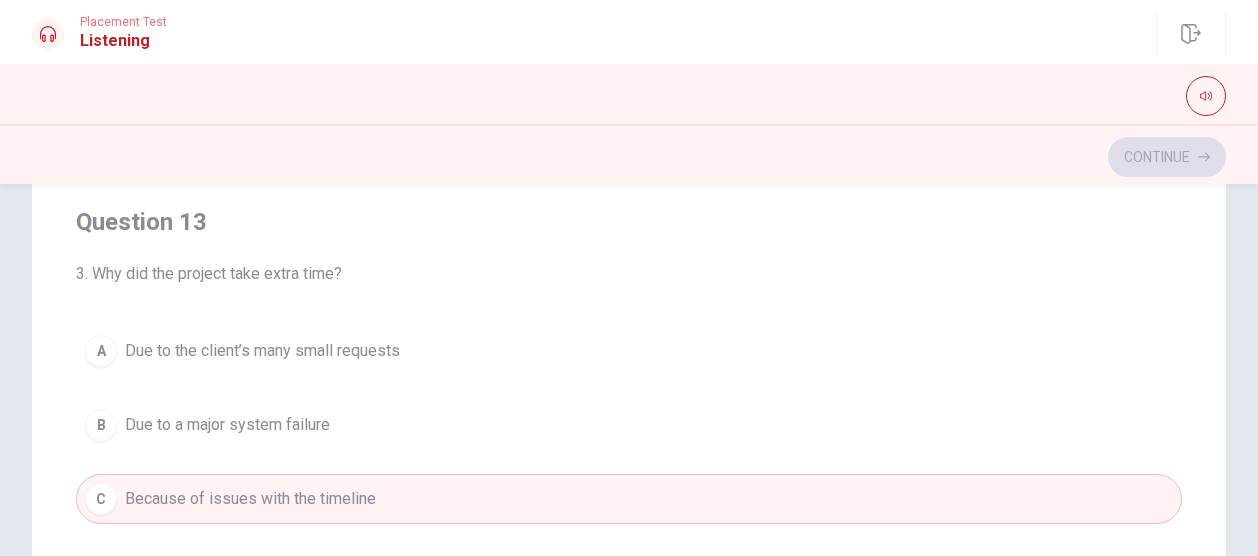 scroll, scrollTop: 706, scrollLeft: 0, axis: vertical 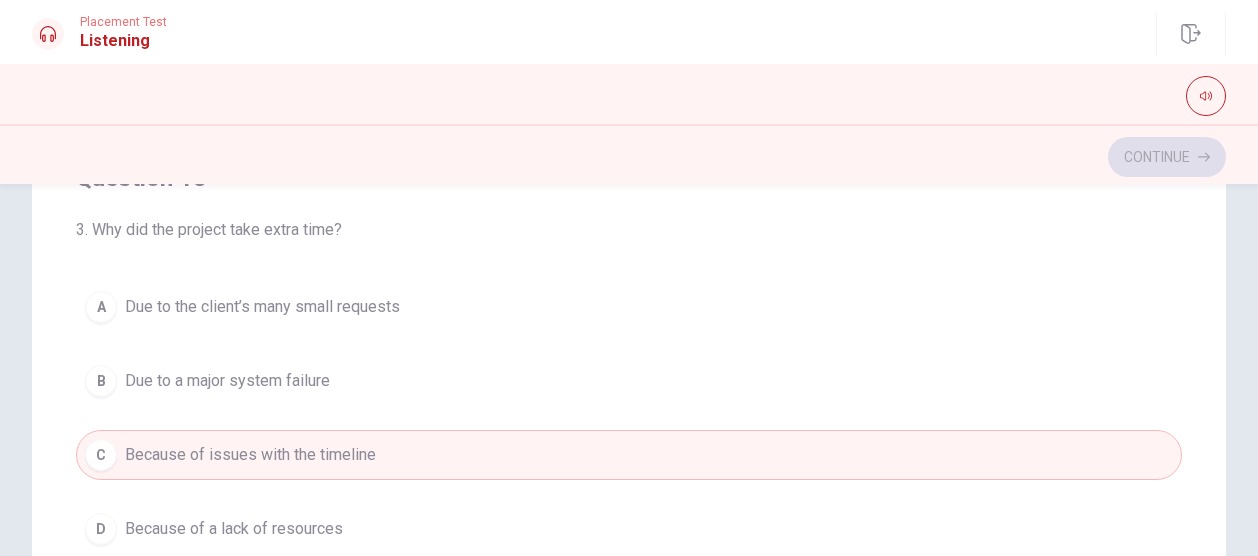 click on "Due to the client’s many small requests" at bounding box center [262, 307] 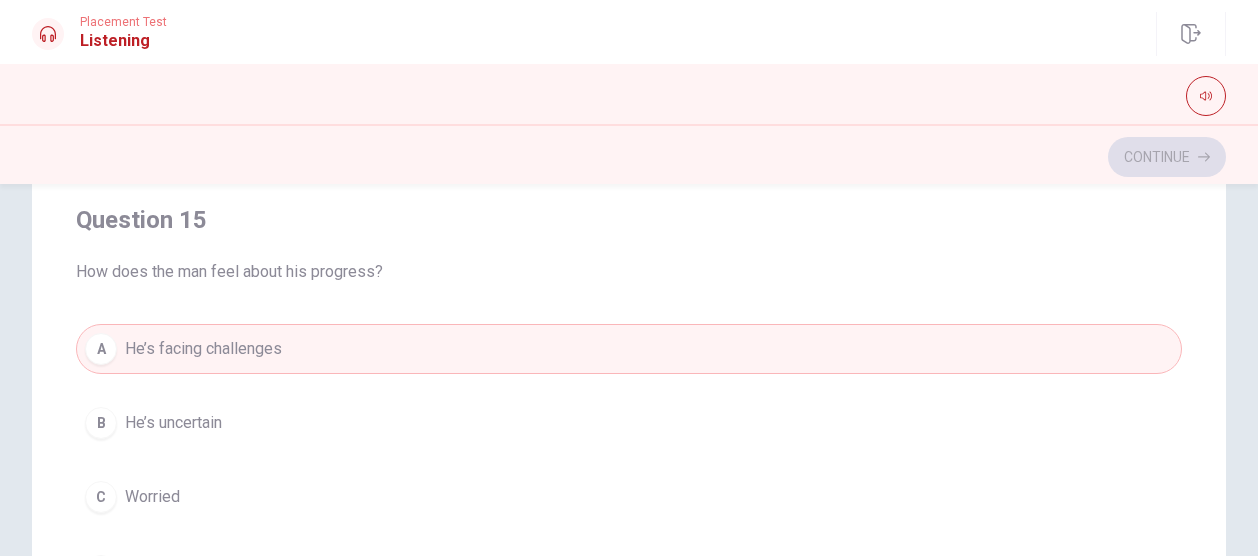 scroll, scrollTop: 1606, scrollLeft: 0, axis: vertical 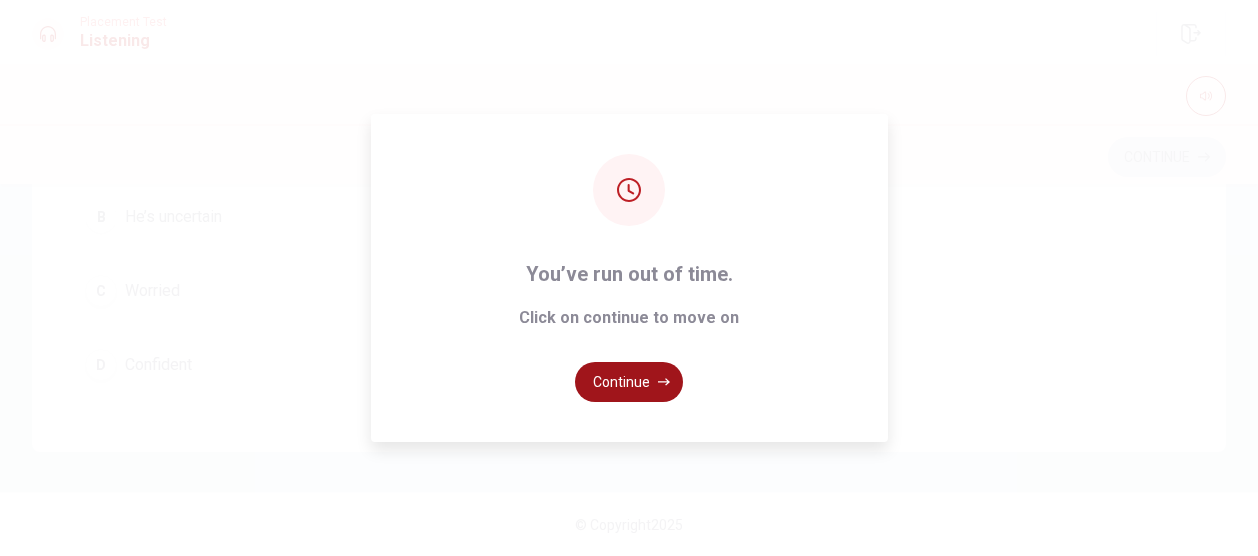 click 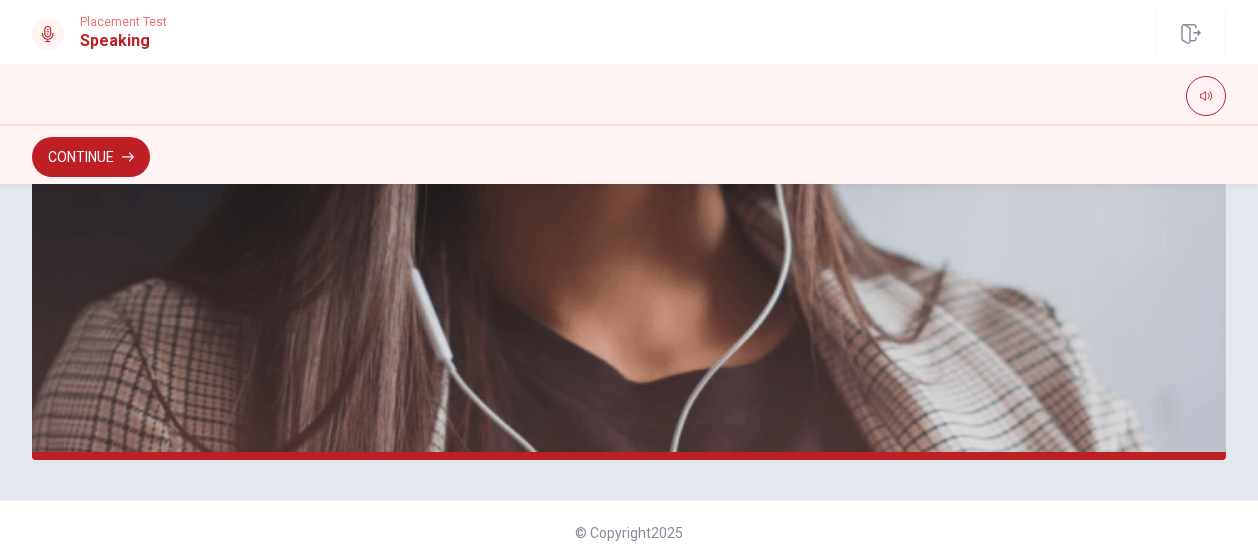 scroll, scrollTop: 644, scrollLeft: 0, axis: vertical 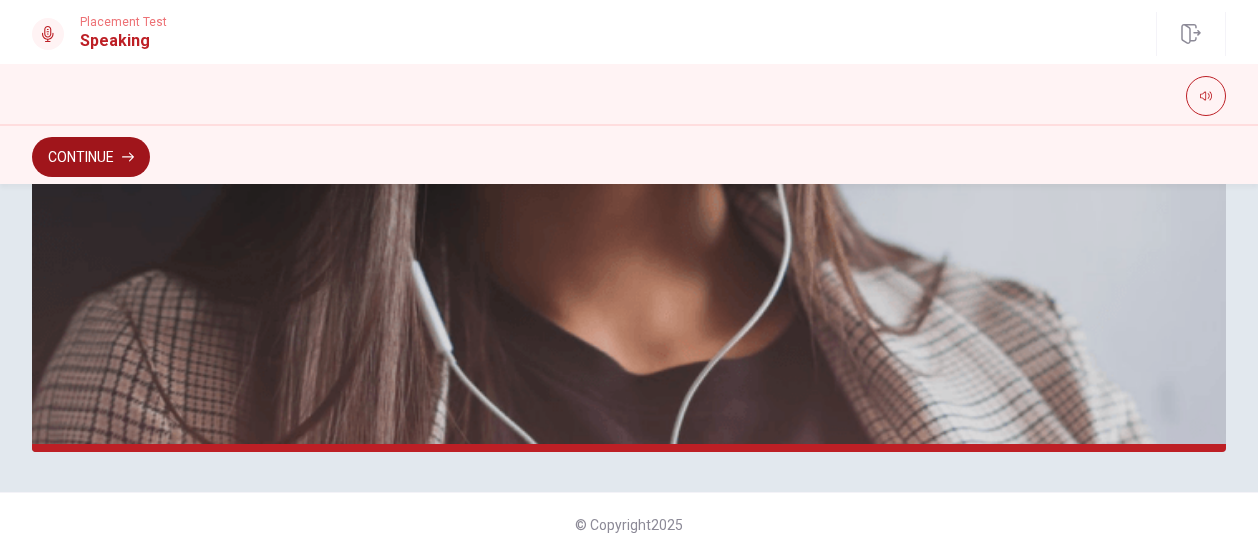 click on "Continue" at bounding box center [91, 157] 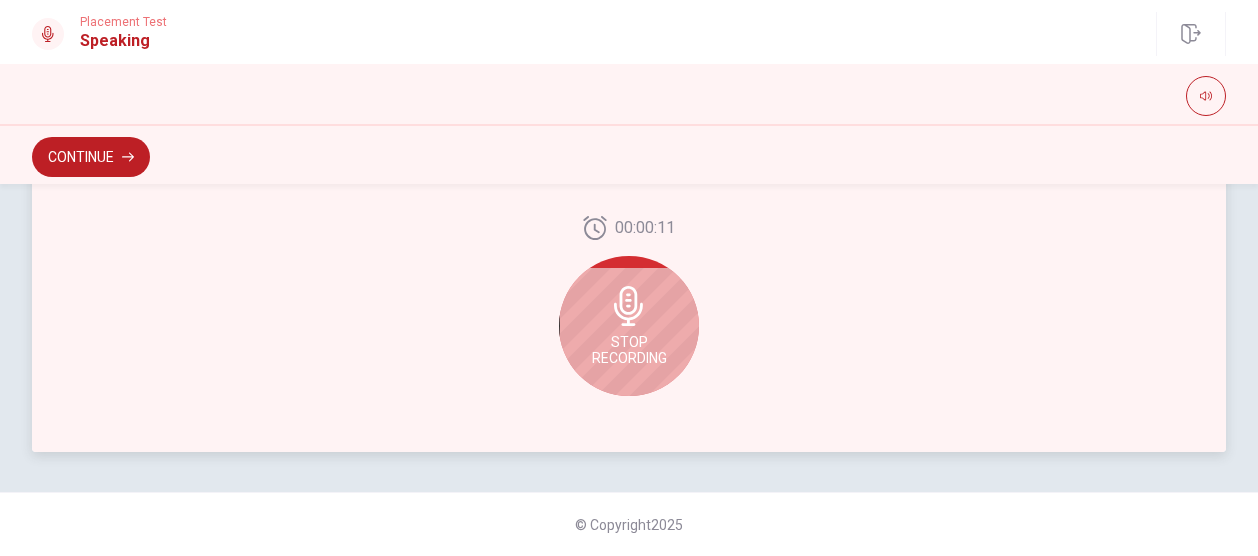 click on "Stop   Recording" at bounding box center [629, 326] 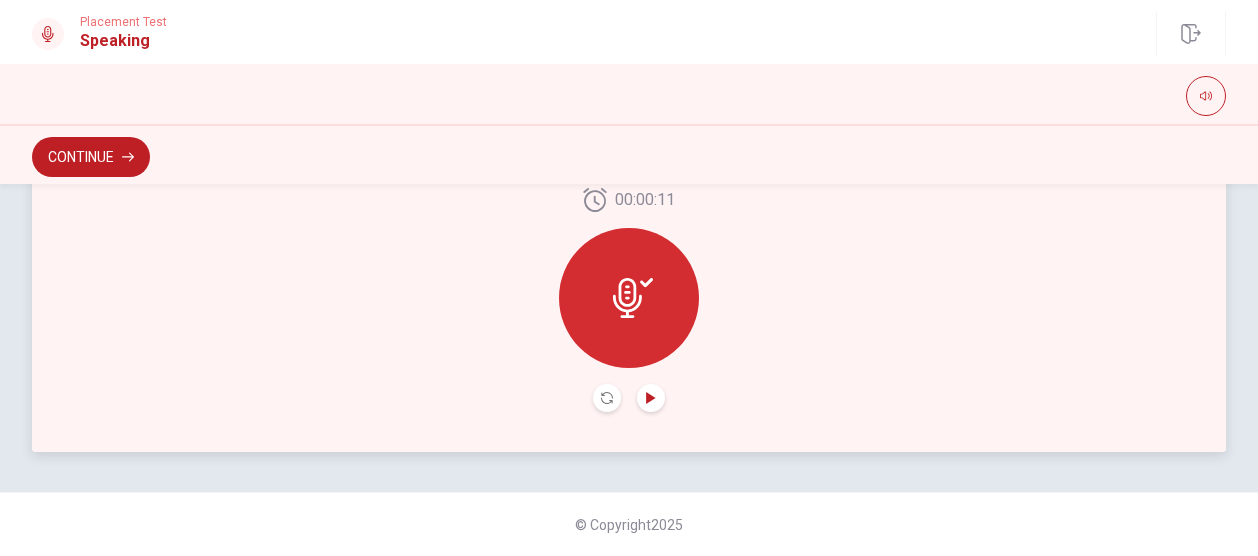 click 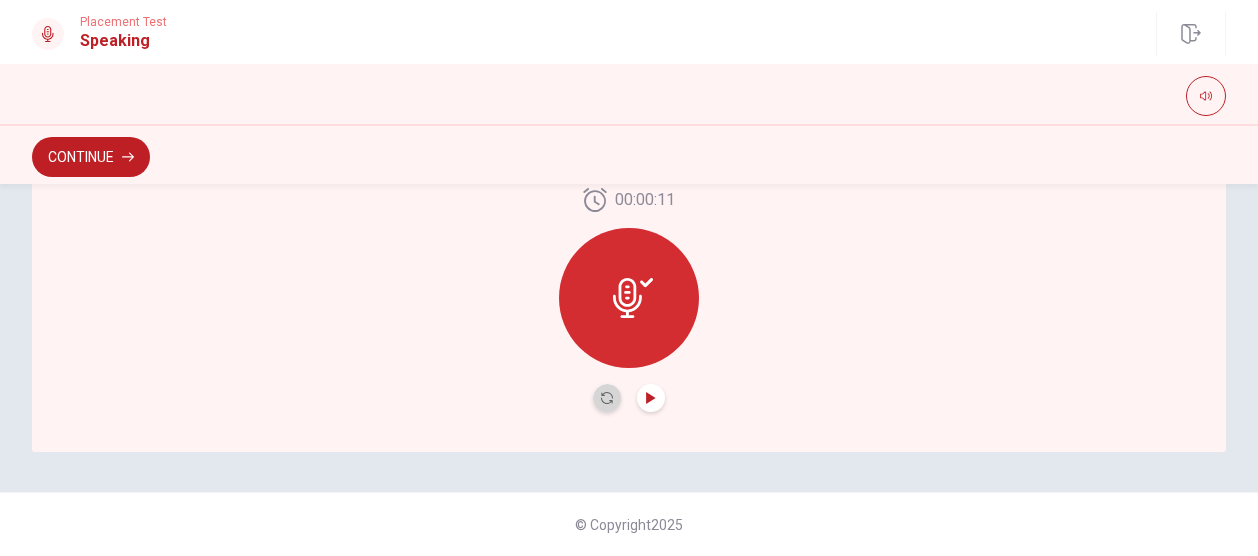click at bounding box center (607, 398) 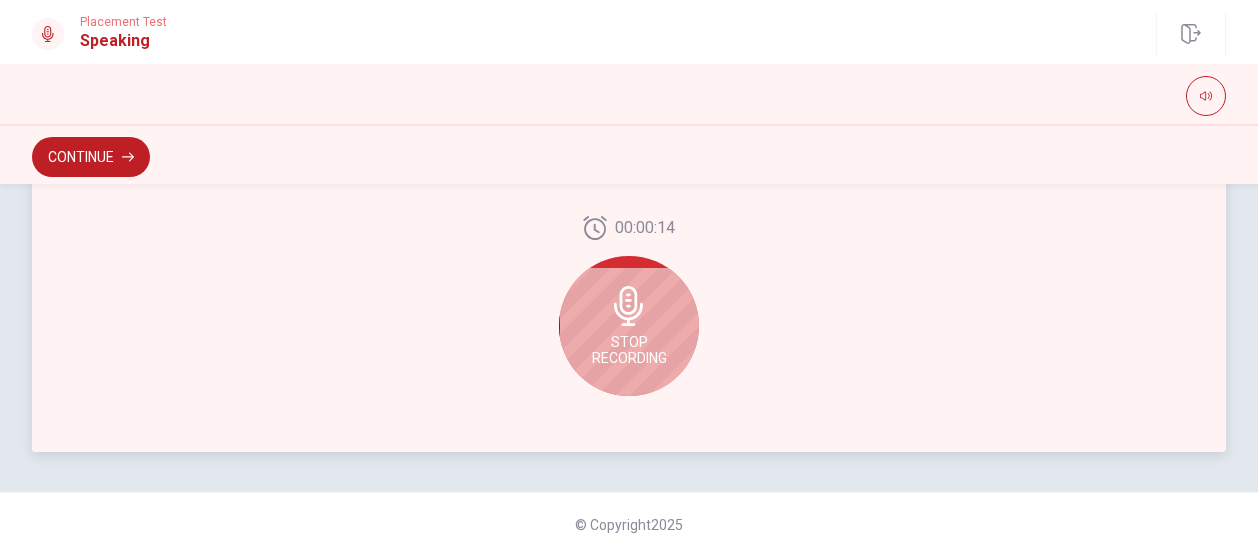 click on "Stop   Recording" at bounding box center [629, 326] 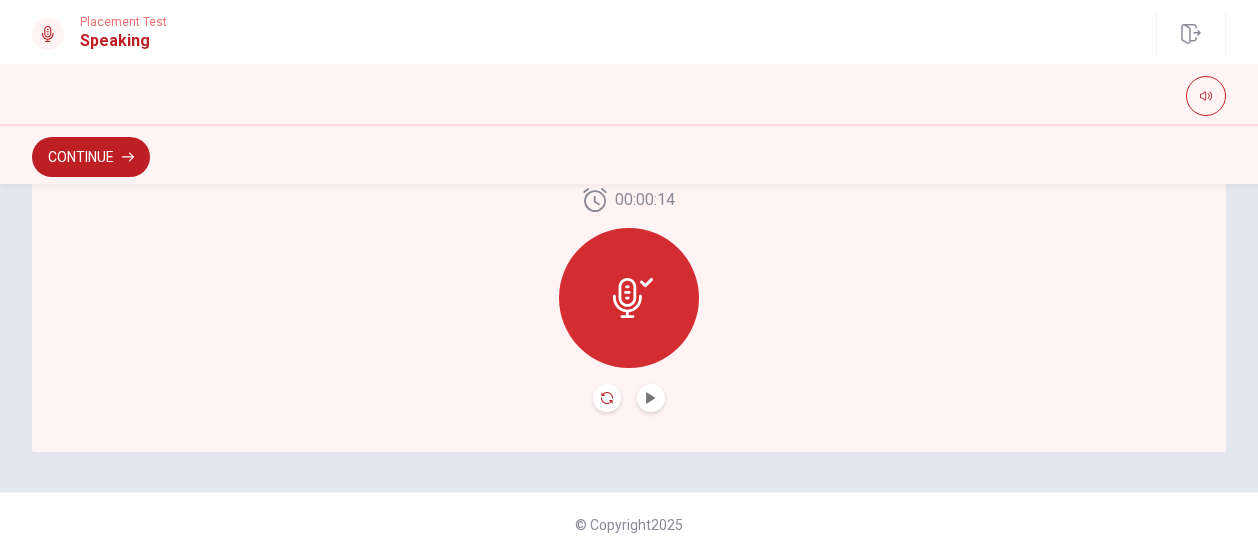 click 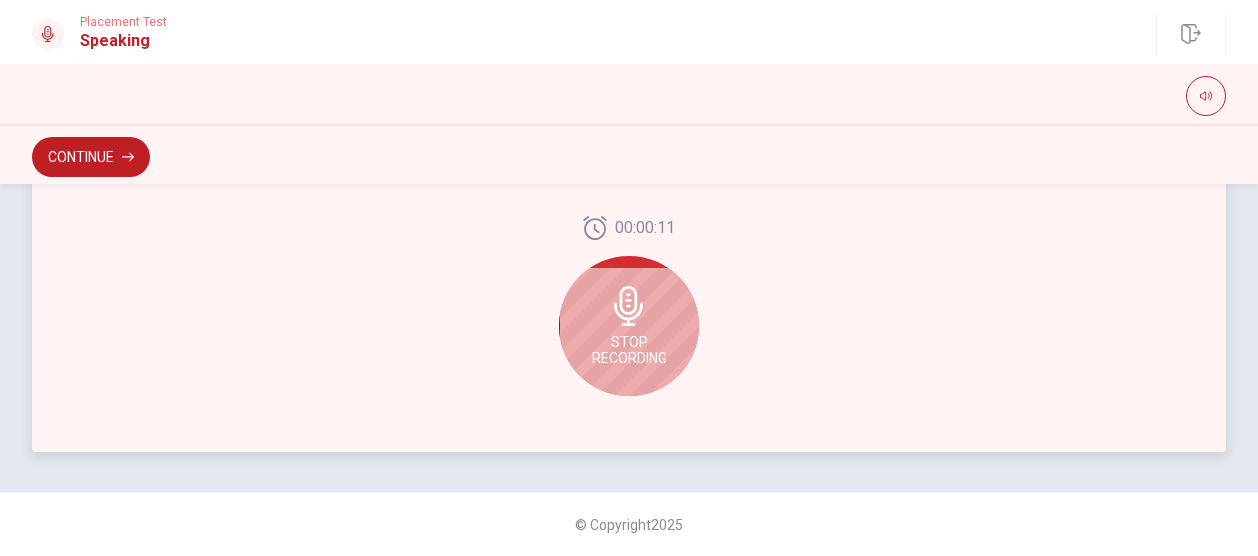 click on "Stop   Recording" at bounding box center [629, 326] 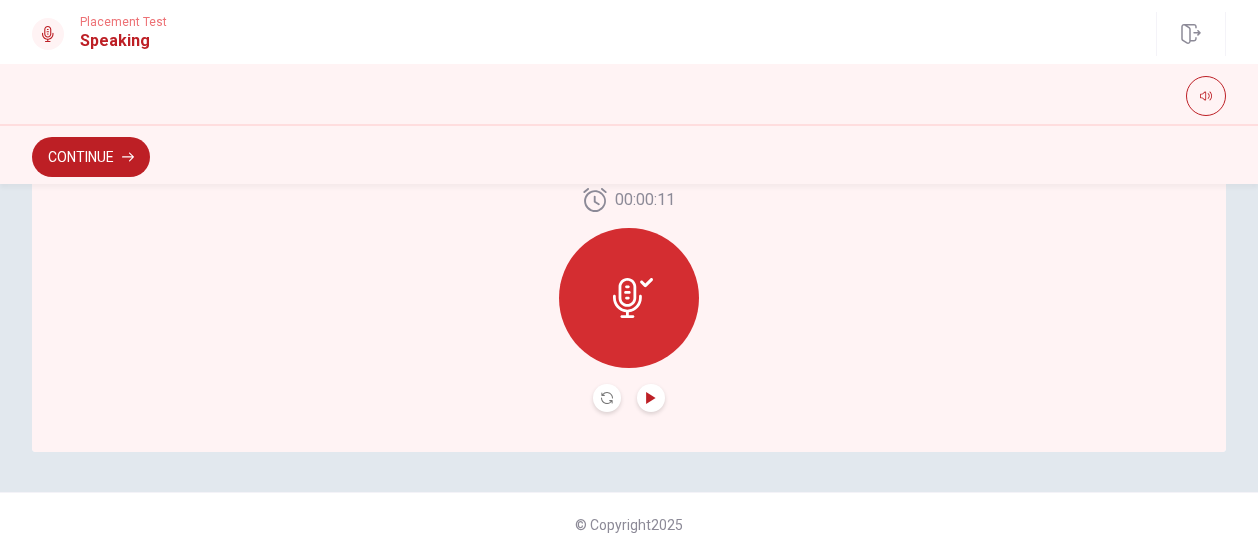 click 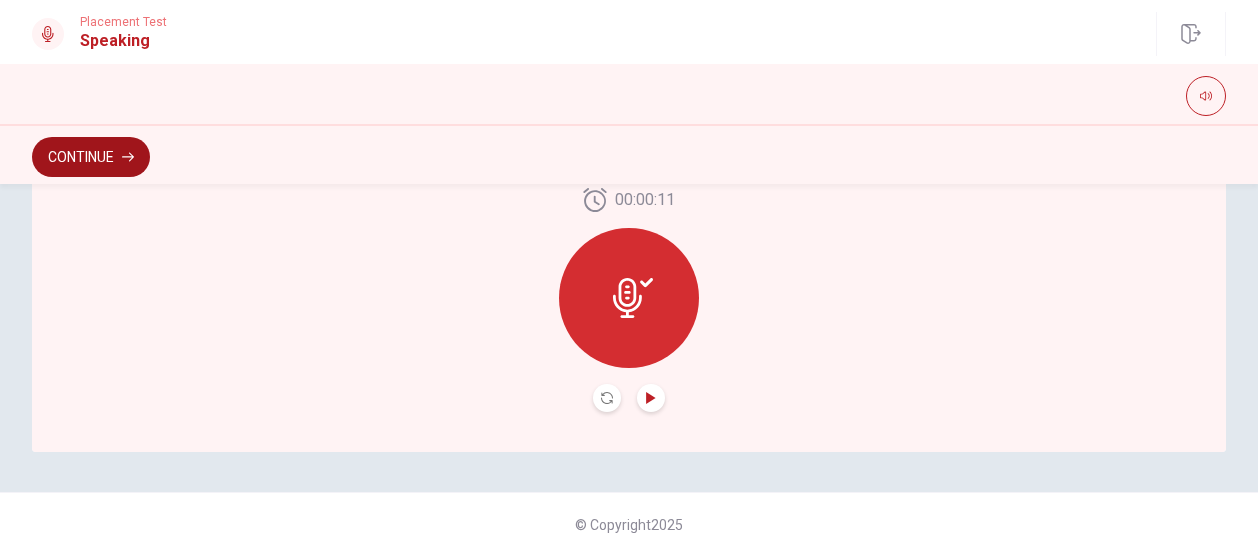 click on "Continue" at bounding box center [91, 157] 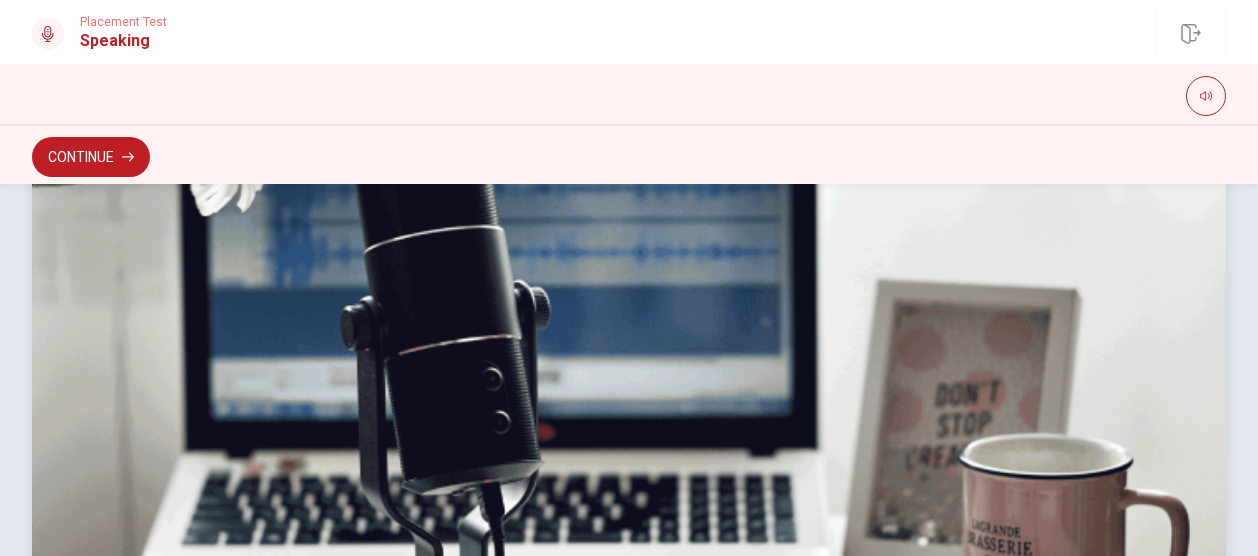 scroll, scrollTop: 604, scrollLeft: 0, axis: vertical 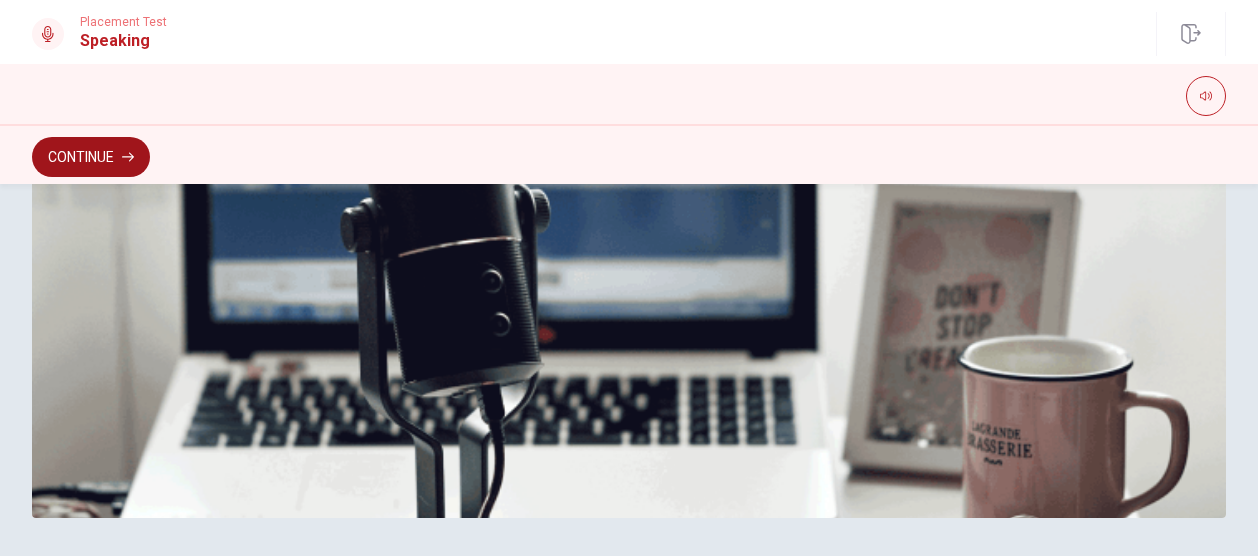 click on "Continue" at bounding box center [91, 157] 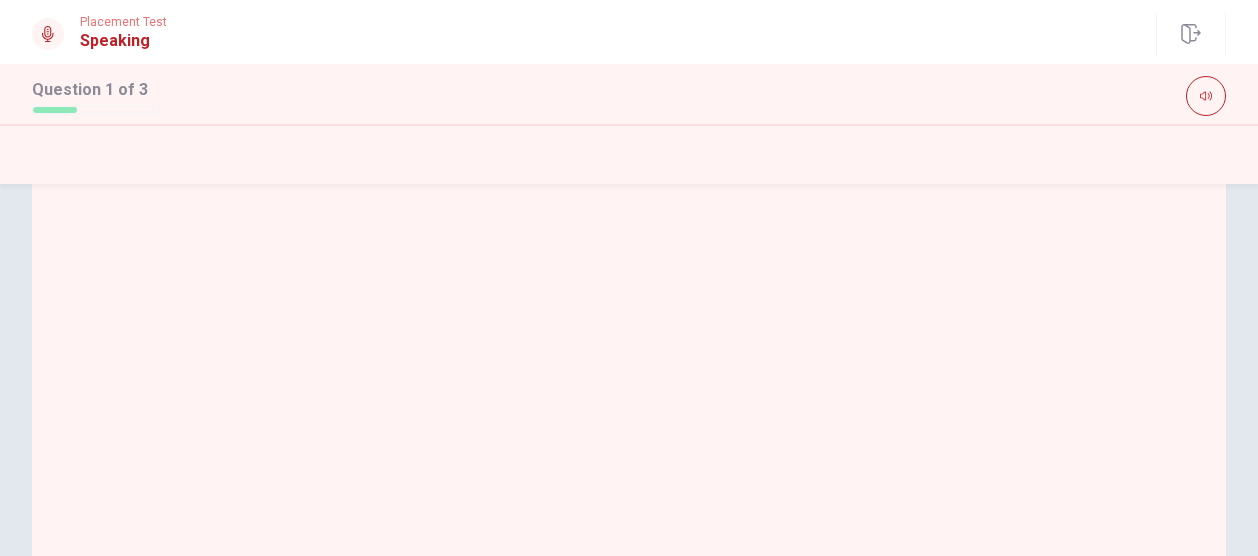 scroll, scrollTop: 604, scrollLeft: 0, axis: vertical 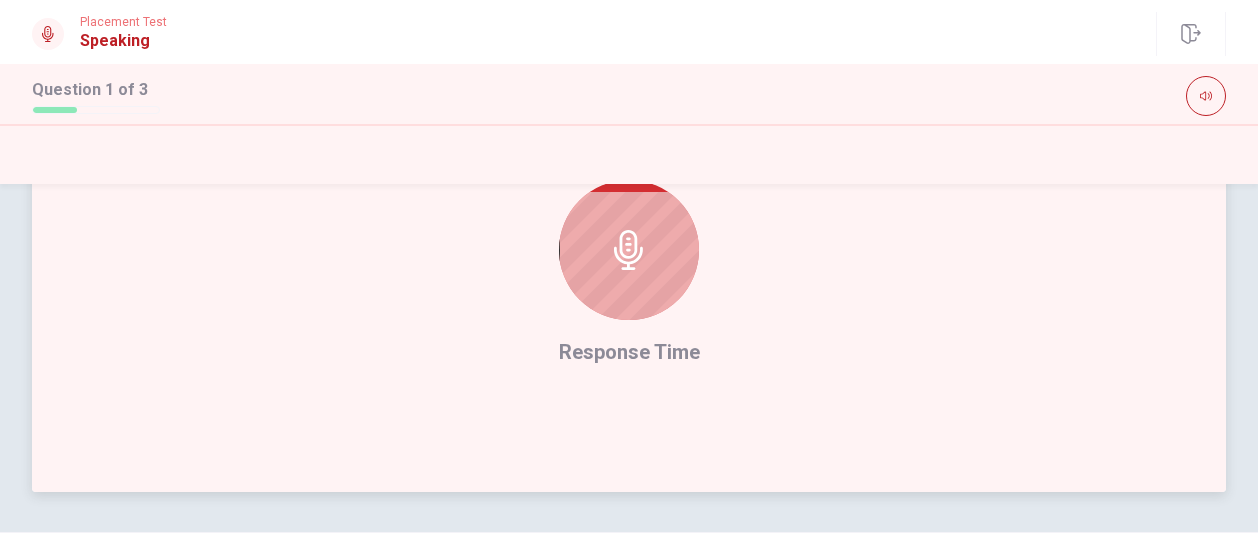 click at bounding box center (629, 250) 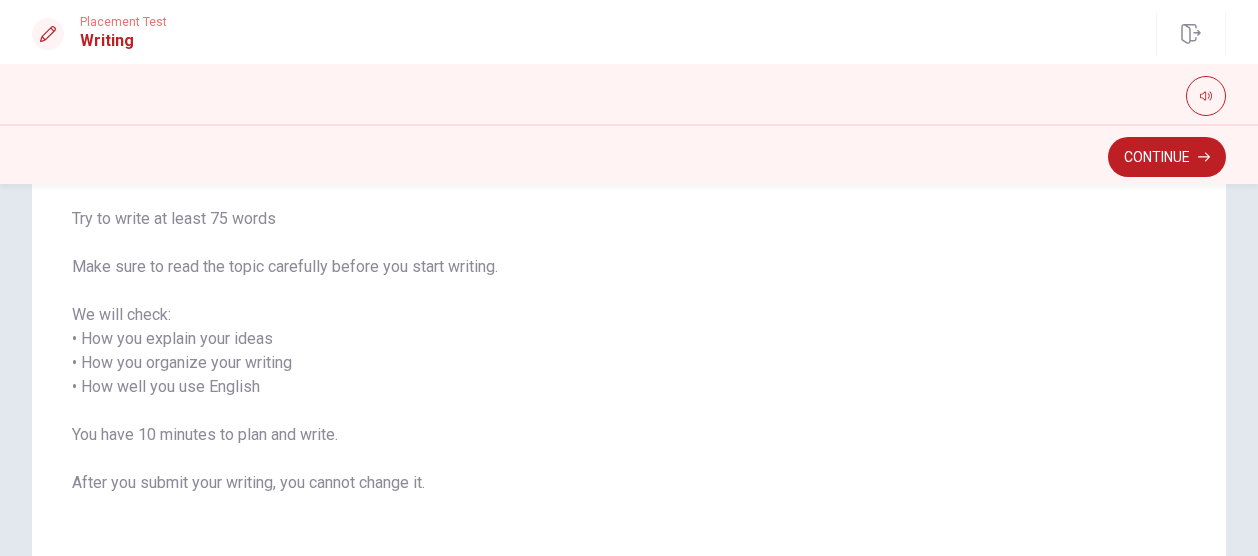 scroll, scrollTop: 200, scrollLeft: 0, axis: vertical 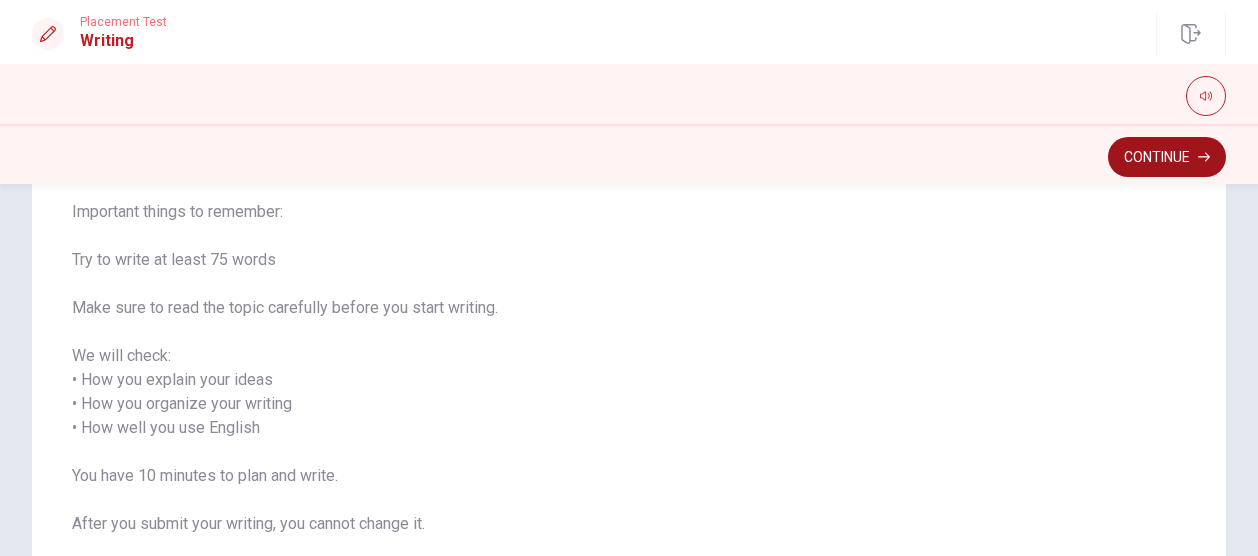 click on "Continue" at bounding box center [1167, 157] 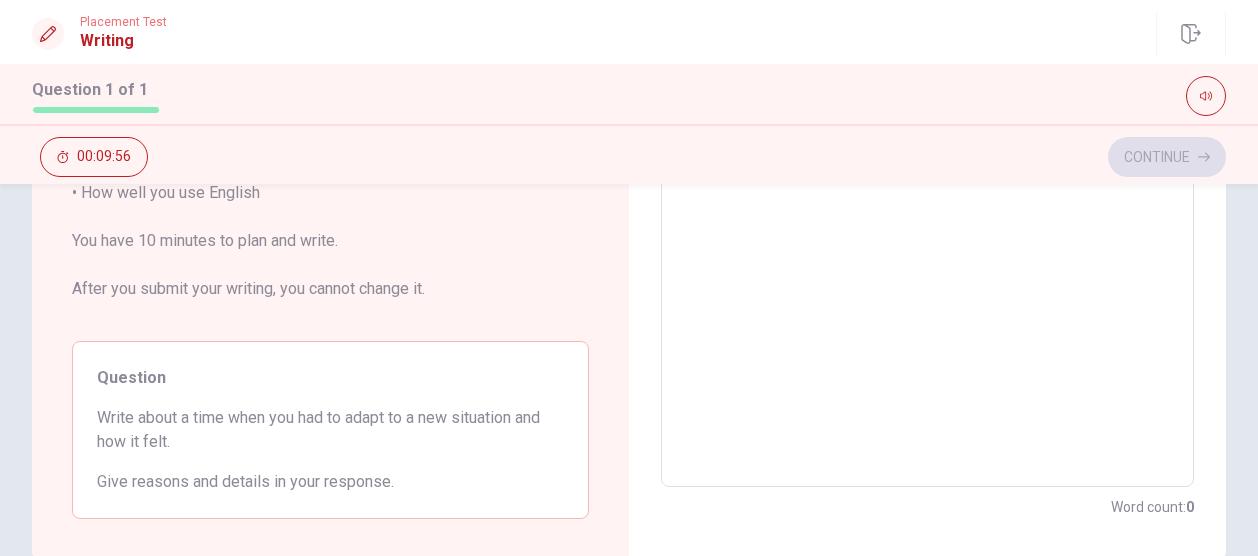 scroll, scrollTop: 400, scrollLeft: 0, axis: vertical 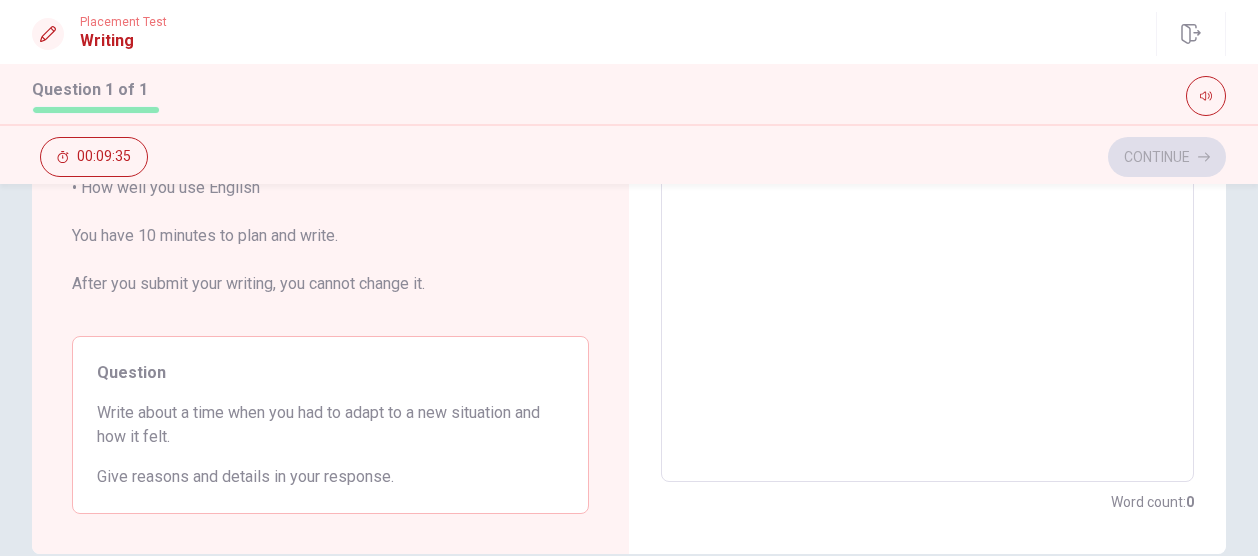 click at bounding box center (927, 188) 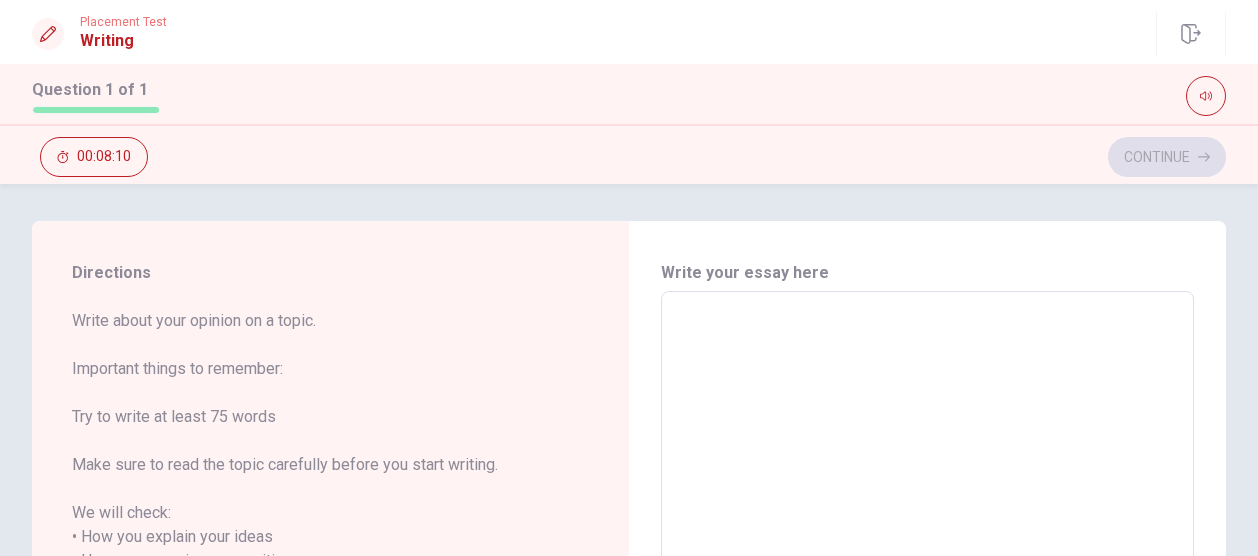 scroll, scrollTop: 0, scrollLeft: 0, axis: both 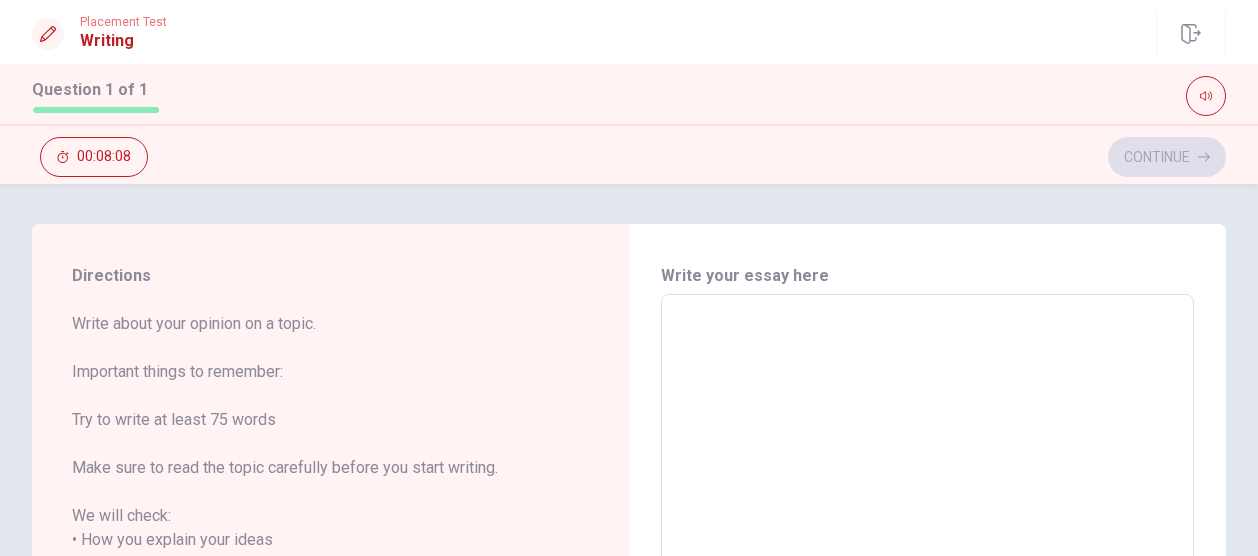 type on "w" 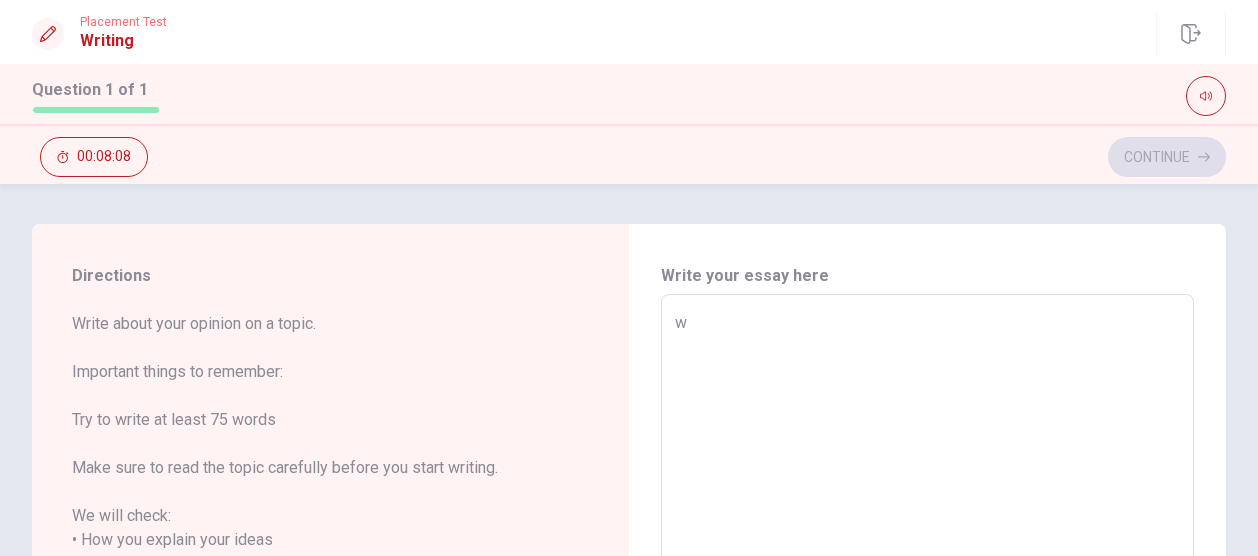 type on "x" 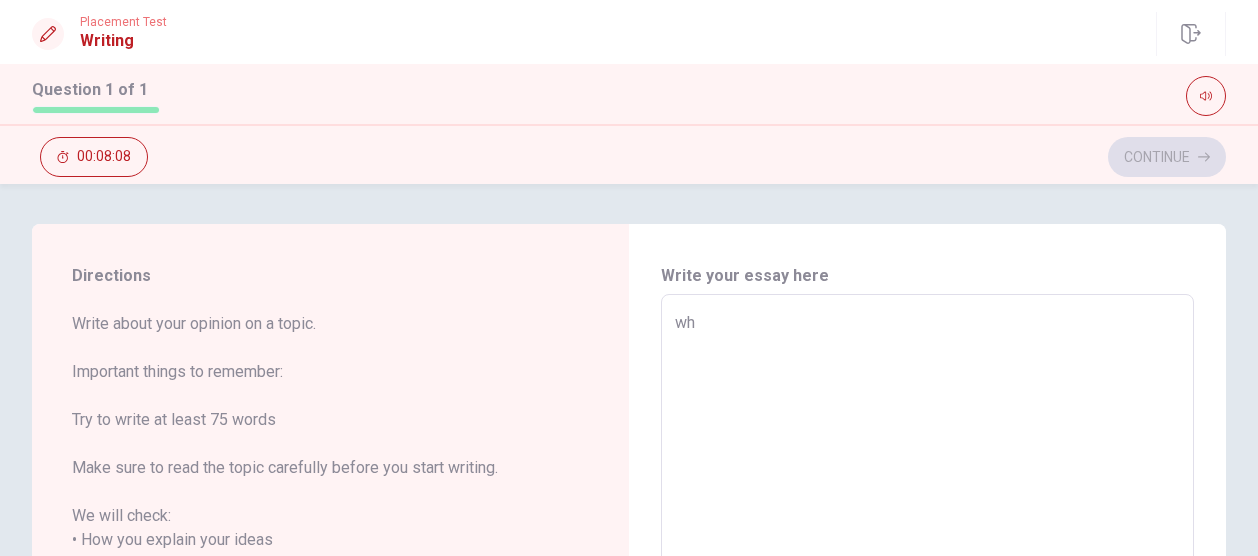 type on "x" 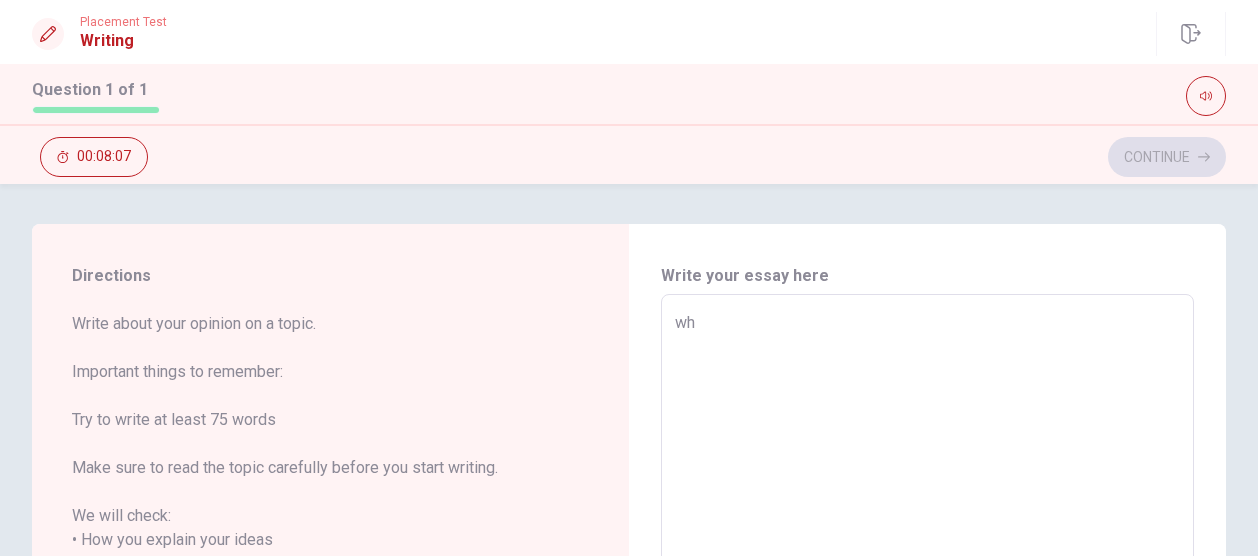 type on "whe" 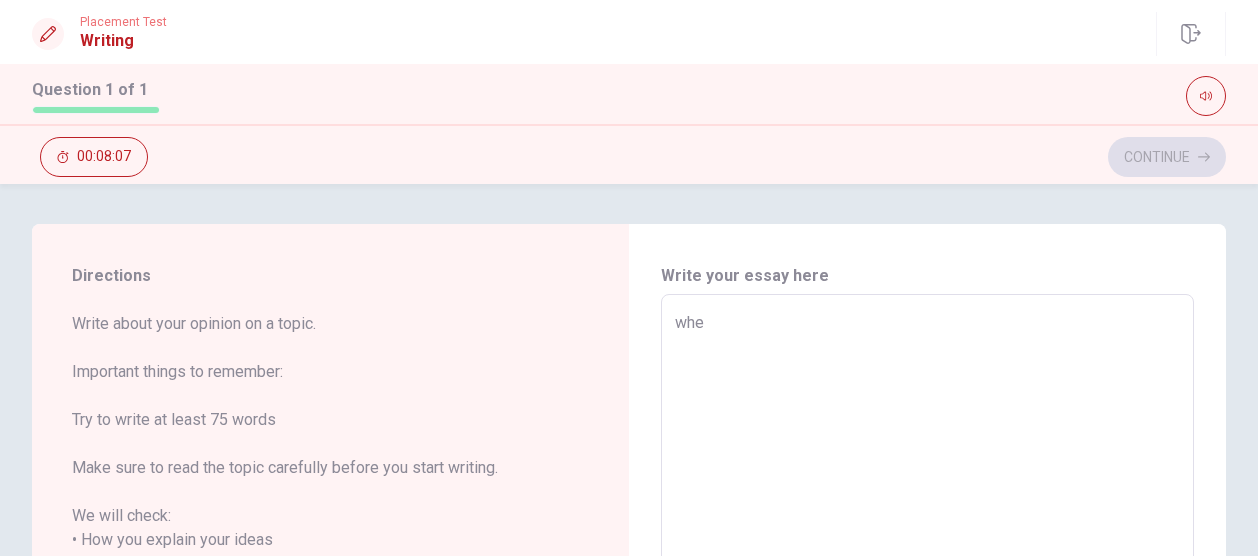 type on "x" 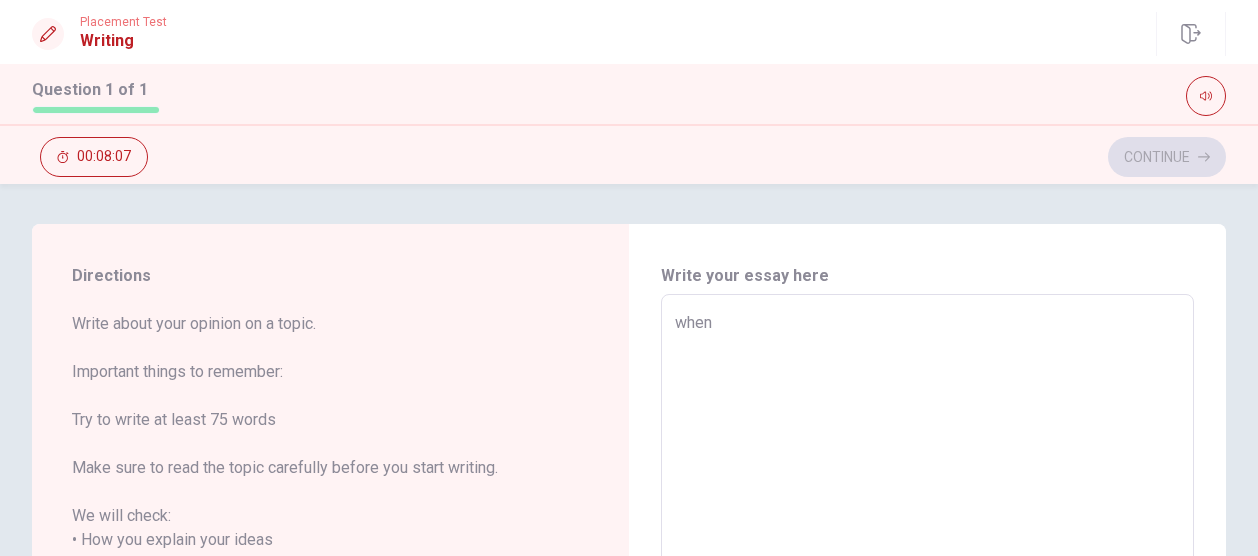 type on "x" 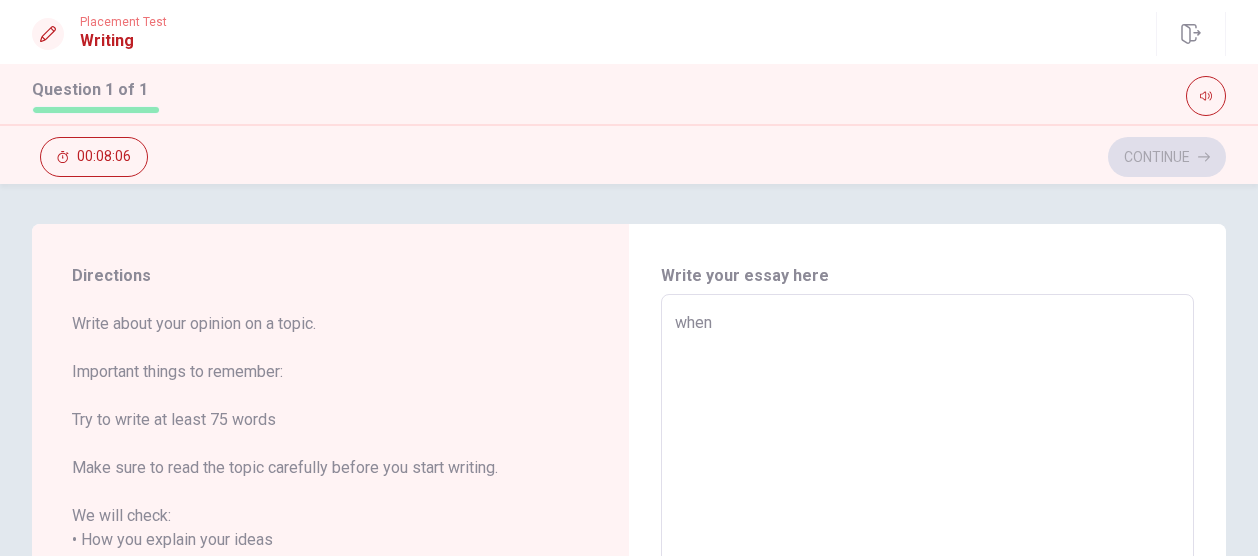 type on "when" 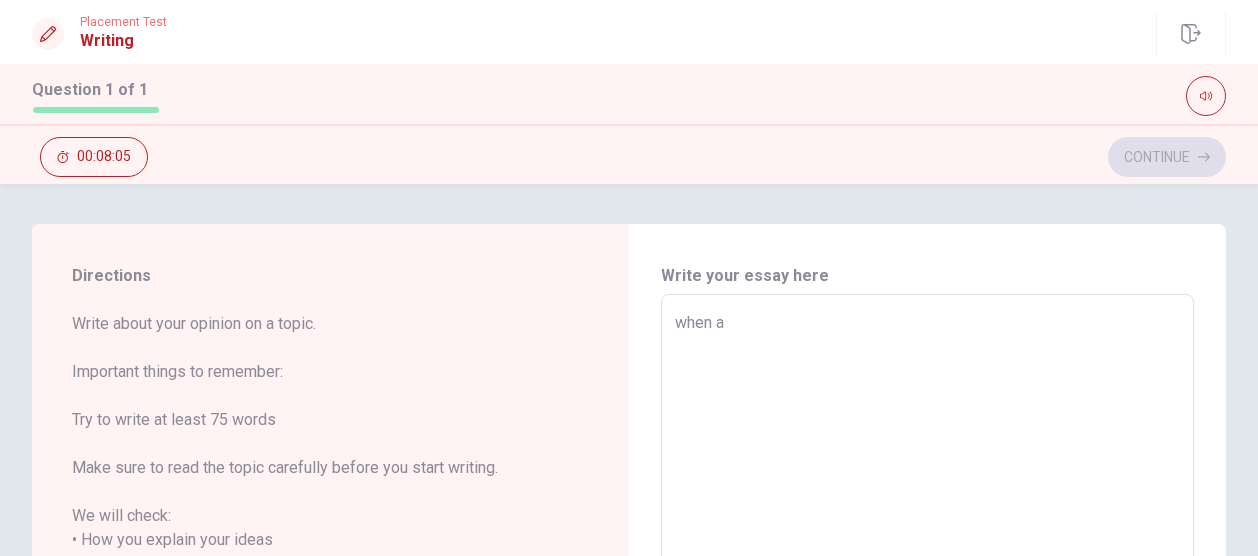 type on "x" 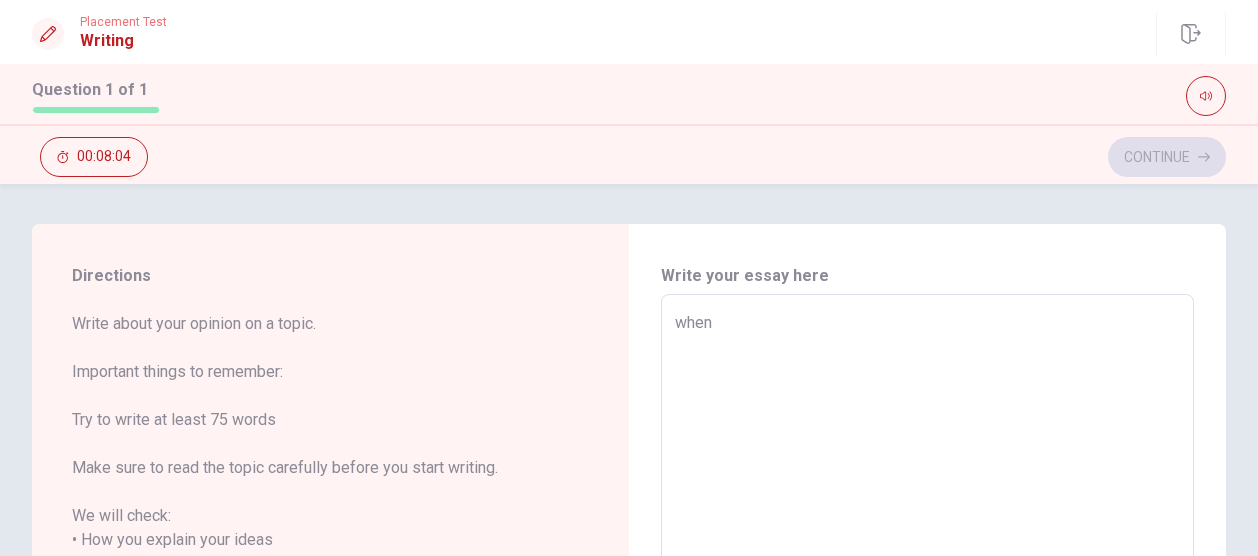 type on "x" 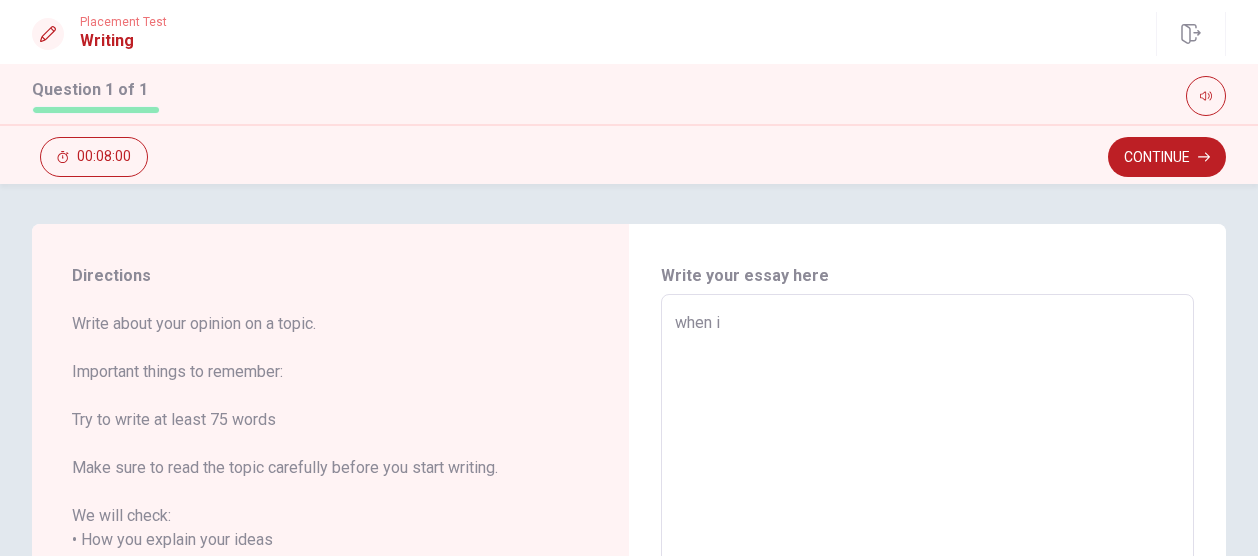 type on "x" 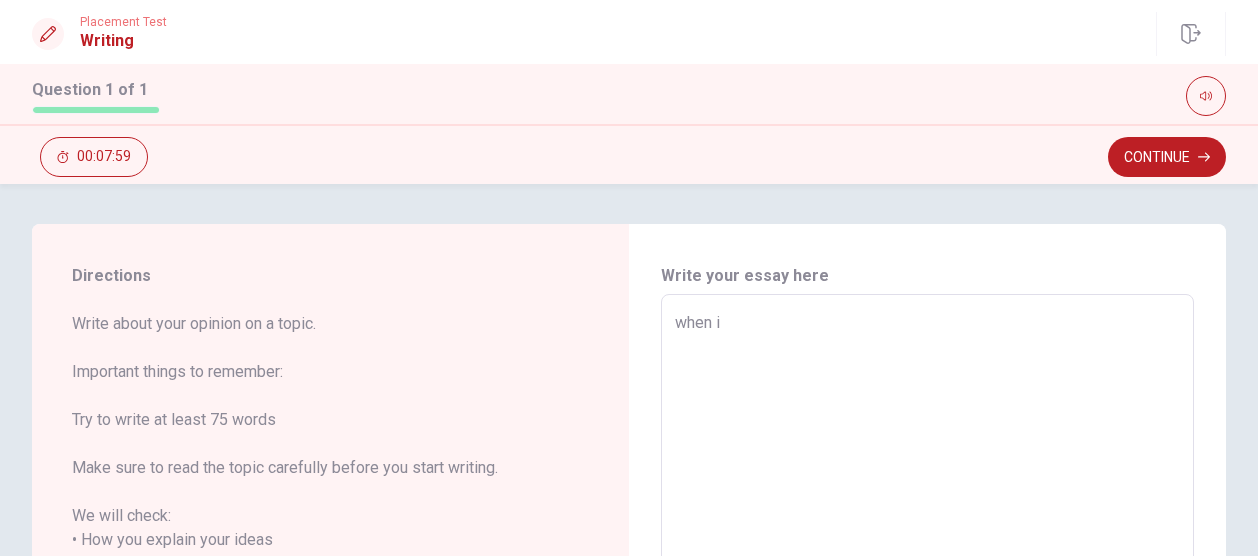 type on "when" 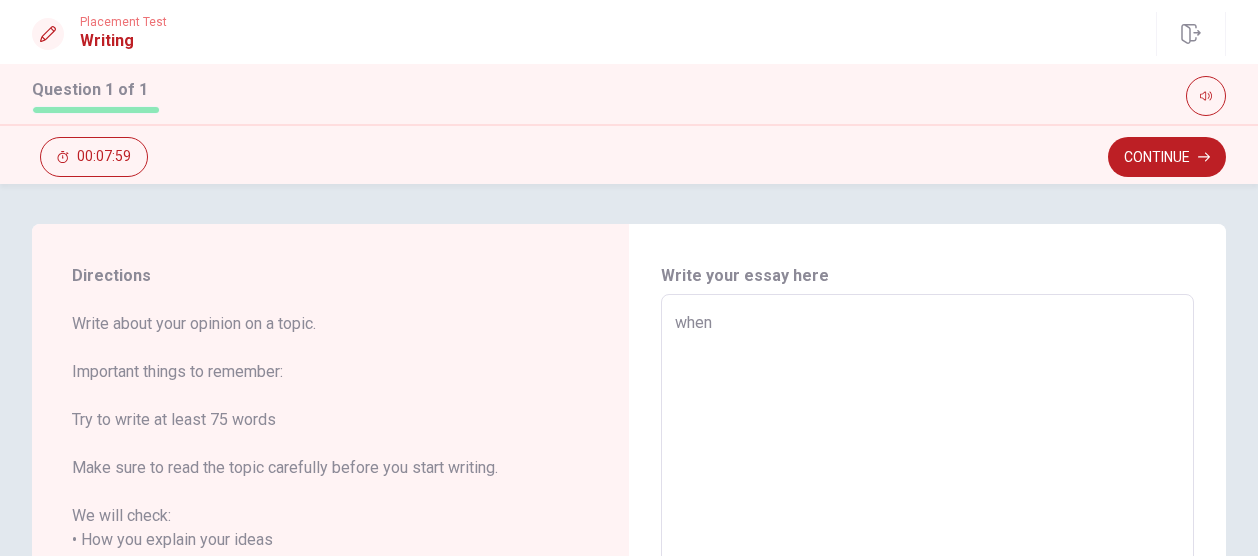 type on "x" 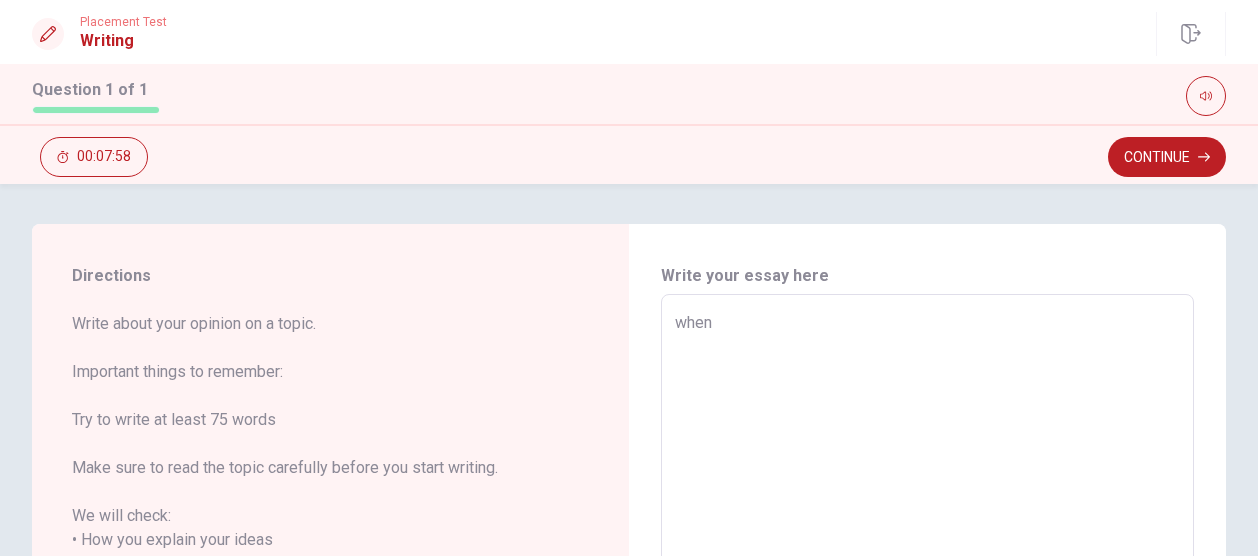 type on "when m" 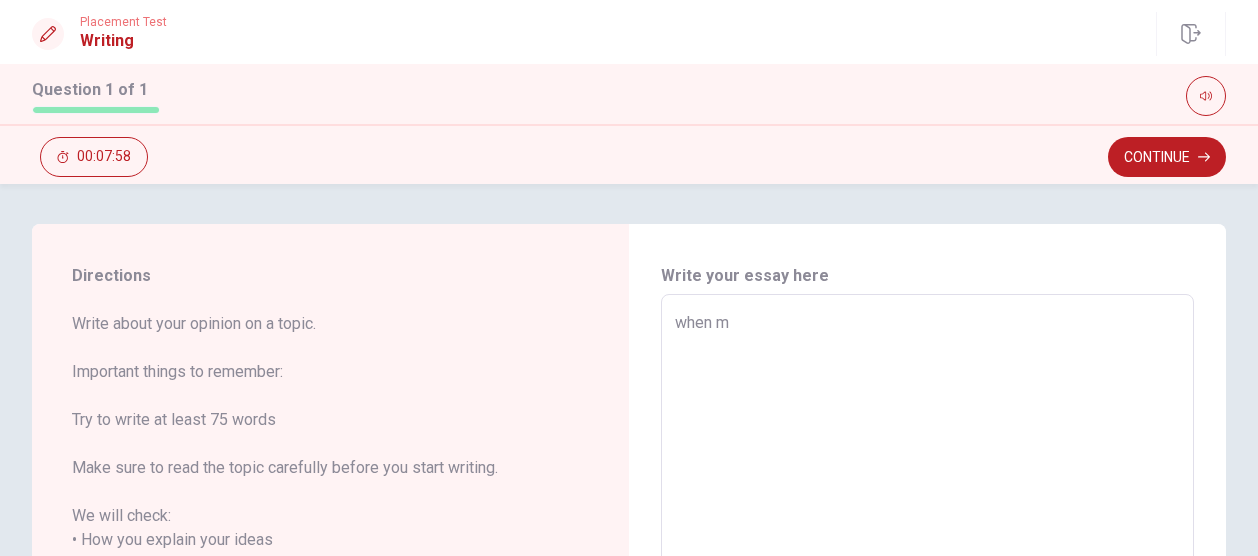 type on "x" 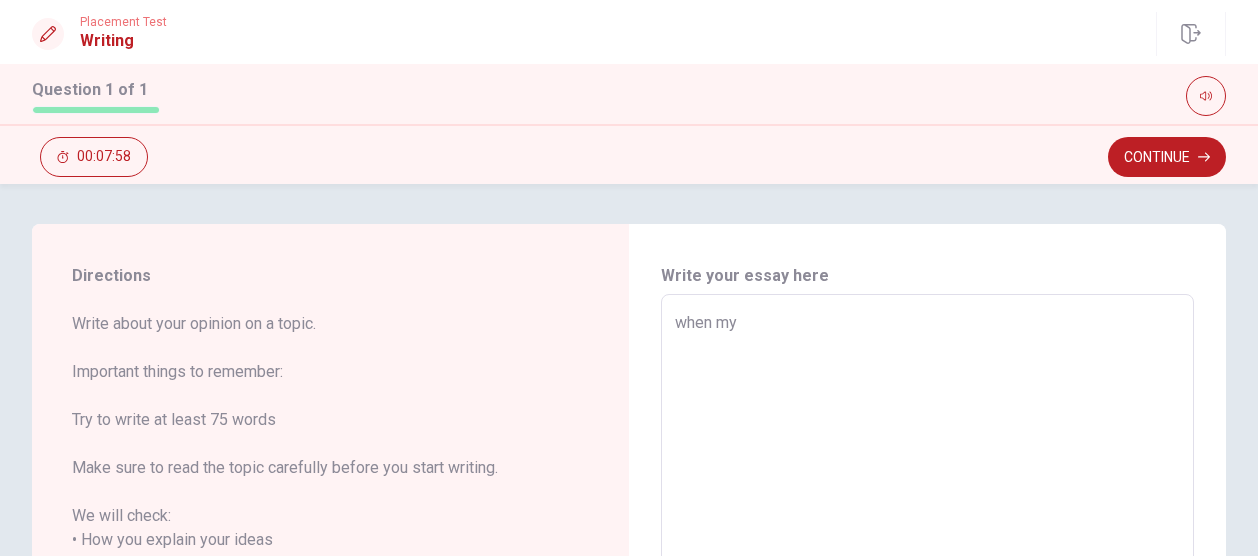 type on "x" 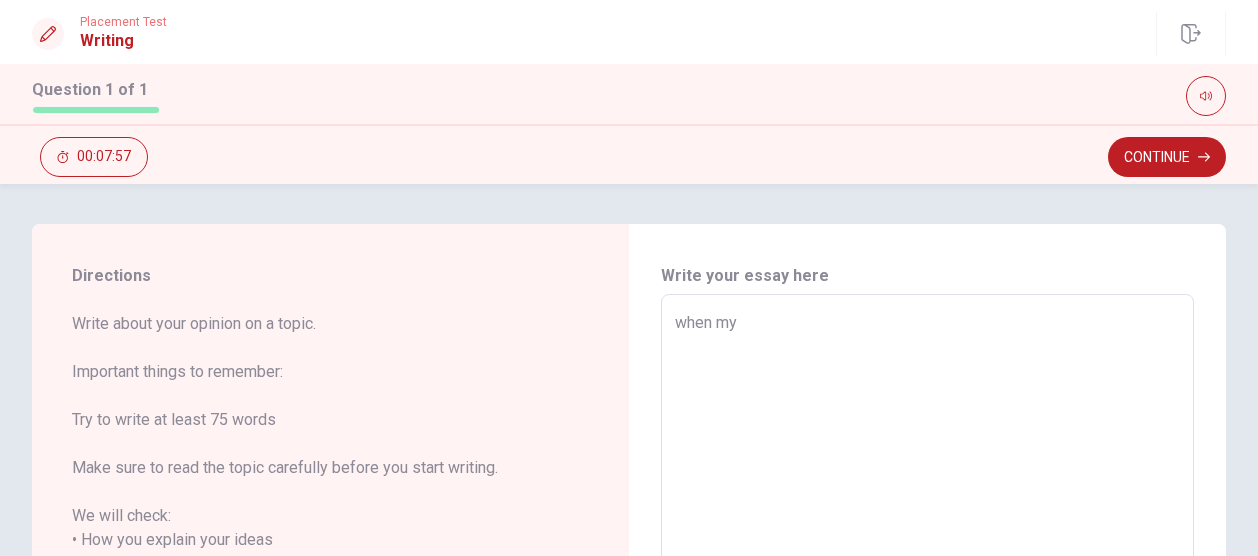 type on "when my" 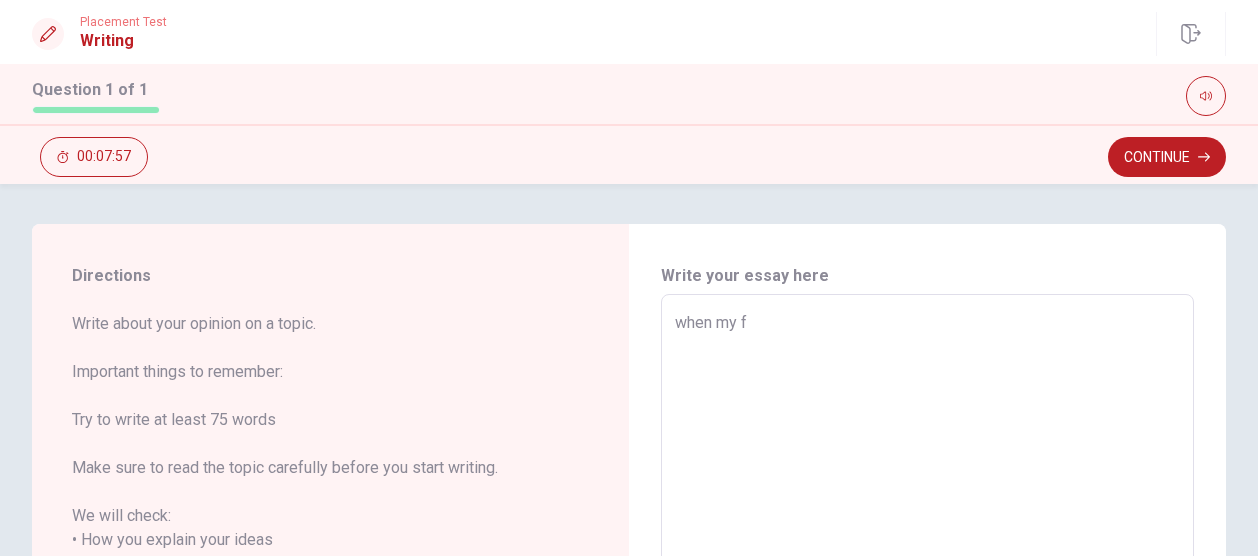 type on "x" 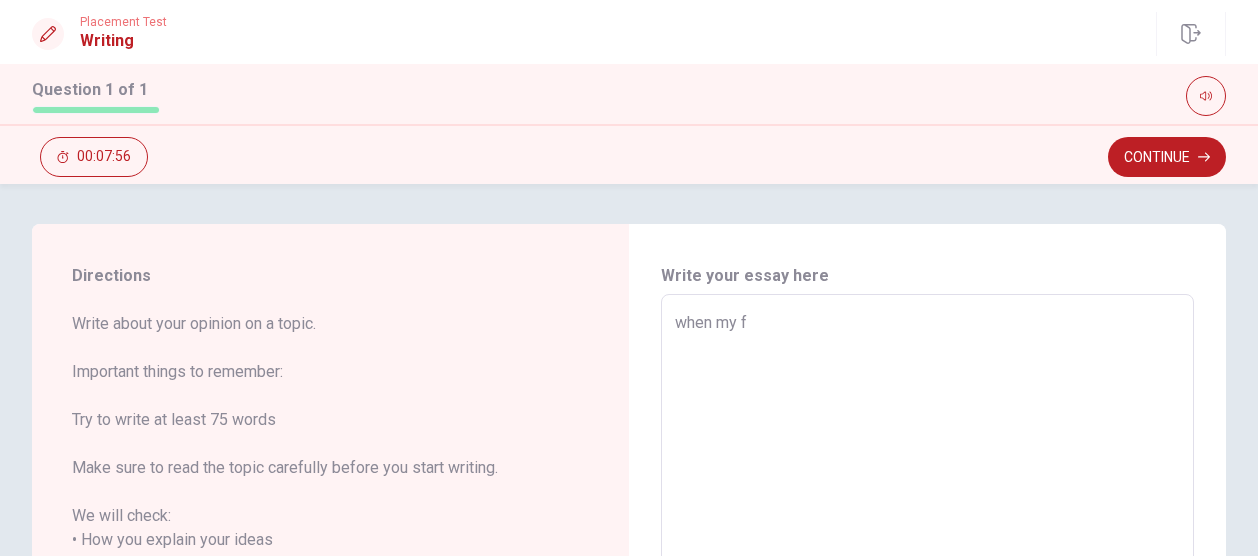 type on "when my fa" 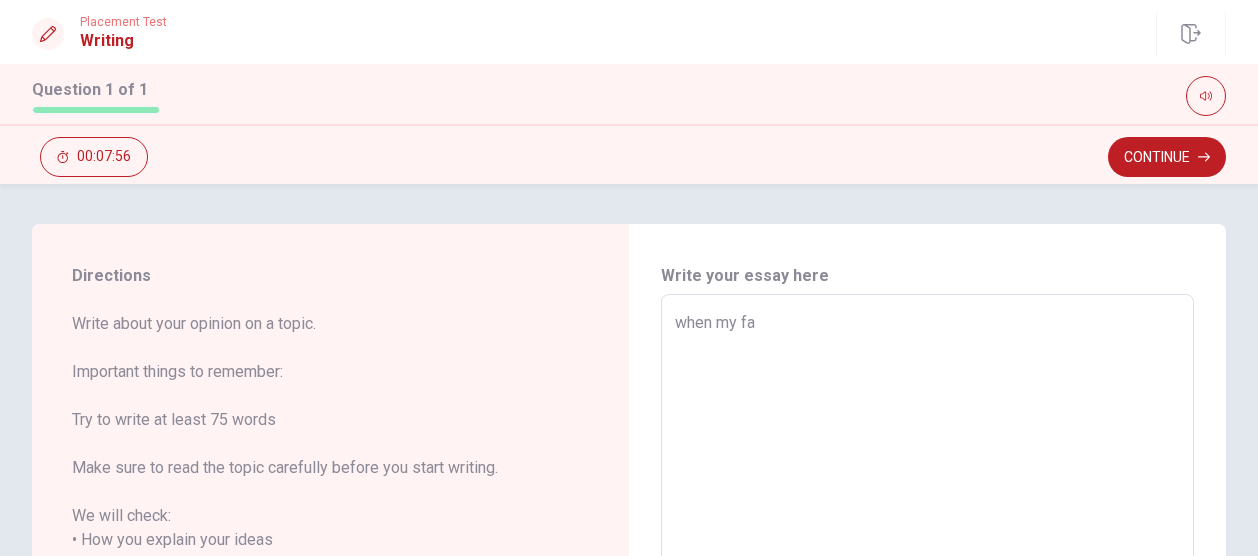 type on "x" 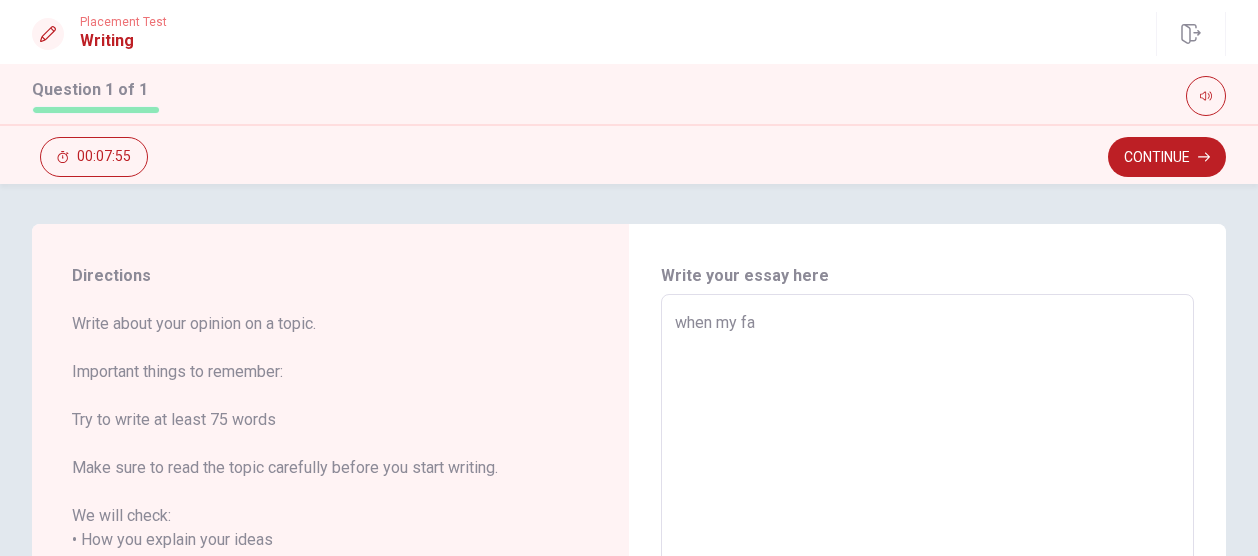 type on "when my fam" 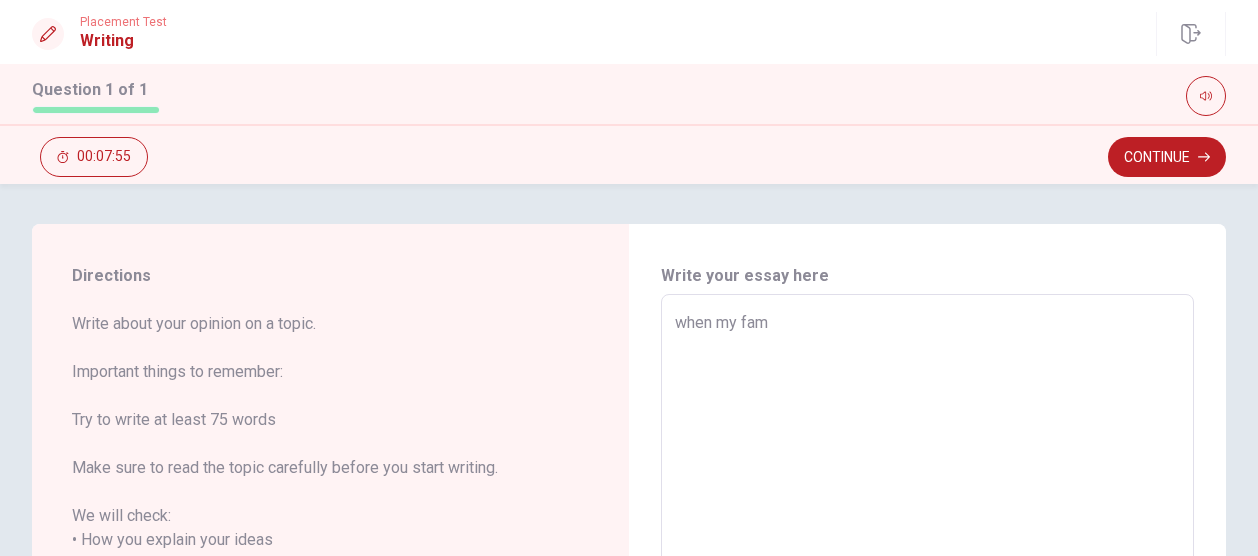 type on "x" 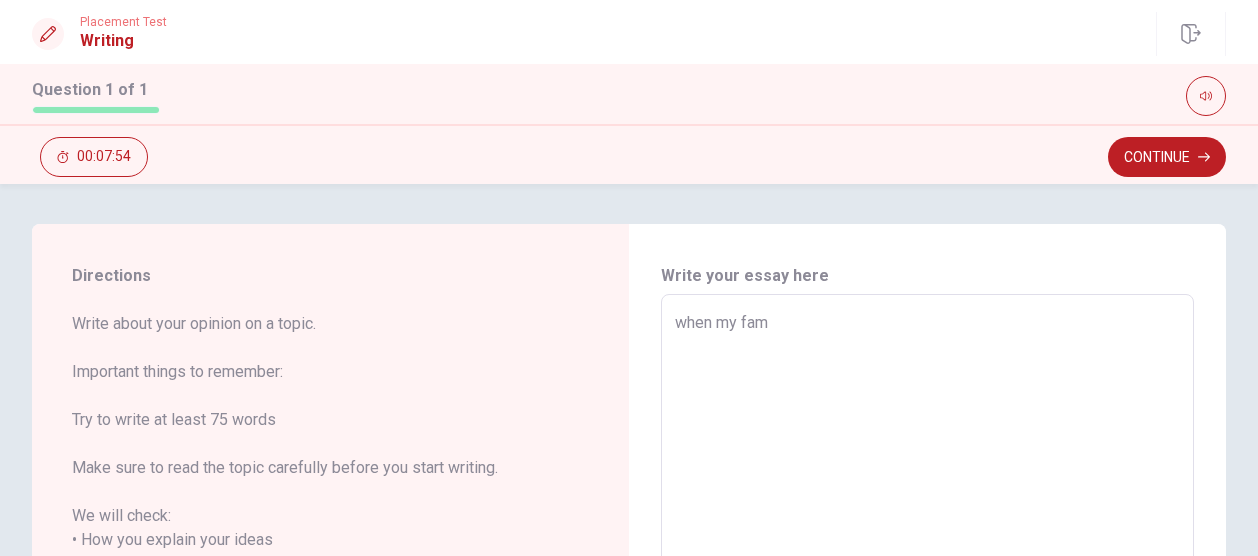 type on "when my fama" 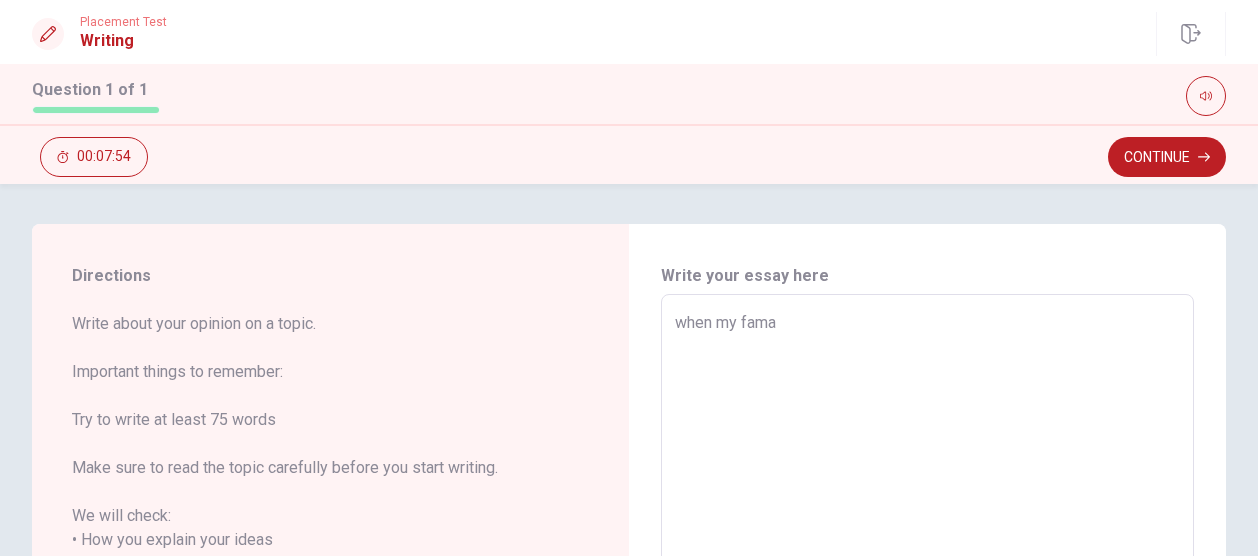 type on "x" 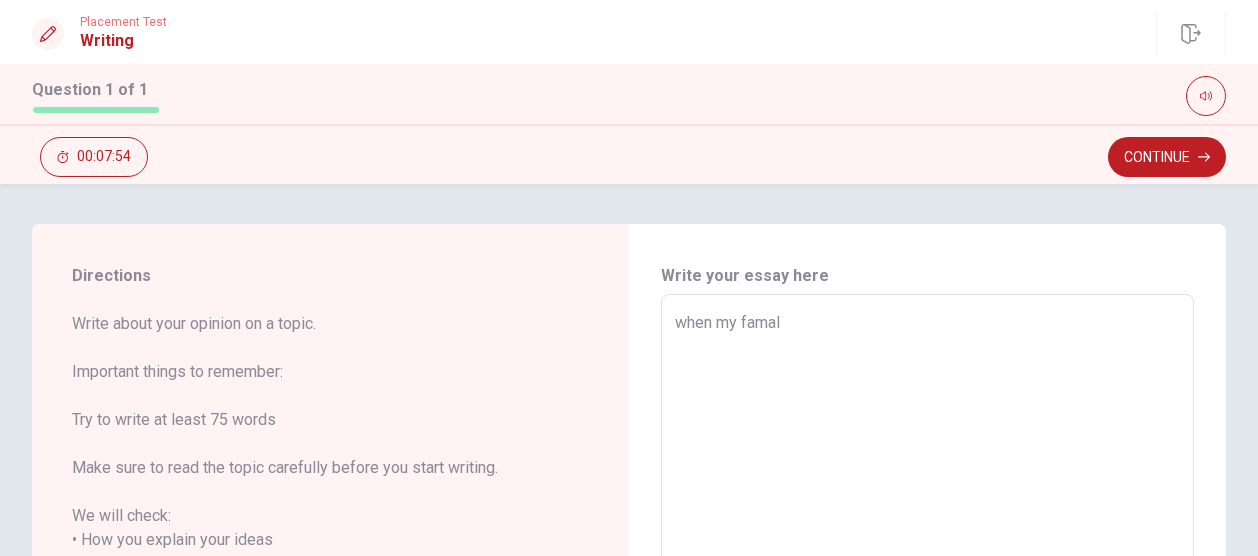 type on "x" 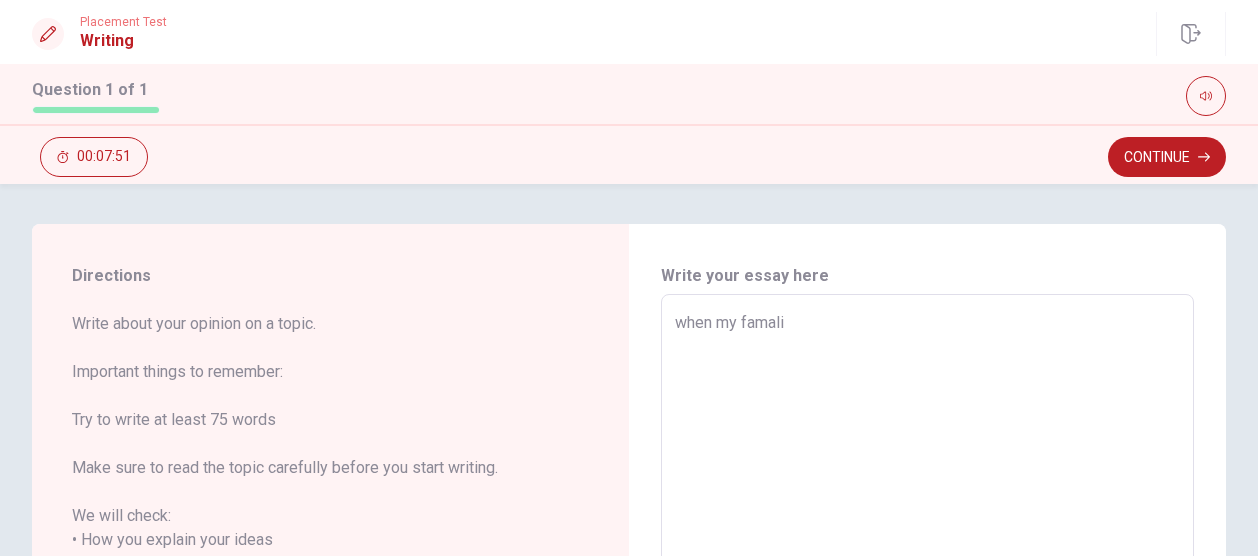 type on "x" 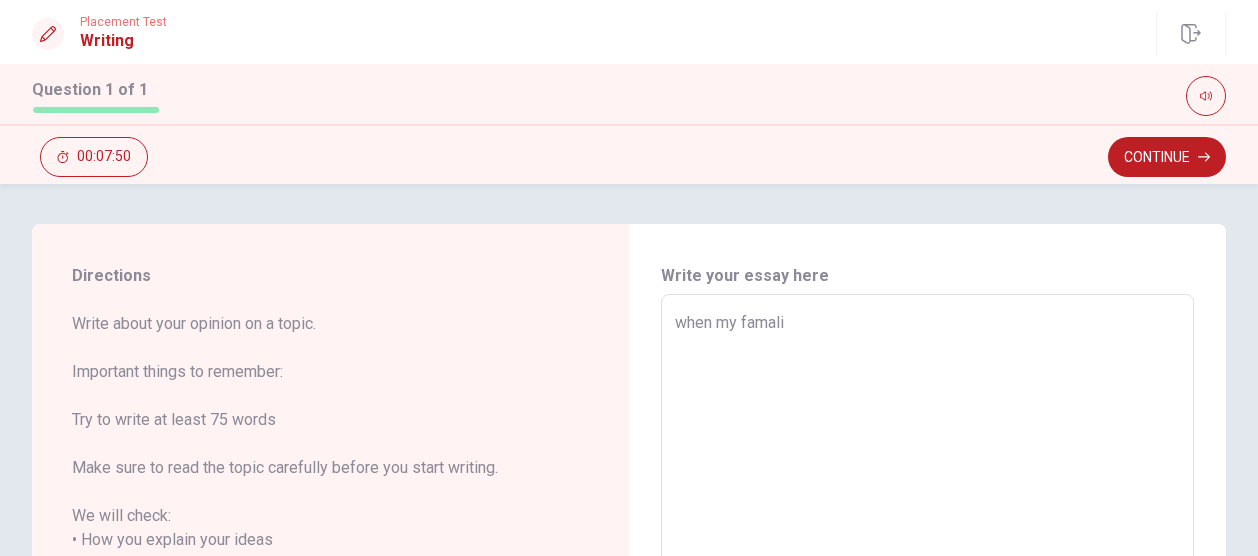 type on "when my famal" 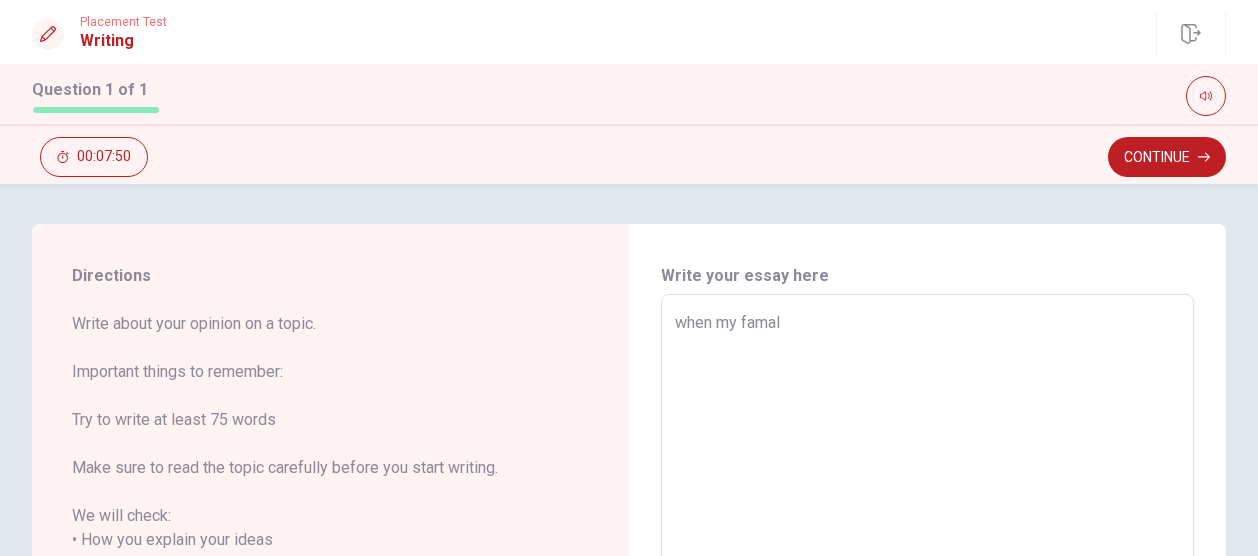 type on "x" 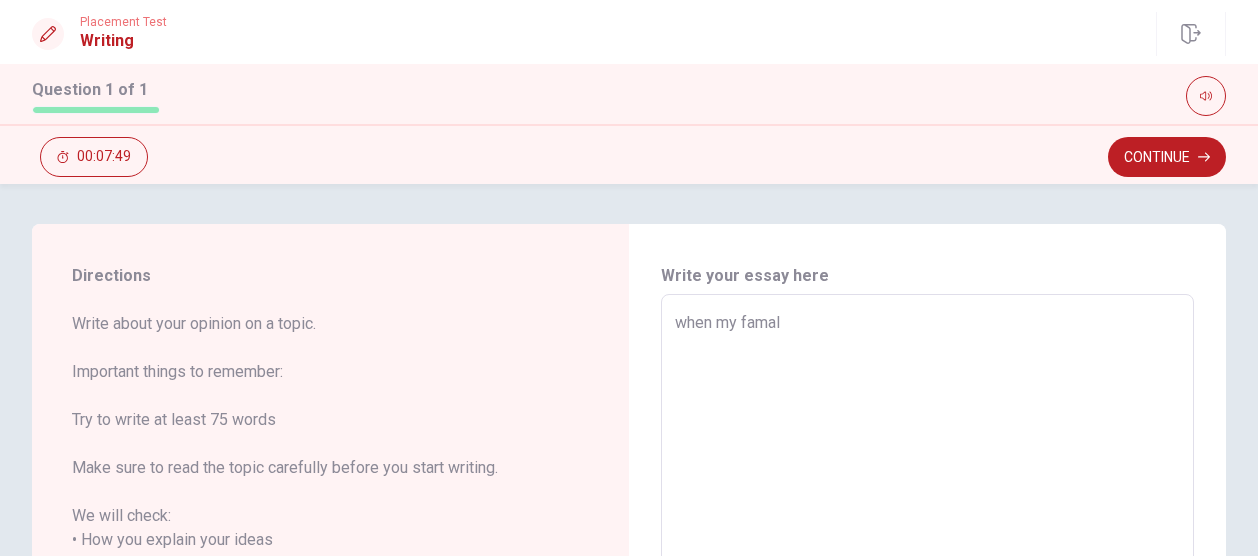 type on "when my fama" 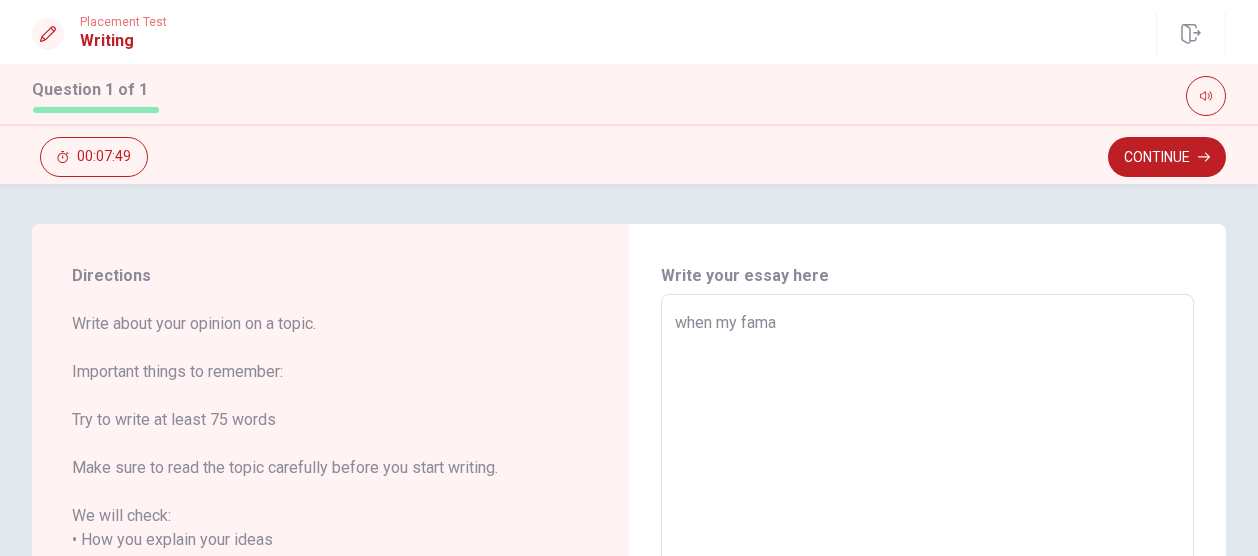 type on "x" 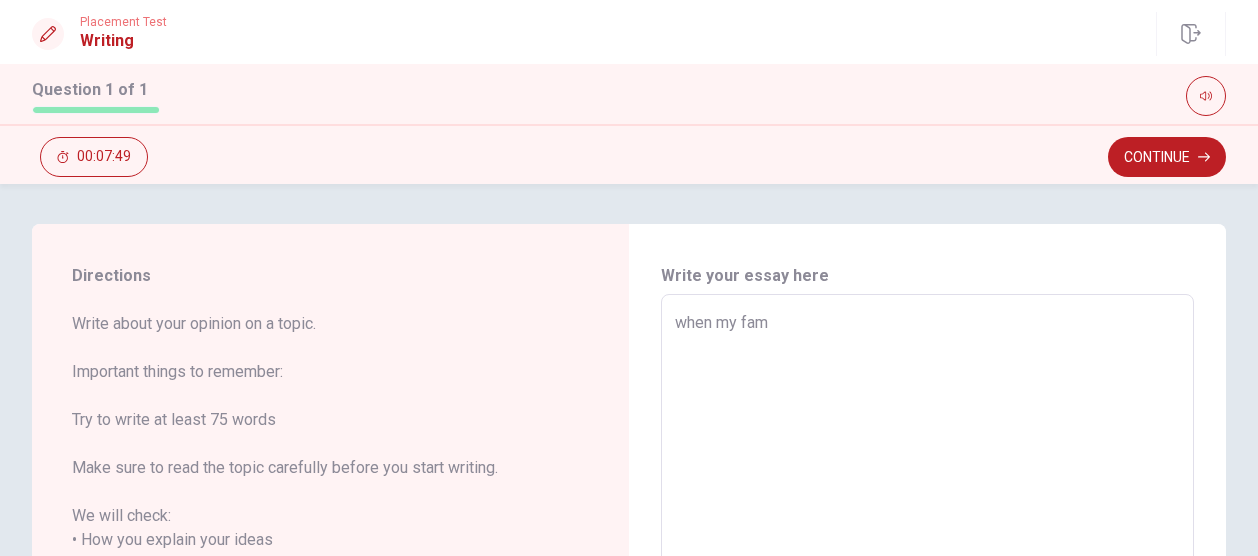 type on "x" 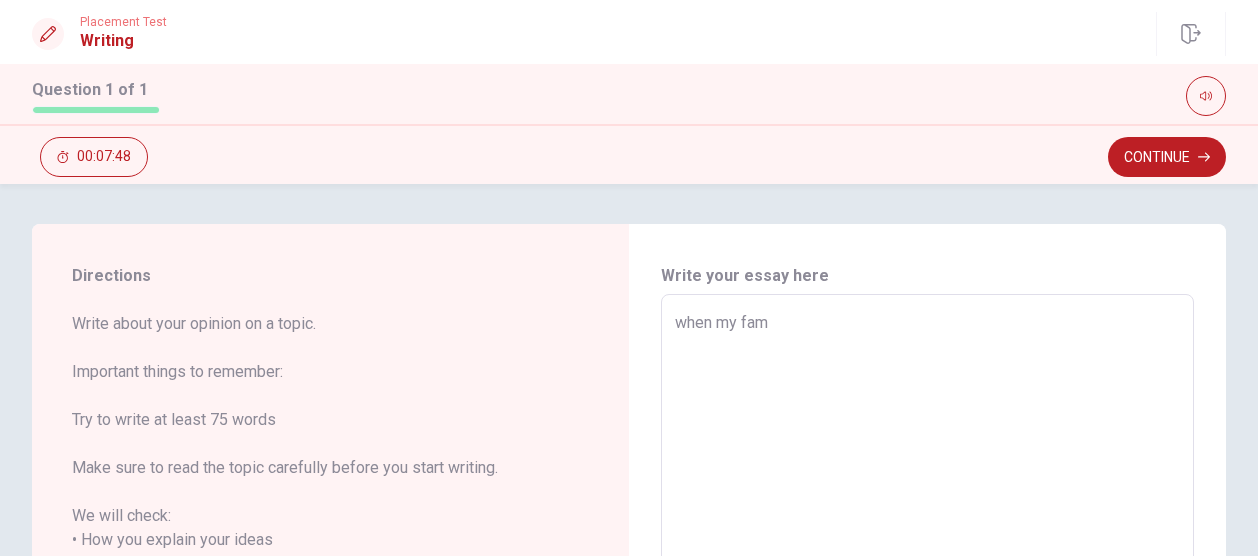 type on "when my fa" 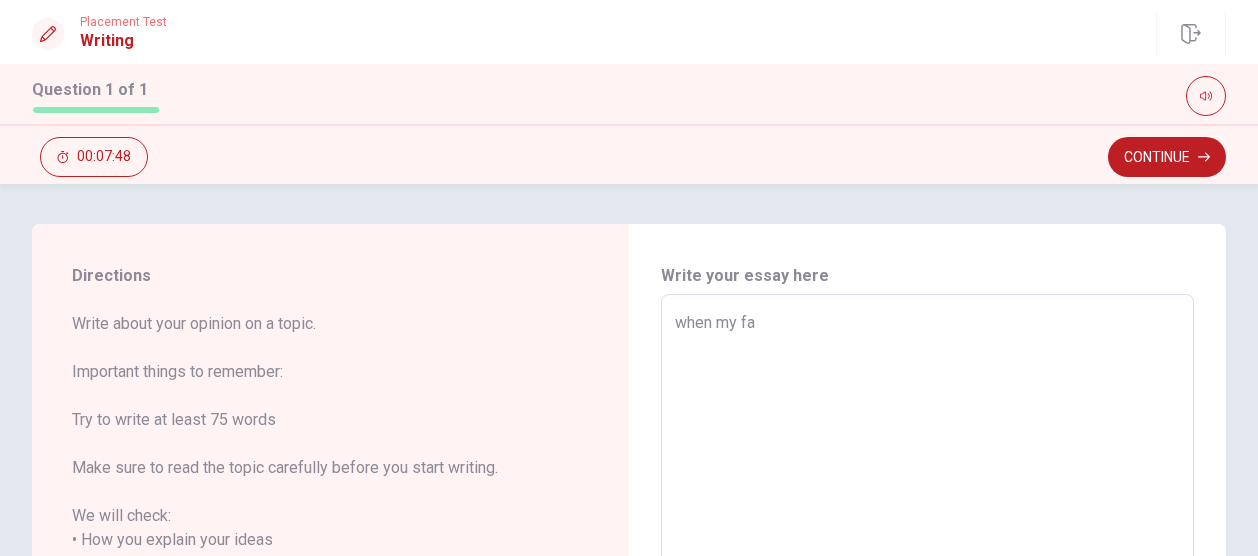 type on "x" 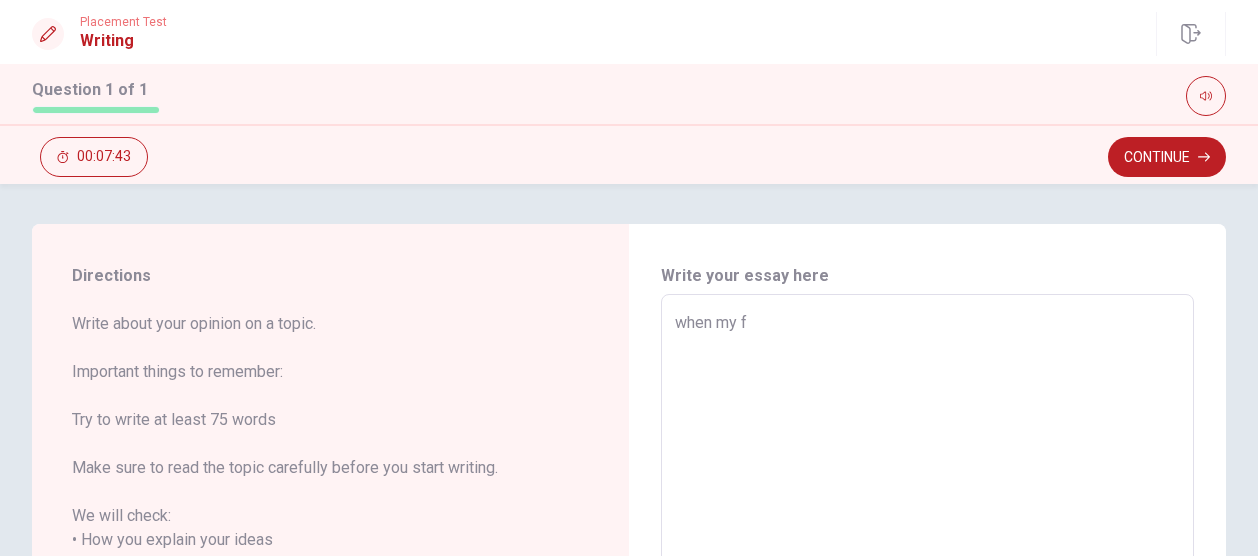 type on "x" 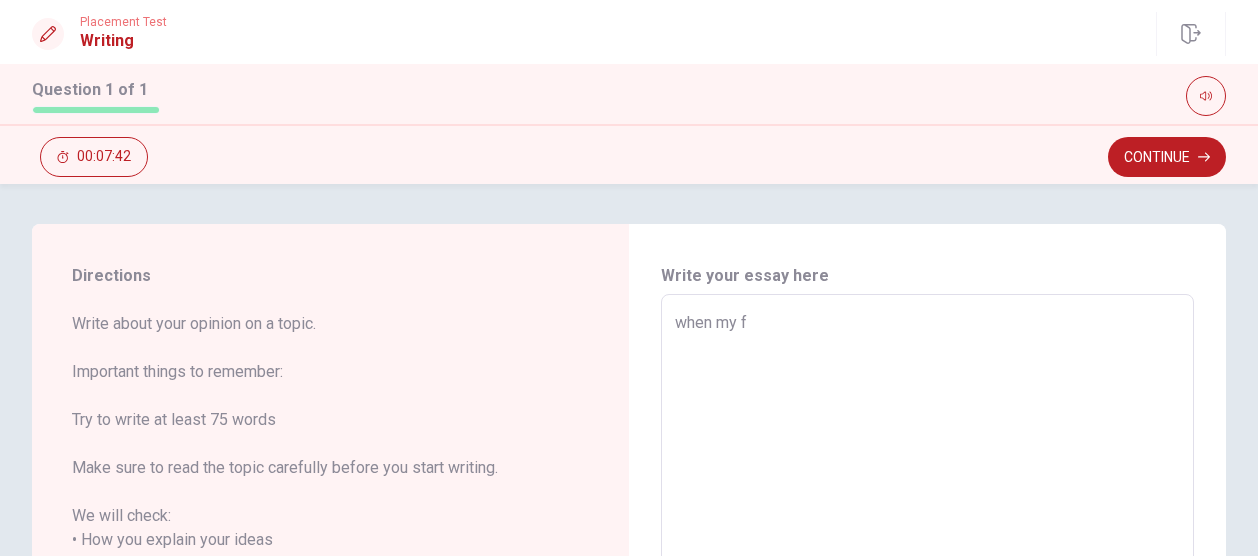 type on "when my fa" 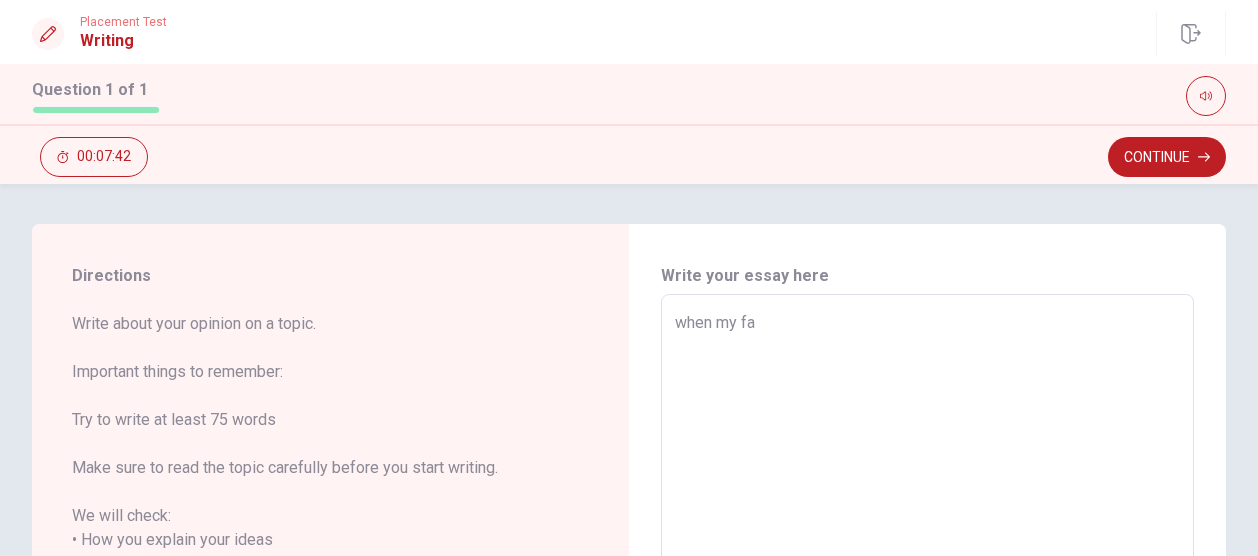 type on "x" 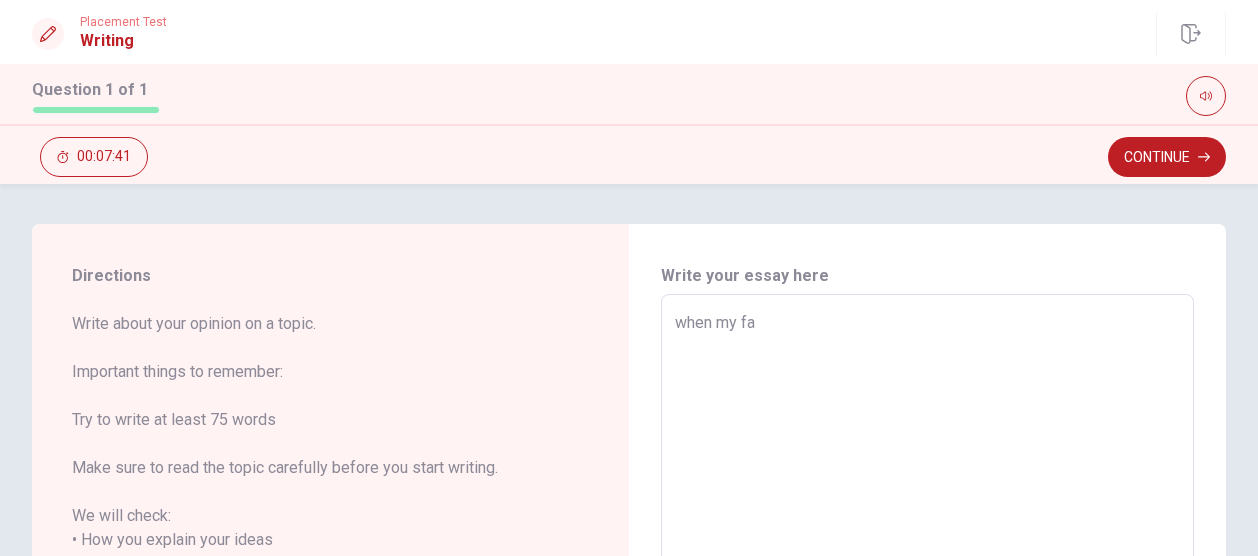 type on "when my fam" 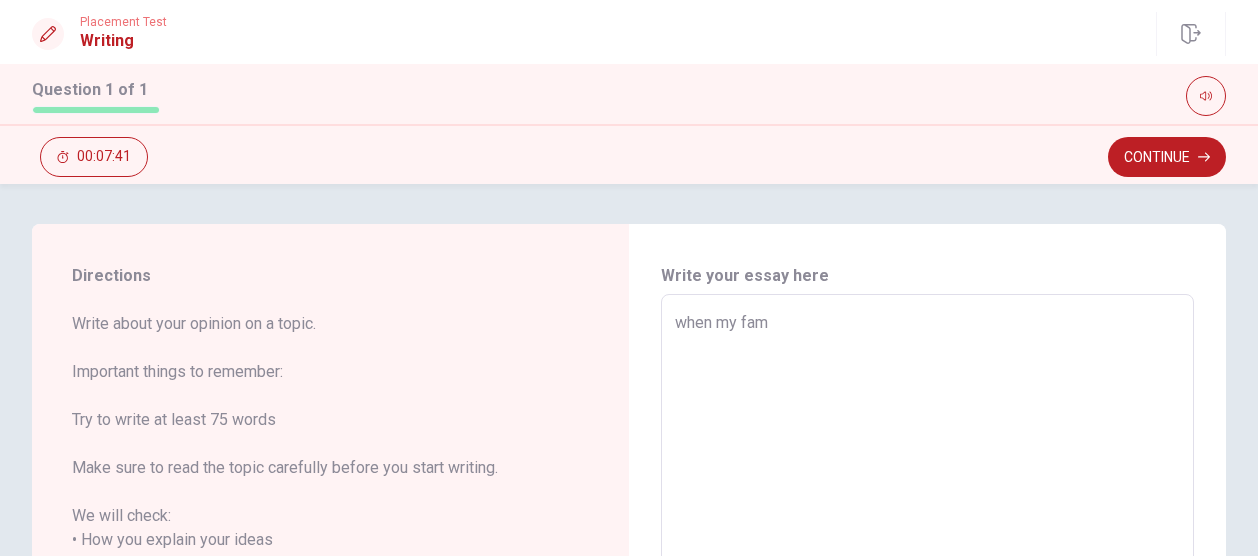 type on "x" 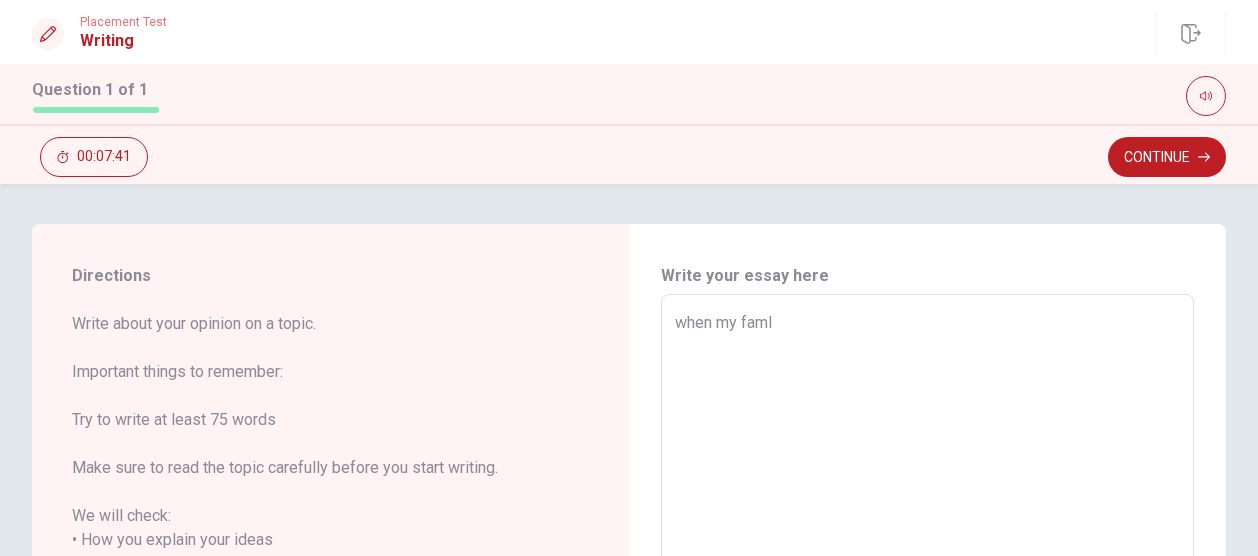 type on "x" 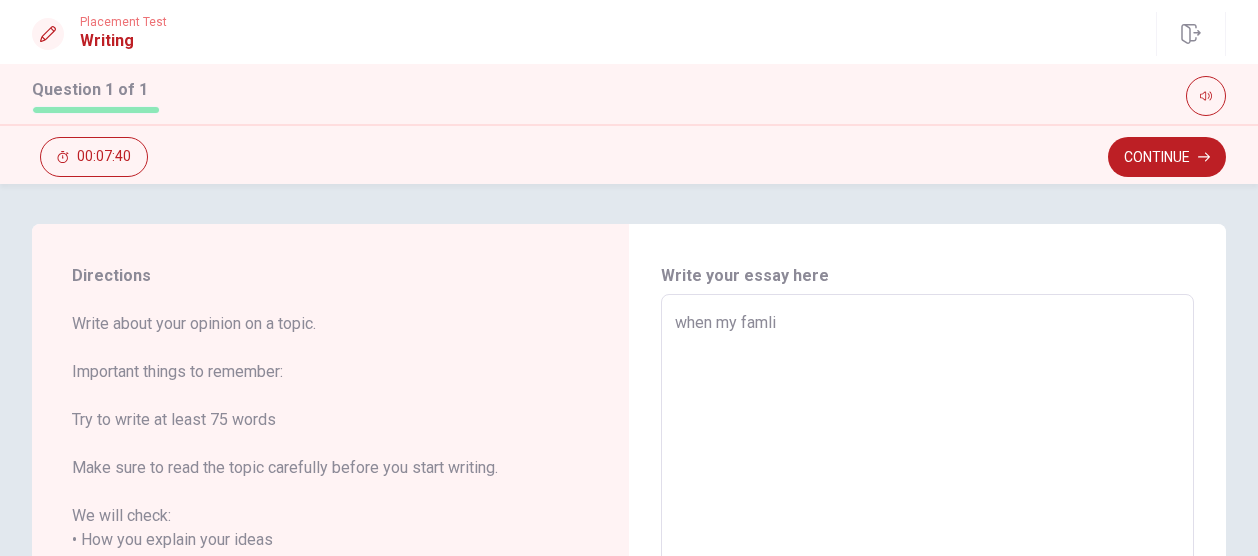 type on "x" 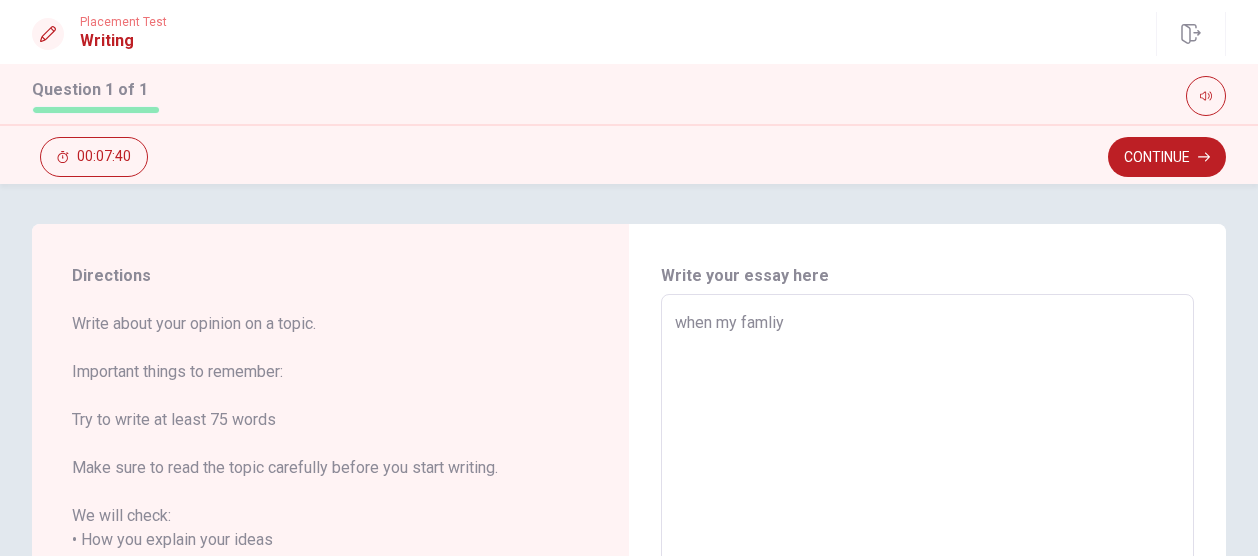 type on "x" 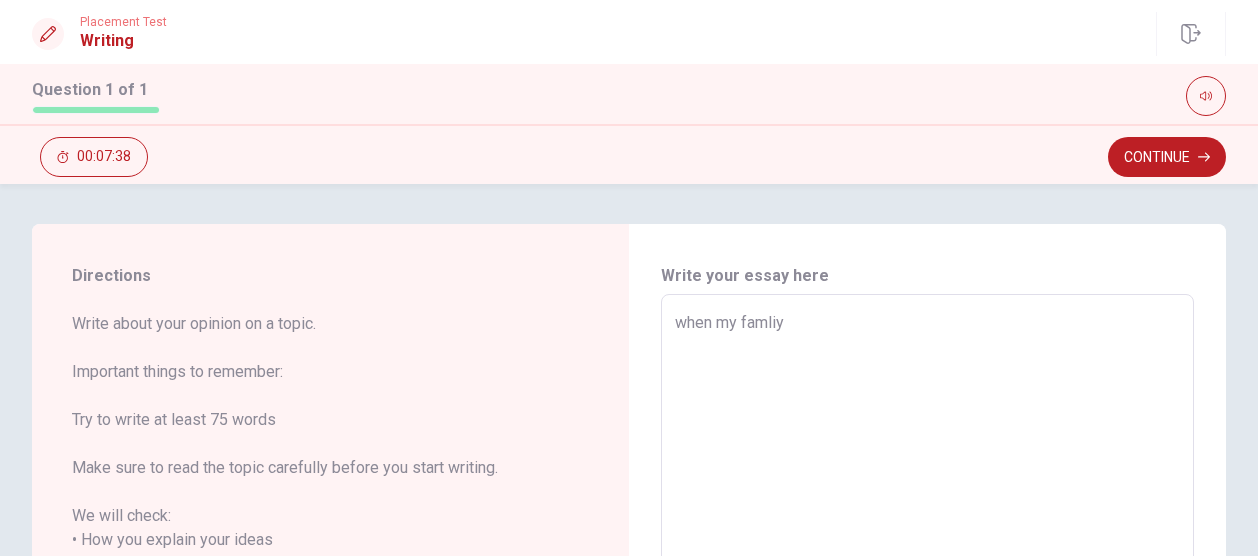 type on "x" 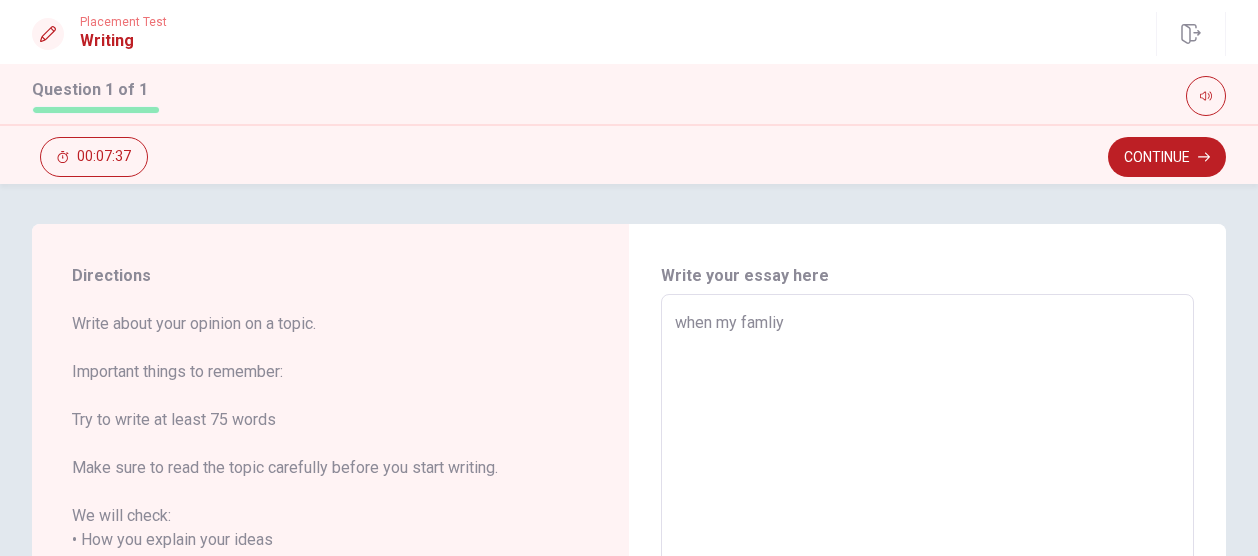 type on "when my famliy a" 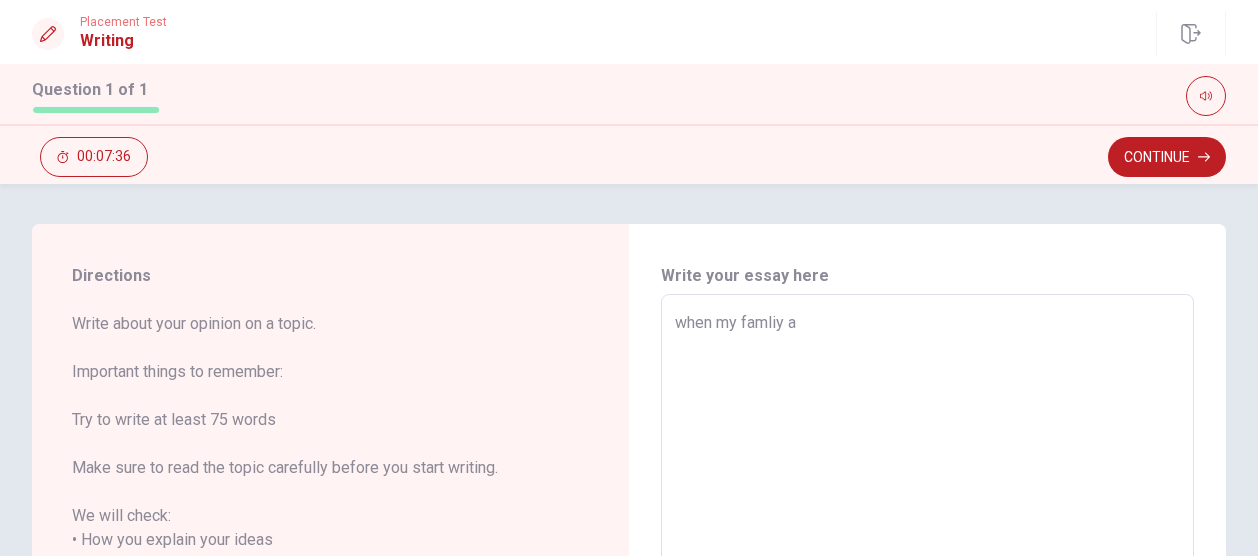 type on "x" 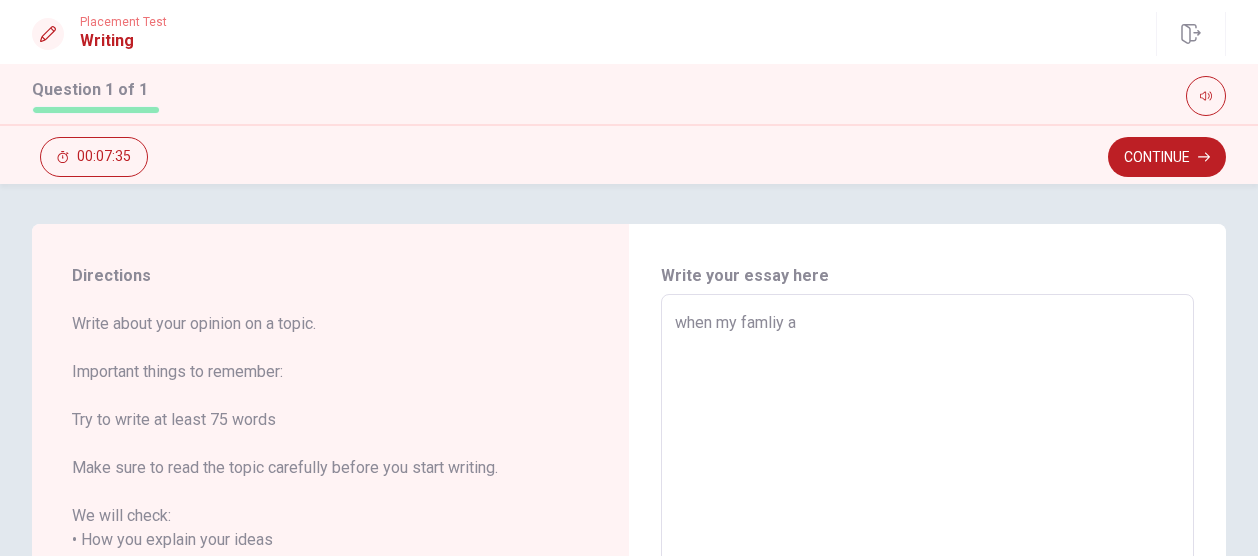 type on "when my famliy" 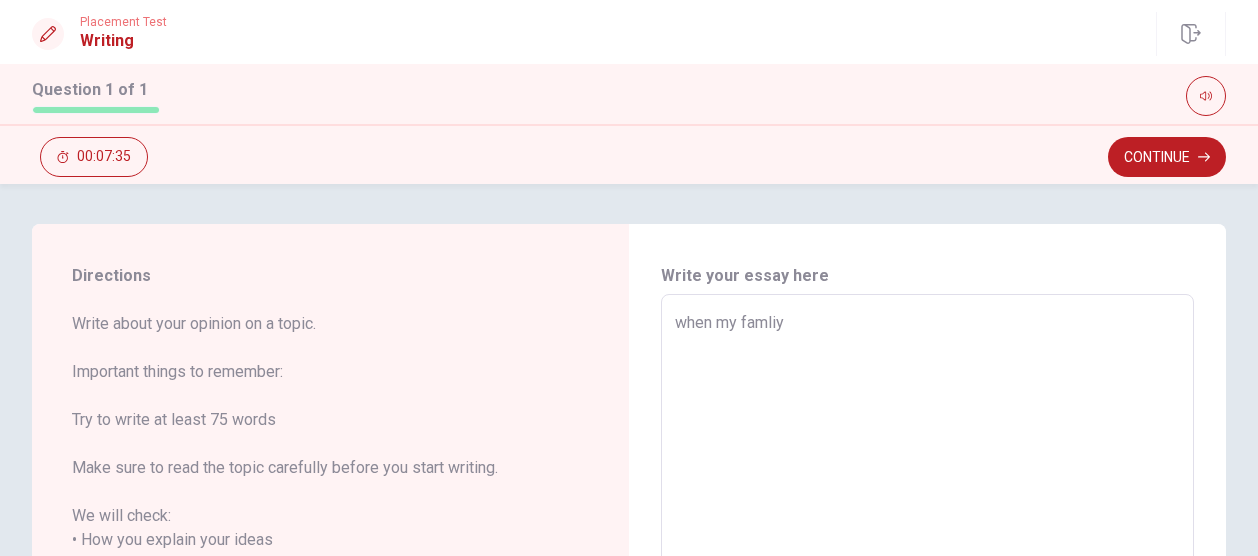 type on "x" 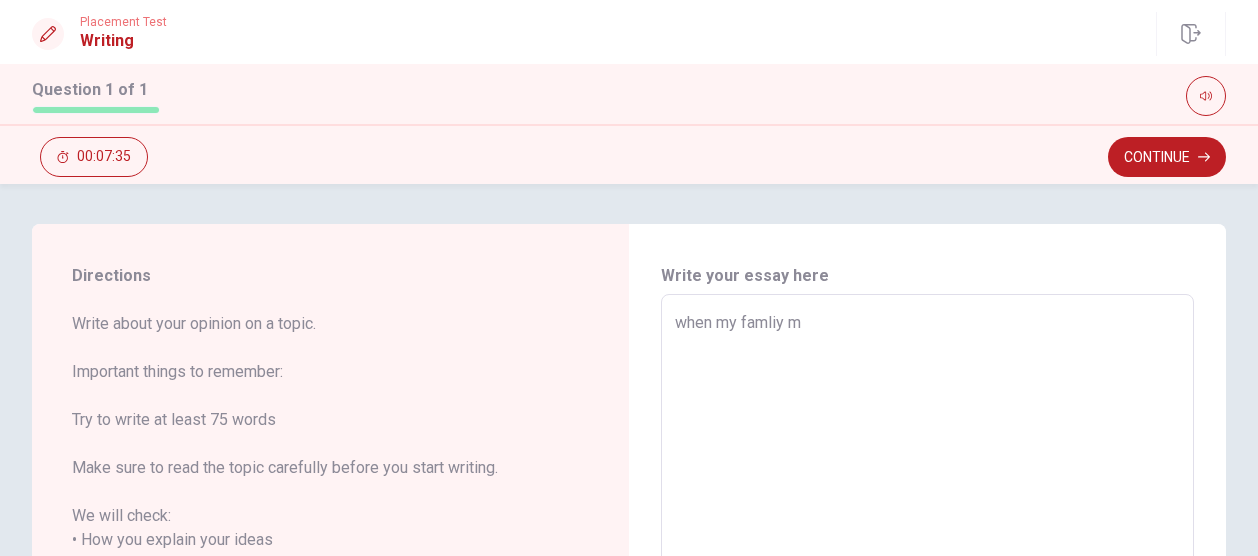 type on "x" 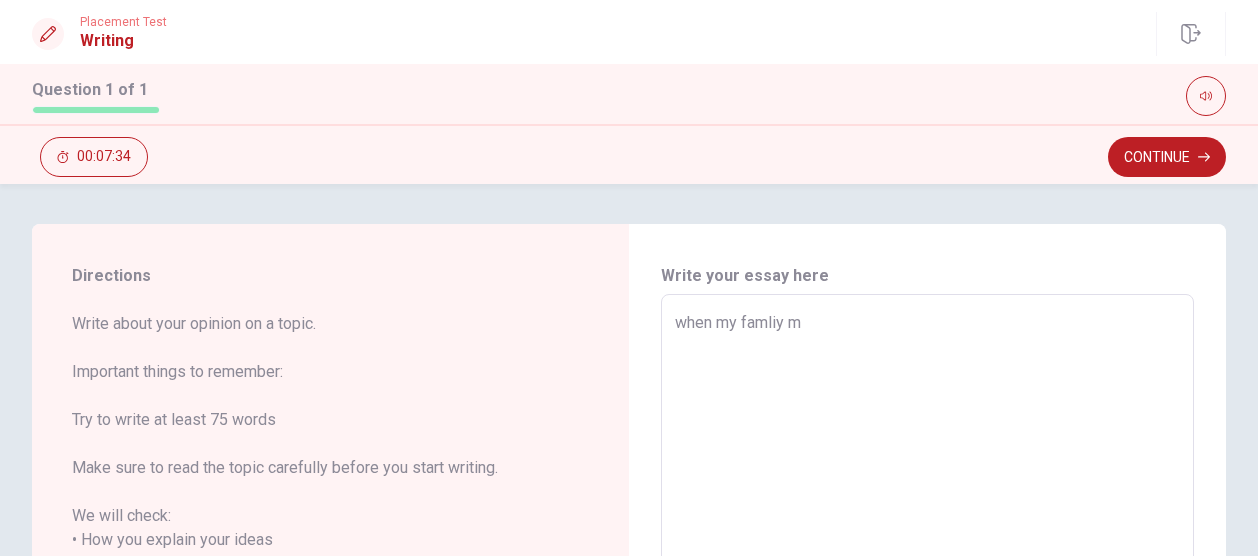 type on "when my famliy mo" 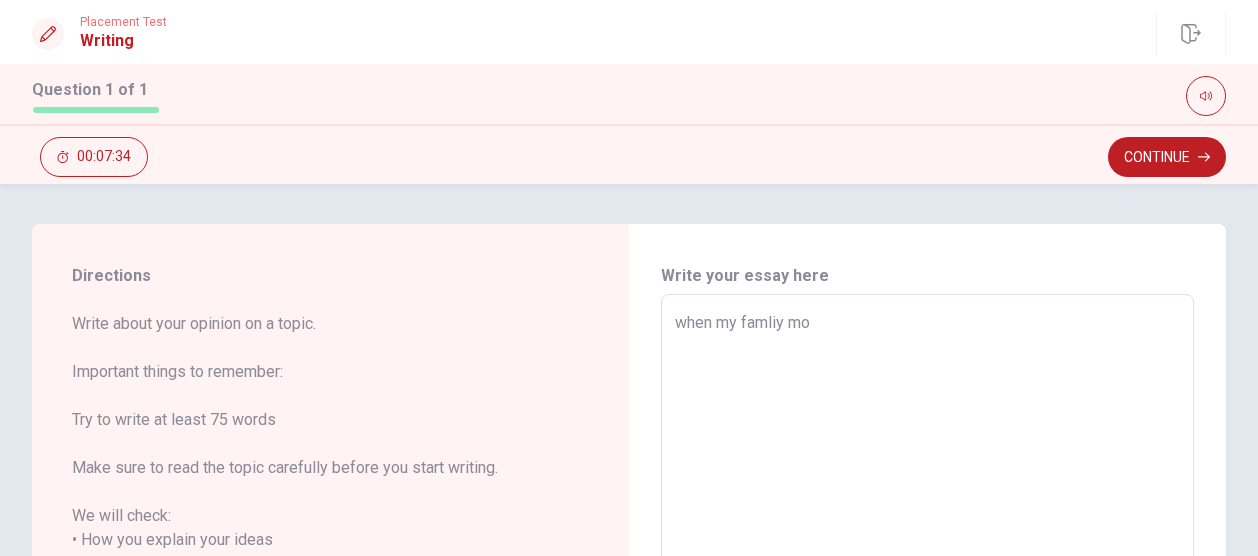 type on "x" 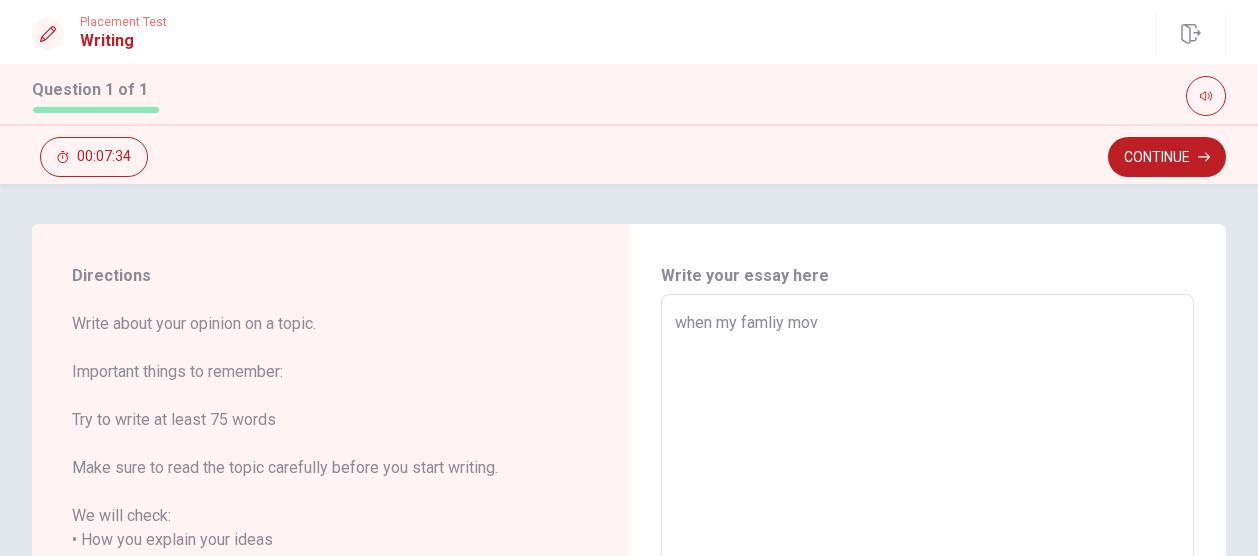 type on "x" 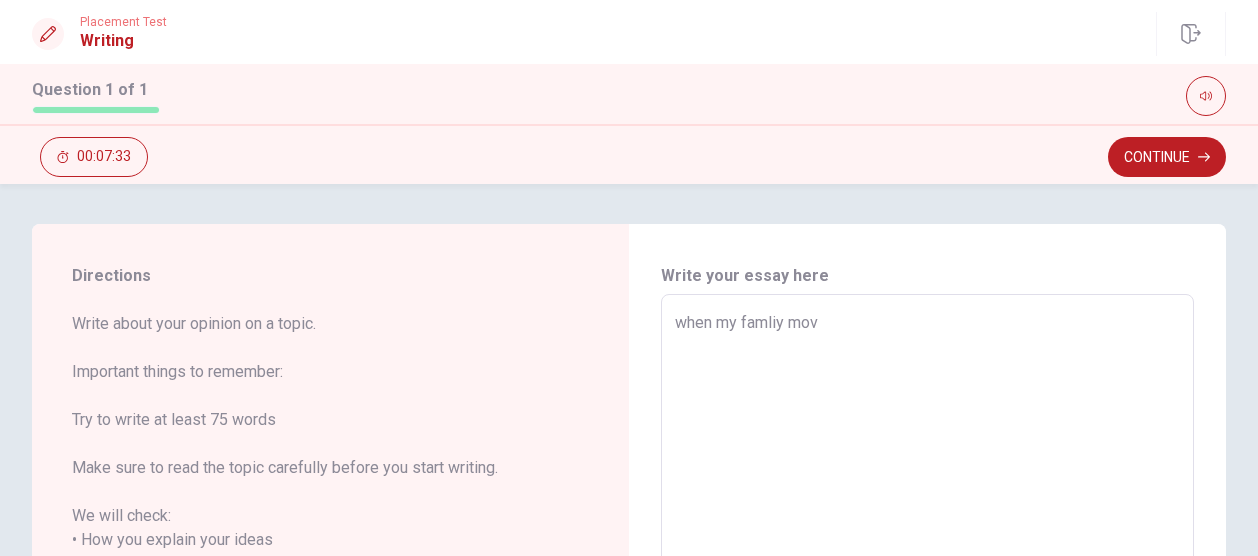 type on "when my famliy move" 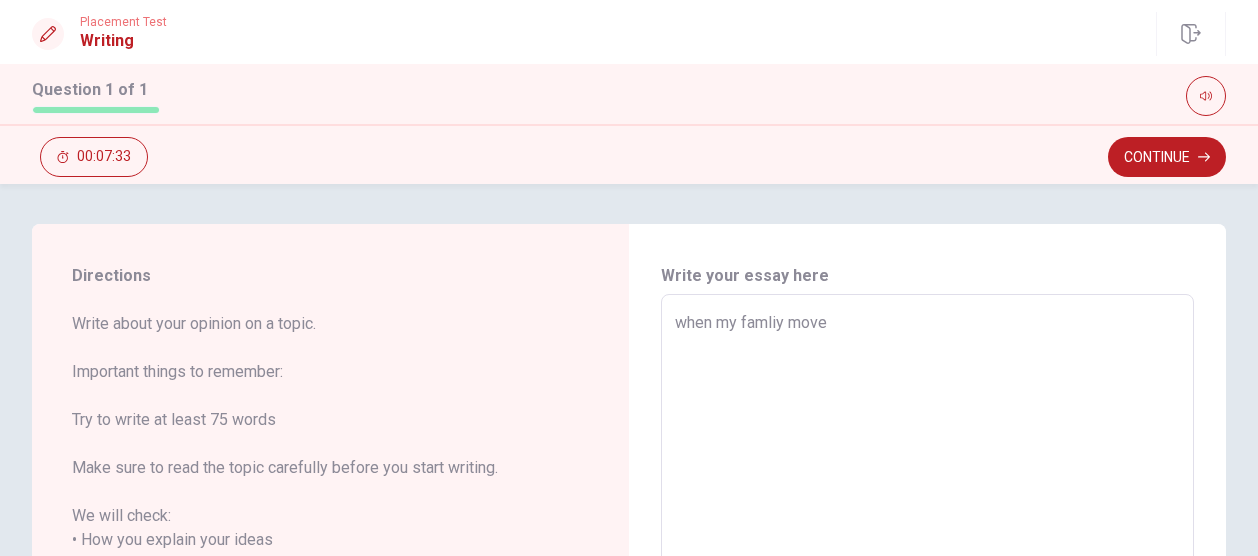 type on "x" 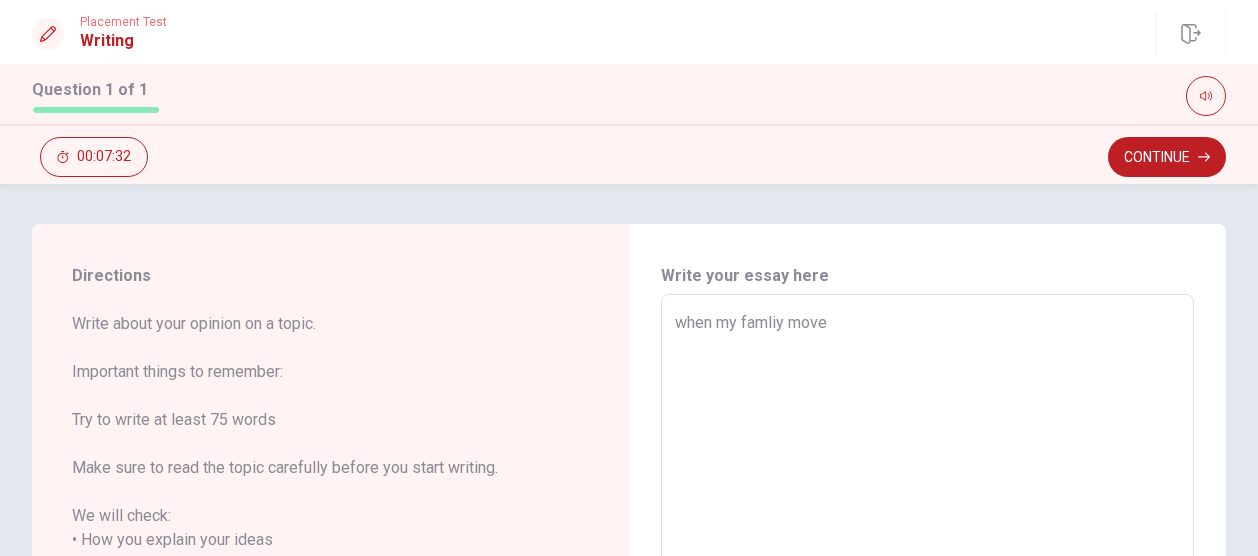 type on "when my famliy moved" 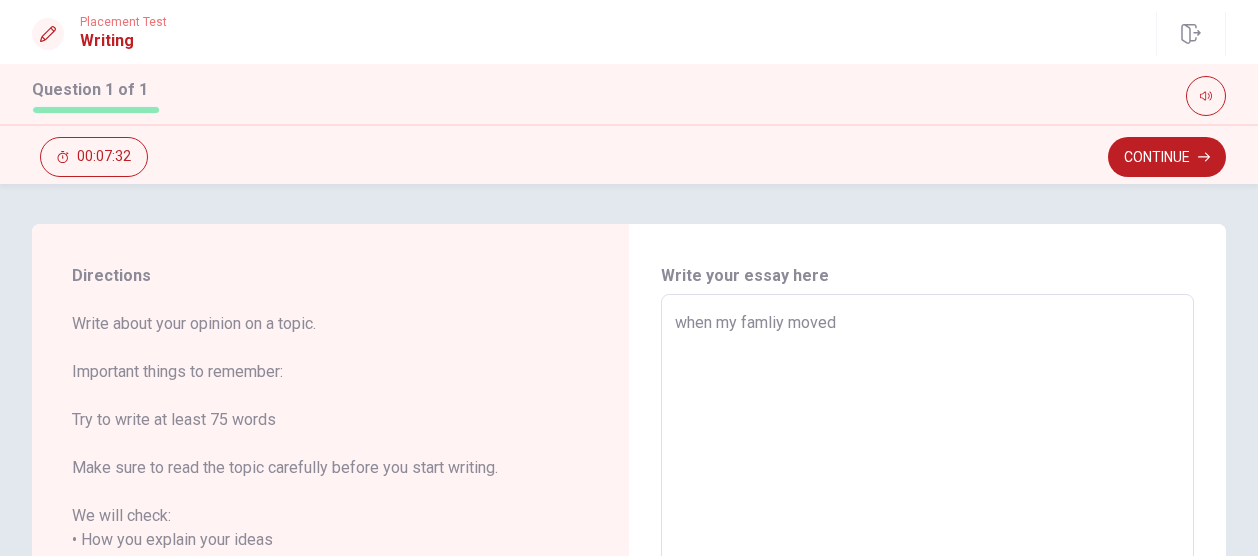 type on "x" 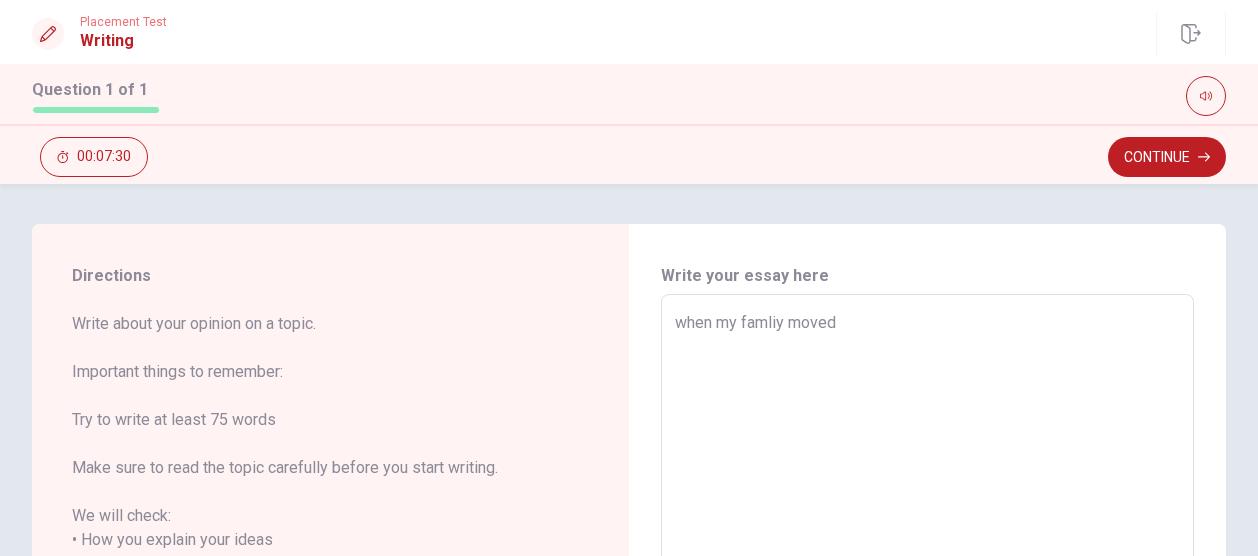 type on "x" 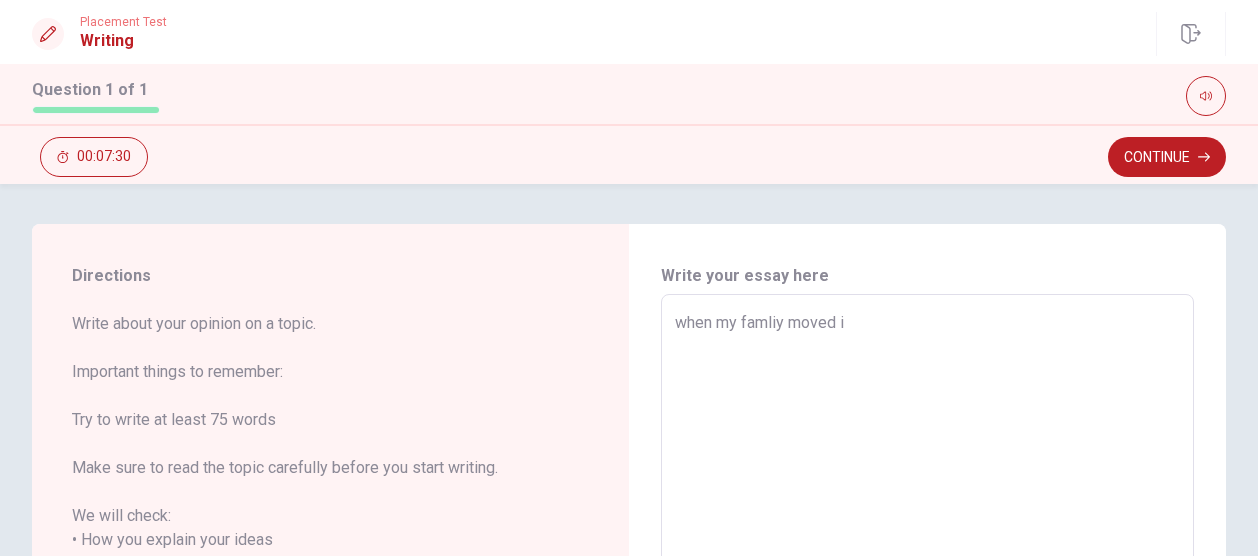 type on "x" 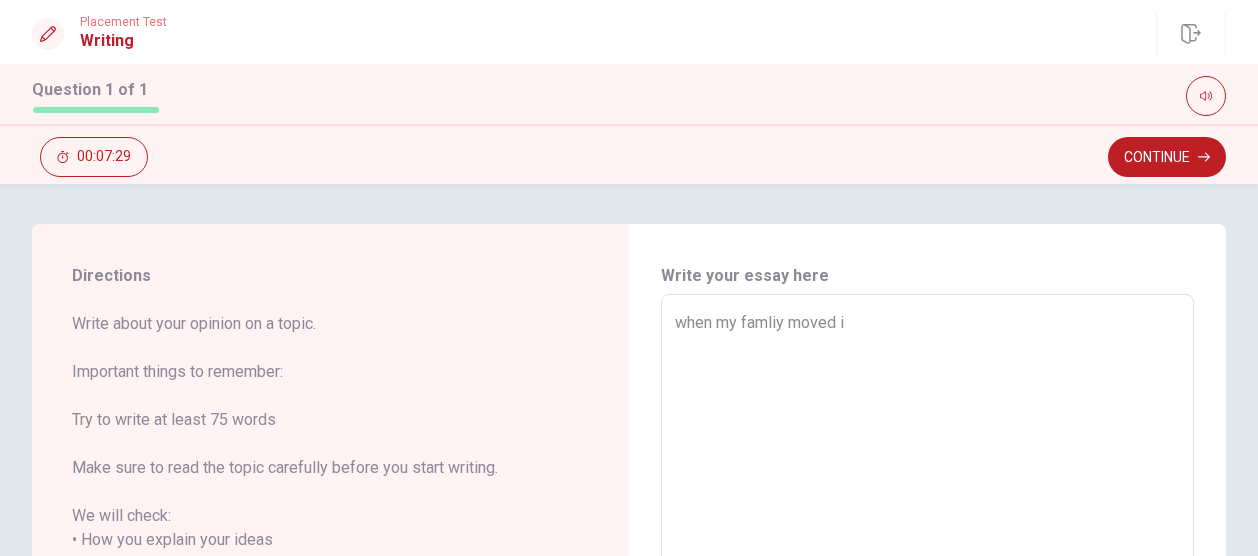 type on "when my famliy moved in" 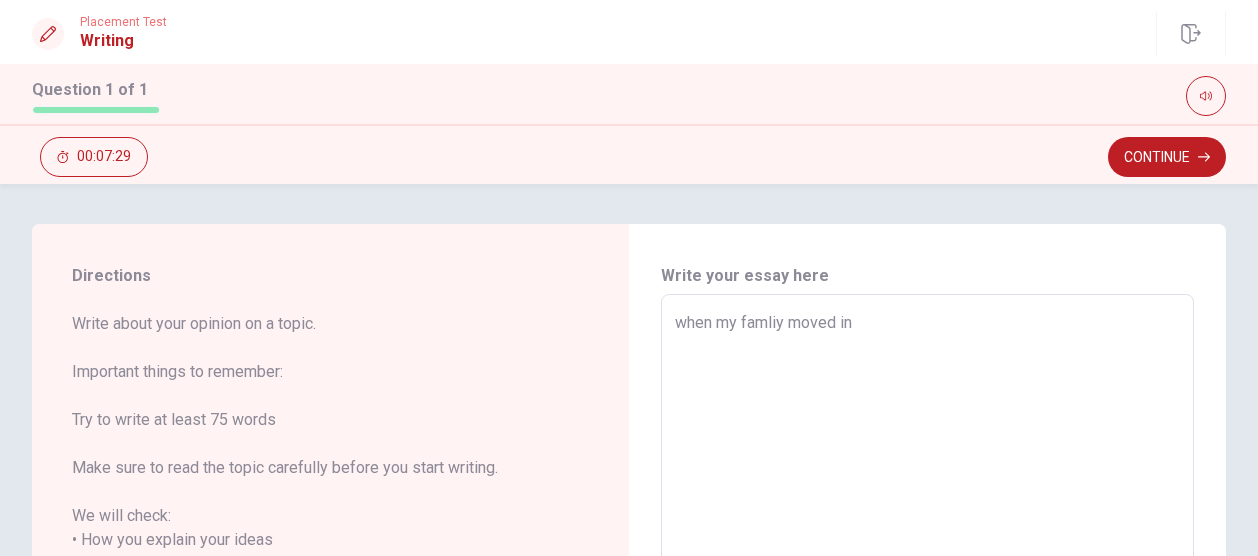 type on "x" 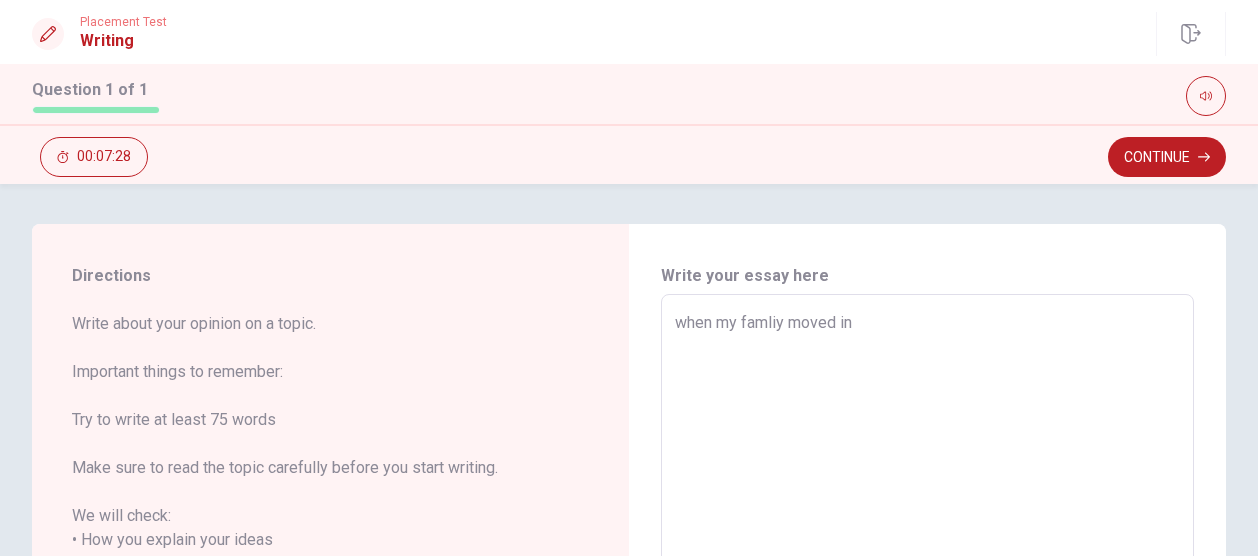 type on "when my famliy moved in [COUNTRY]" 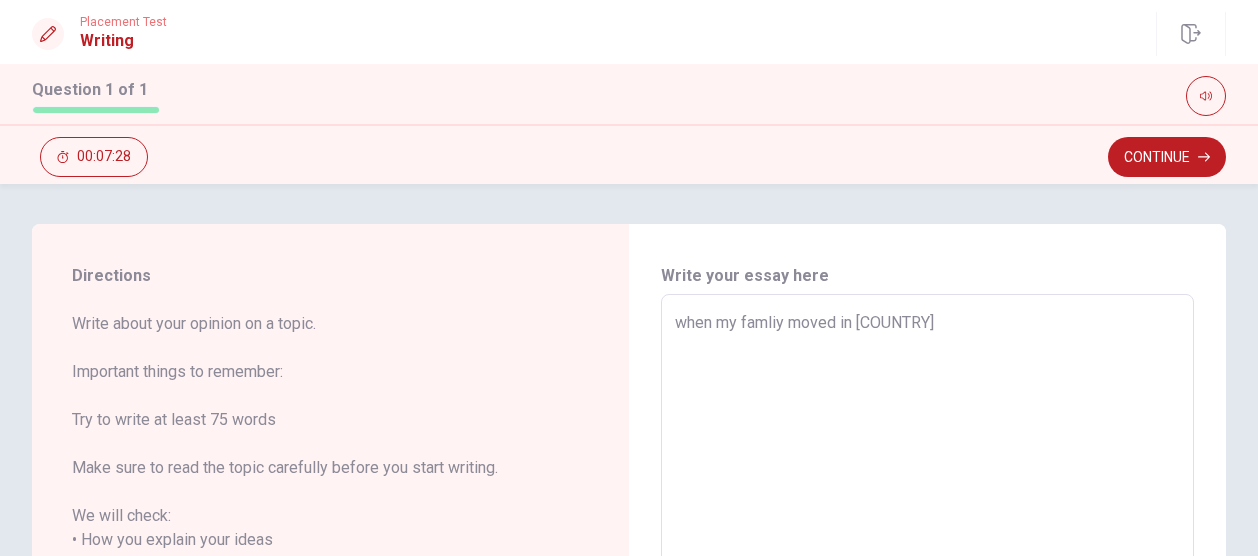 type on "x" 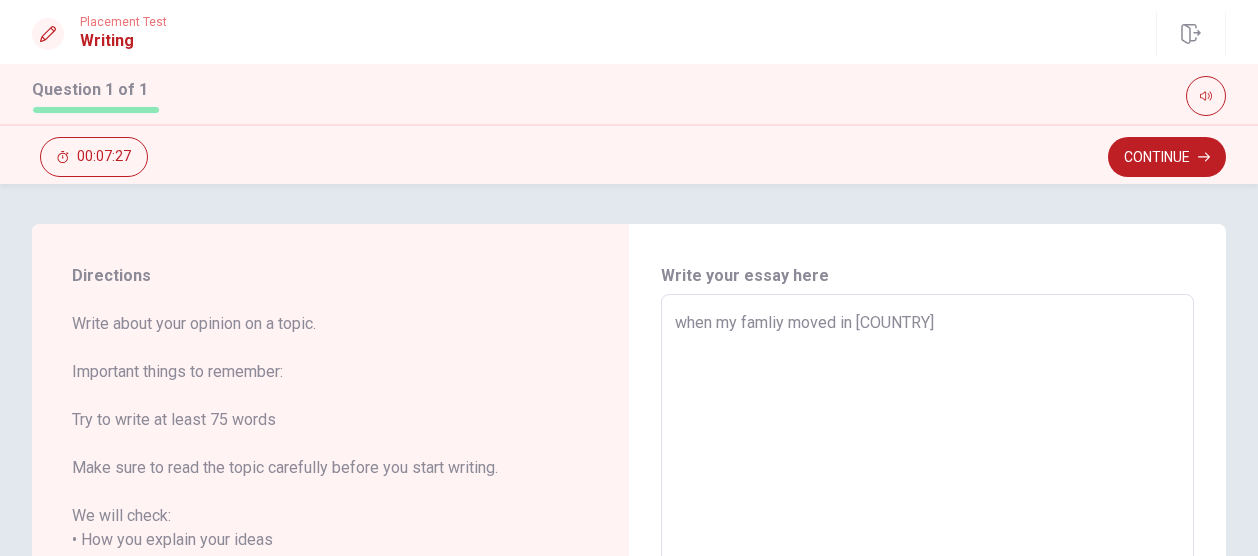 type on "when my famliy moved in" 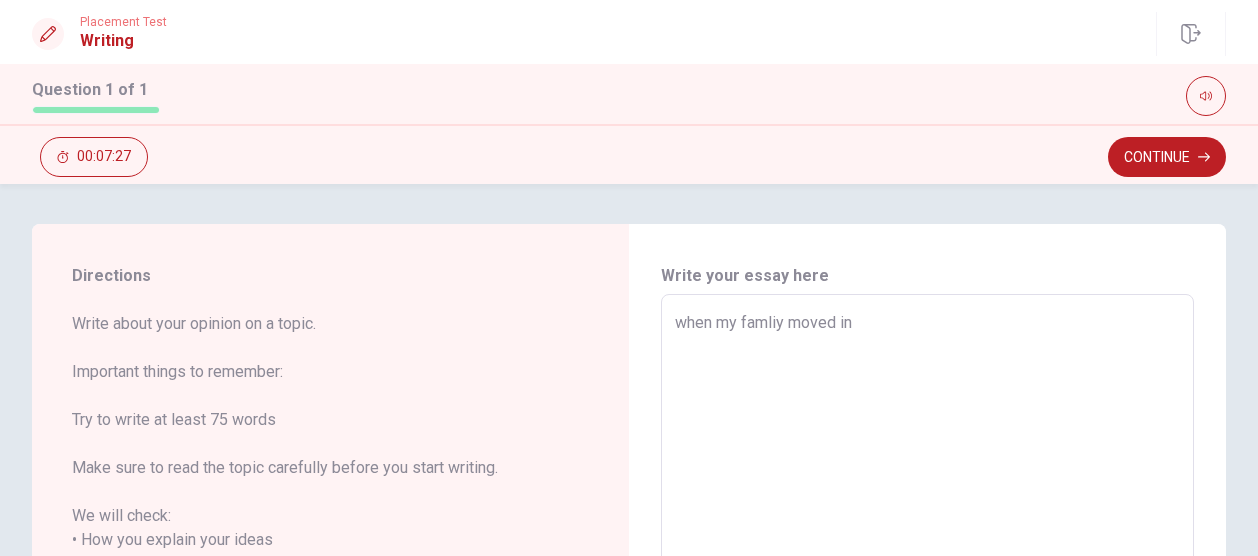 type on "x" 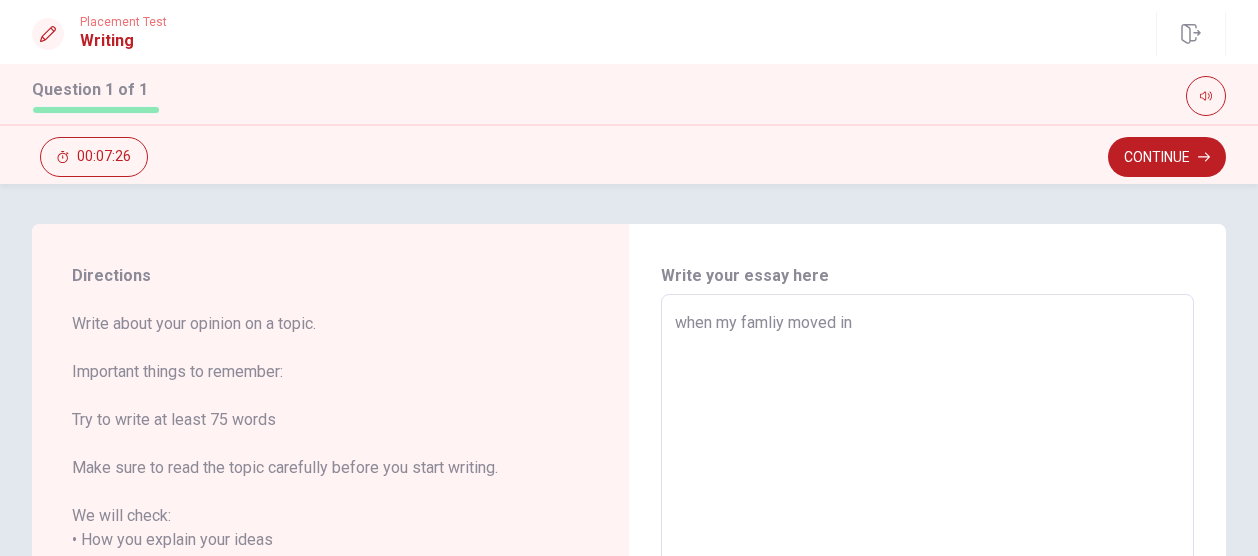 type on "when my famliy moved in C" 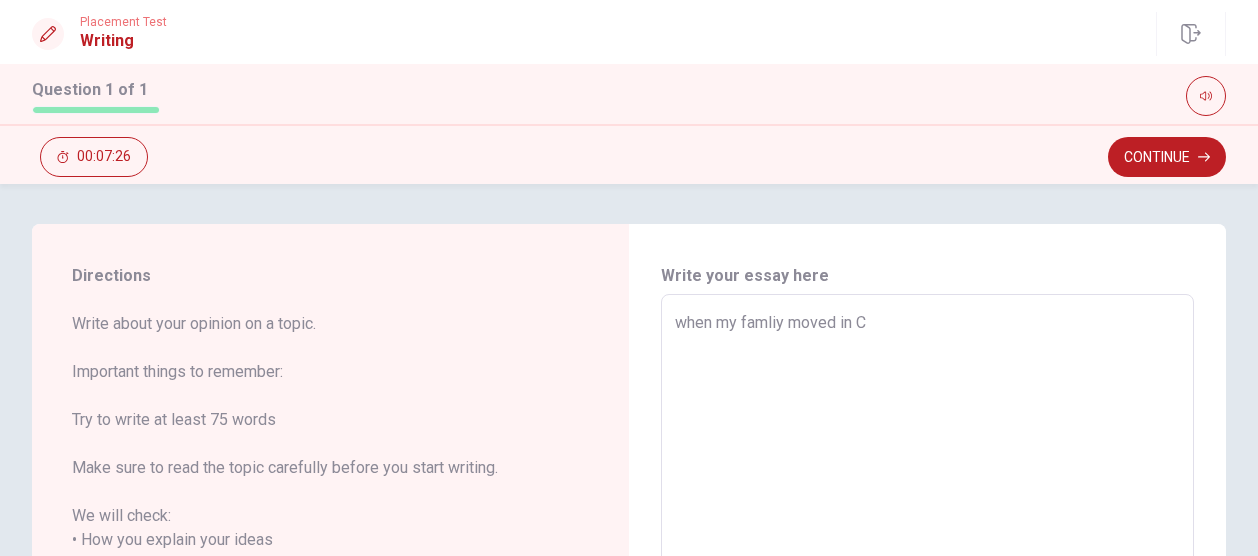 type on "x" 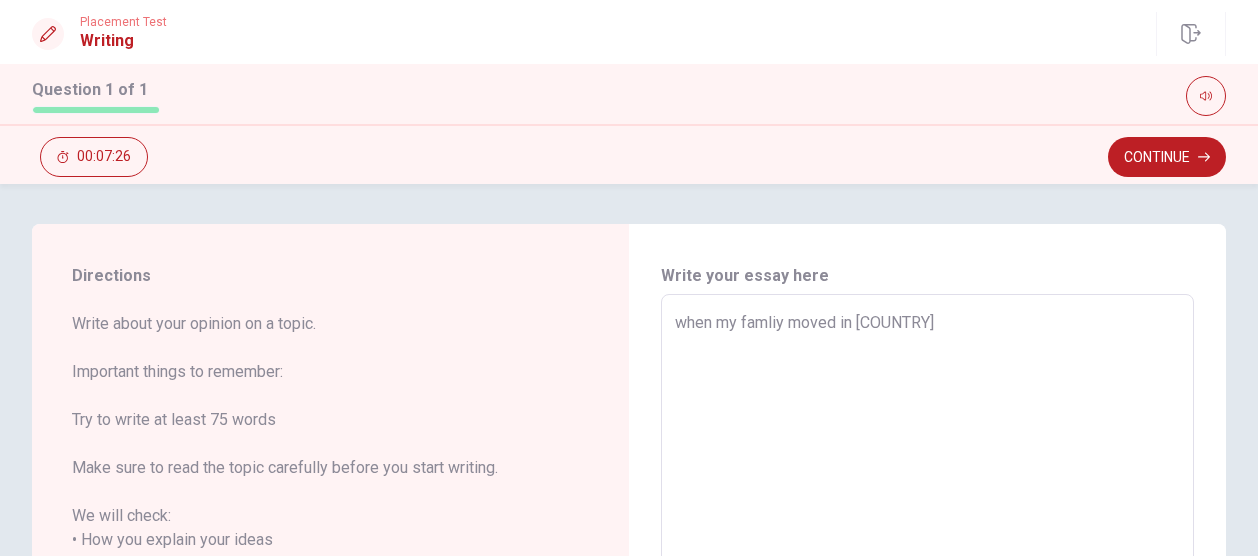 type on "x" 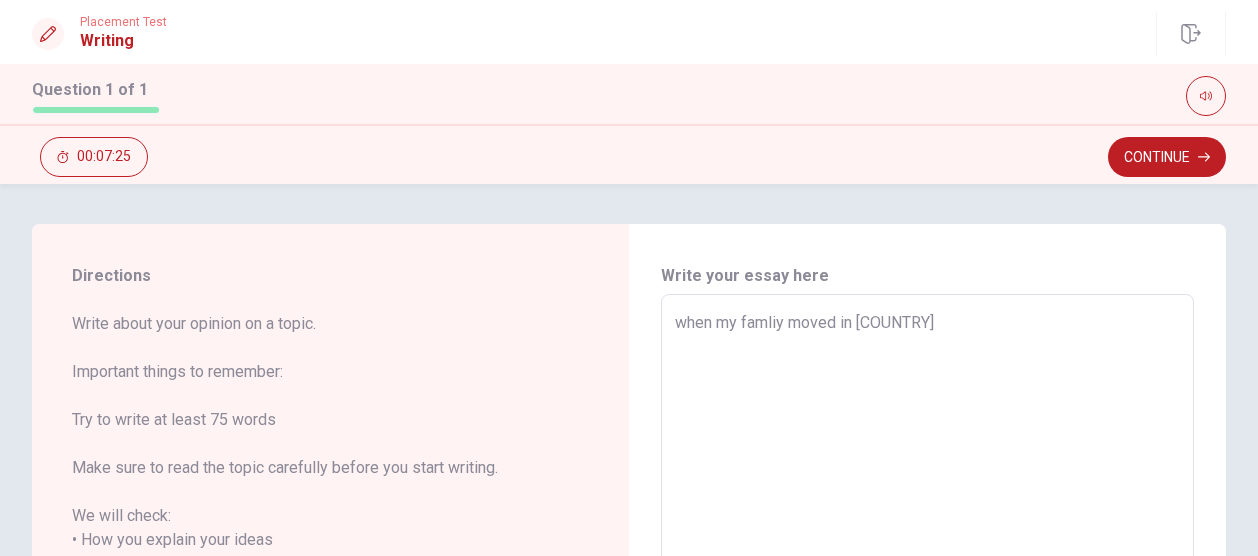type on "when my famliy moved in [COUNTRY]" 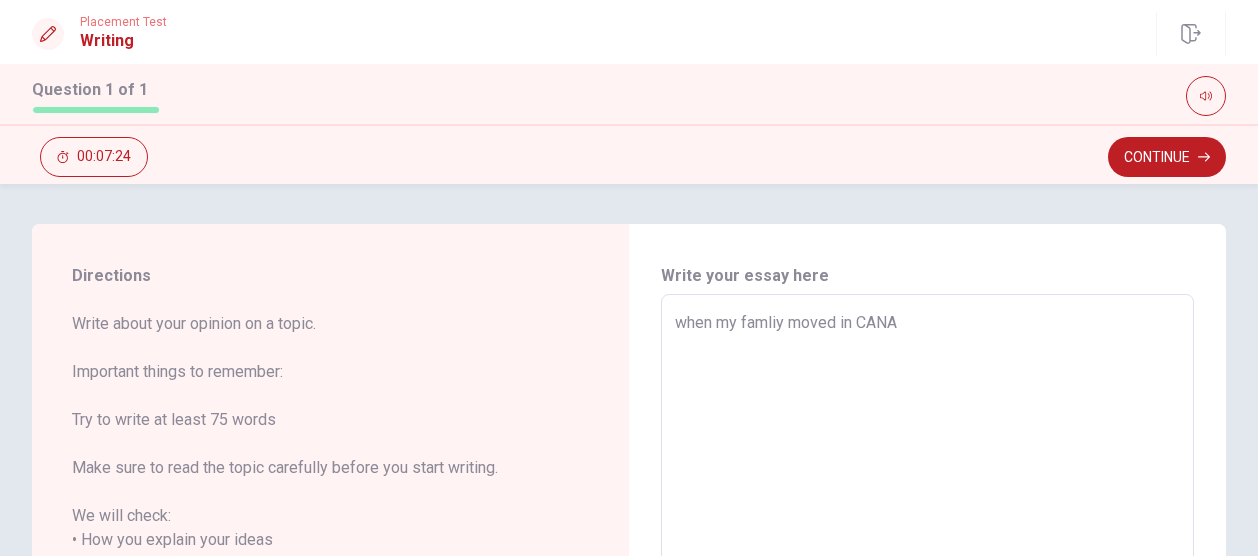 type on "x" 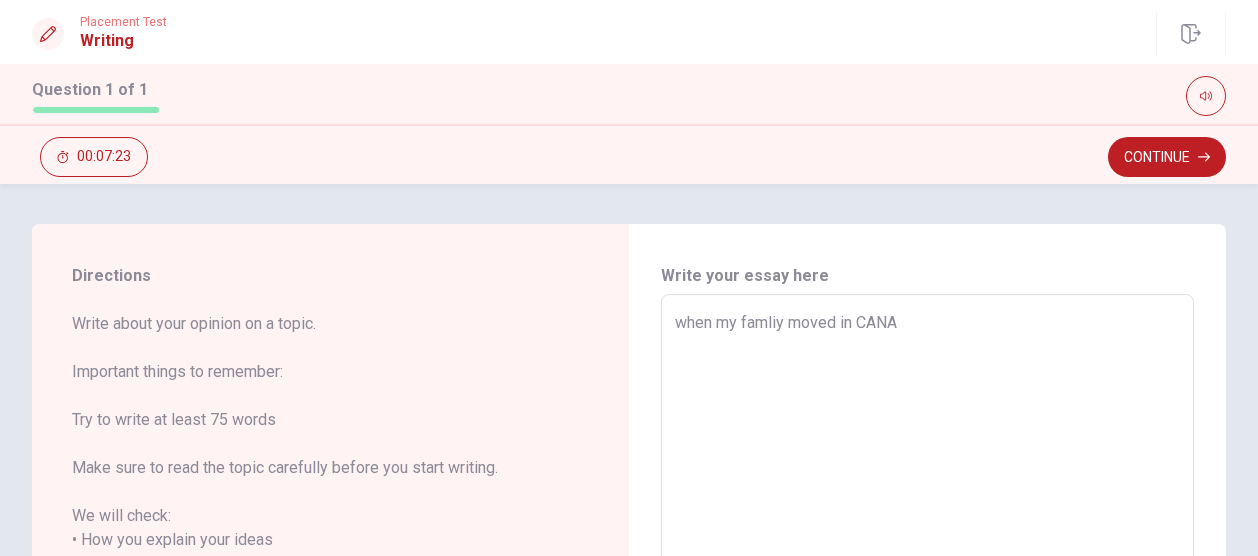 type on "when my famliy moved in [COUNTRY]" 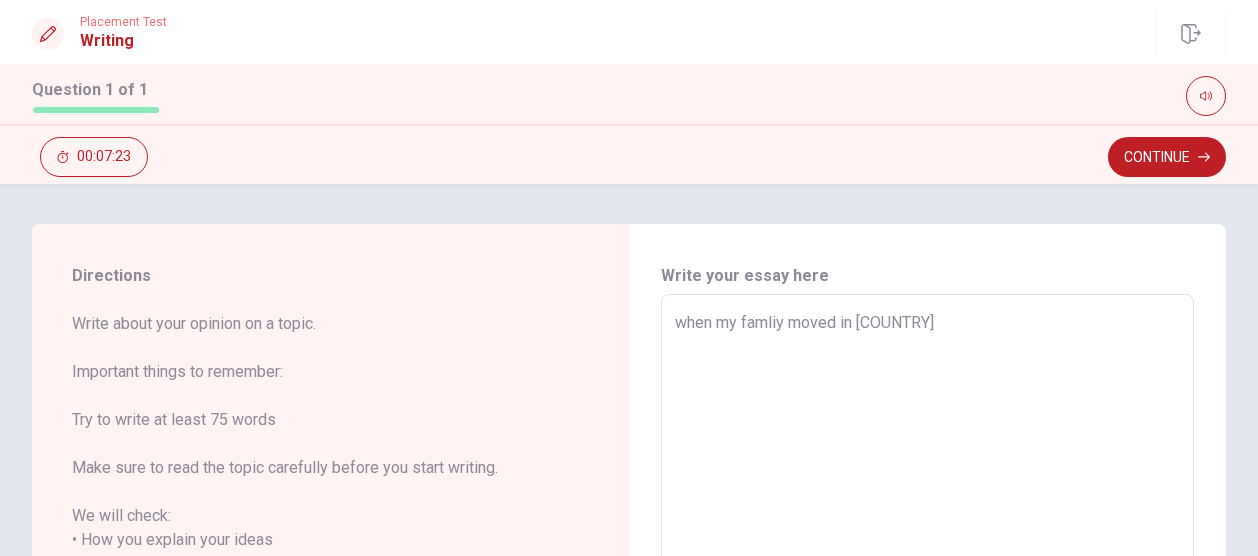 type on "x" 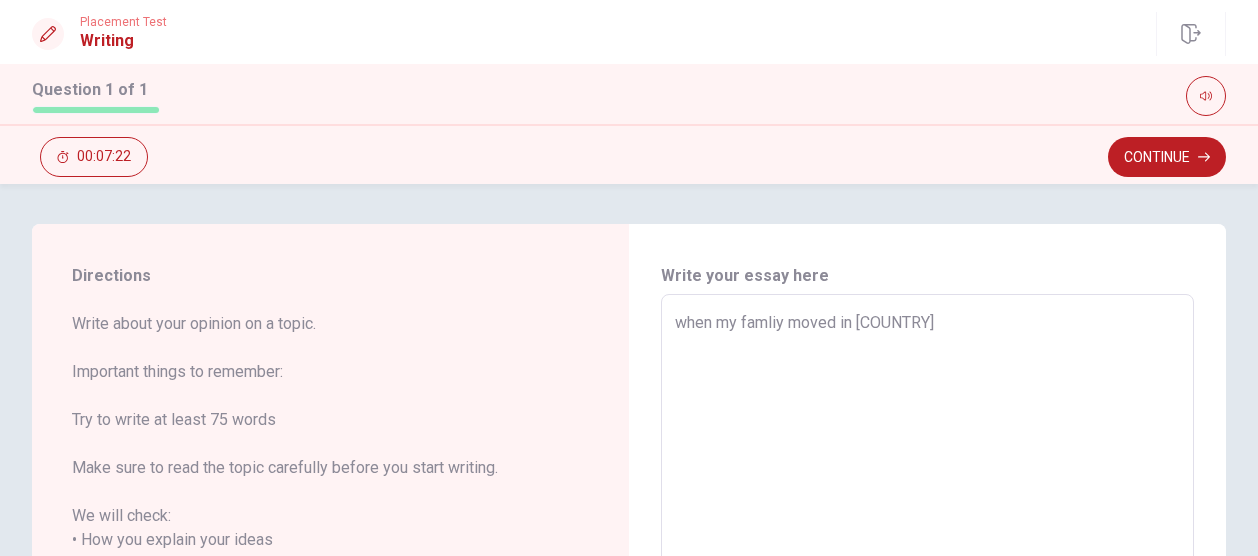 type on "when my famliy moved in CANAND" 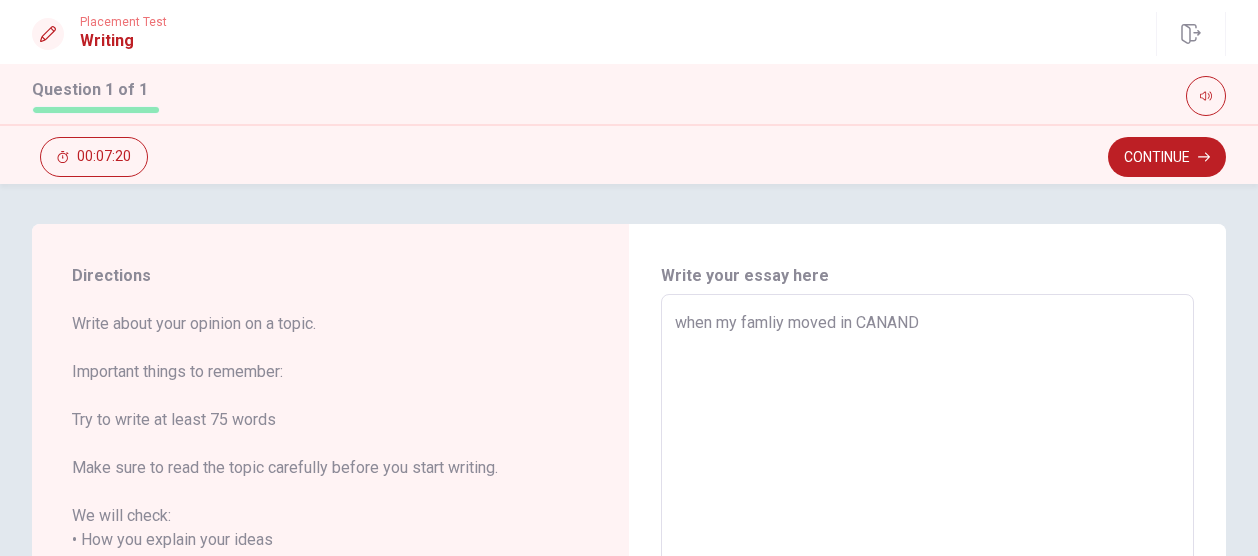 type on "x" 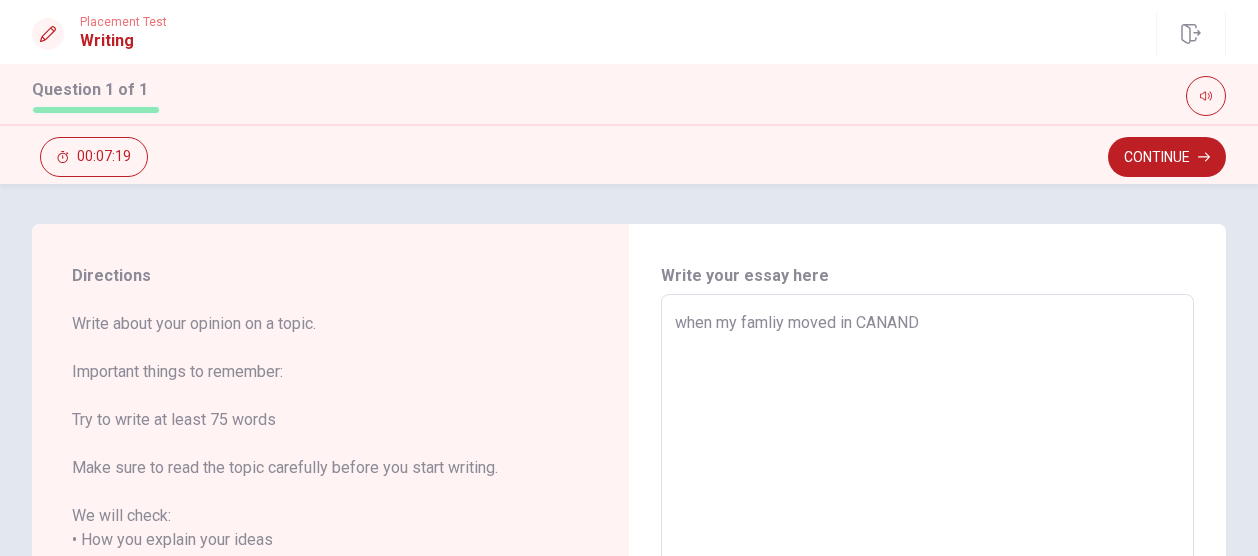 type on "when my famliy moved in [COUNTRY]" 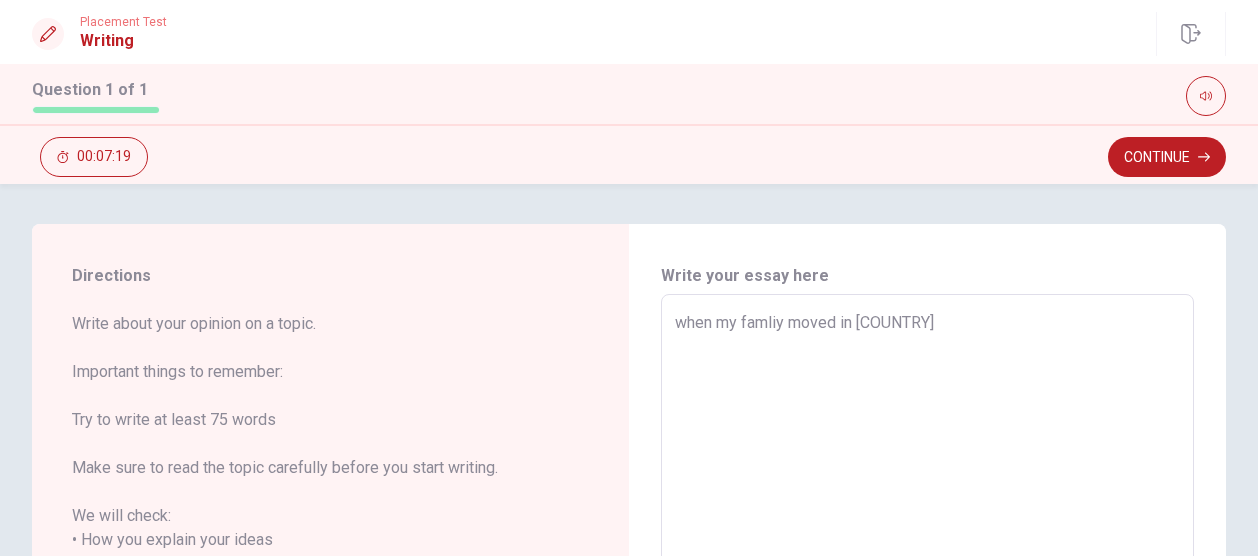 type on "x" 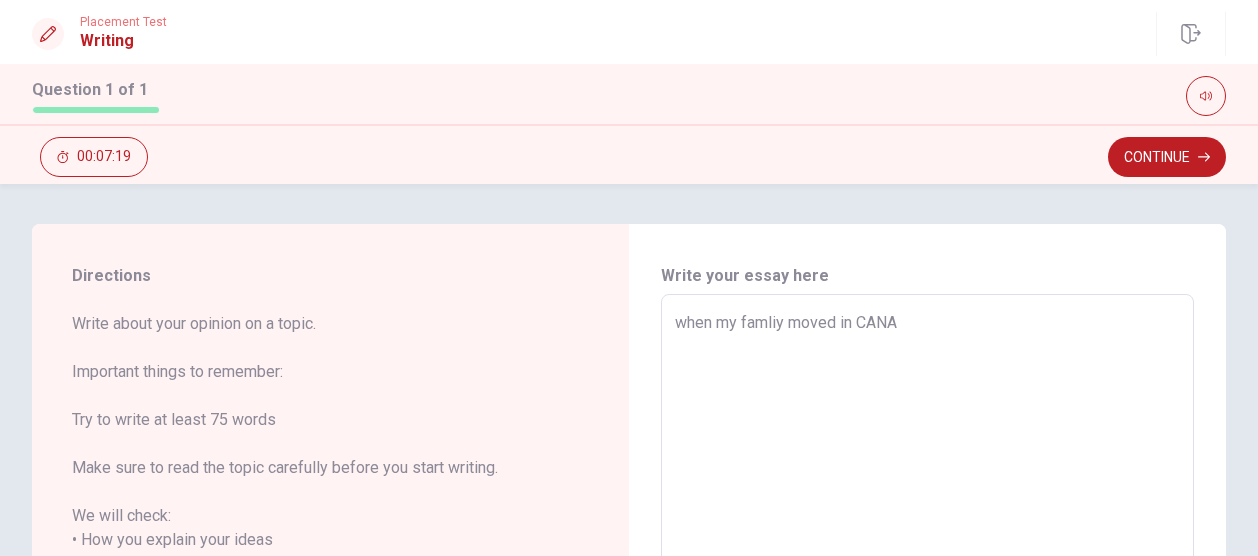 type on "x" 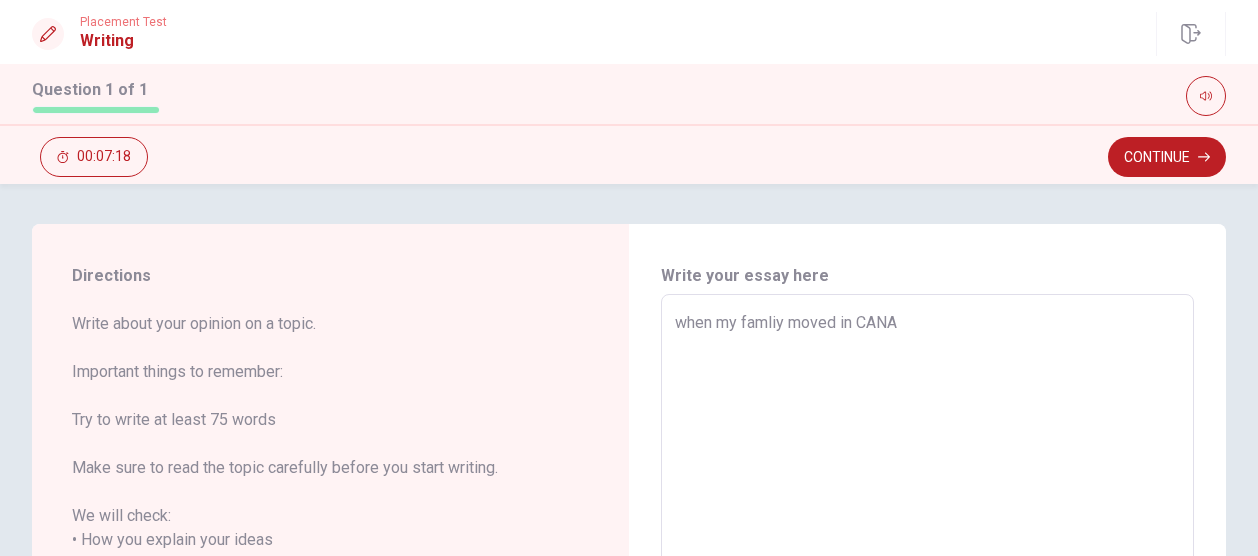 type on "when my famliy moved in [COUNTRY]" 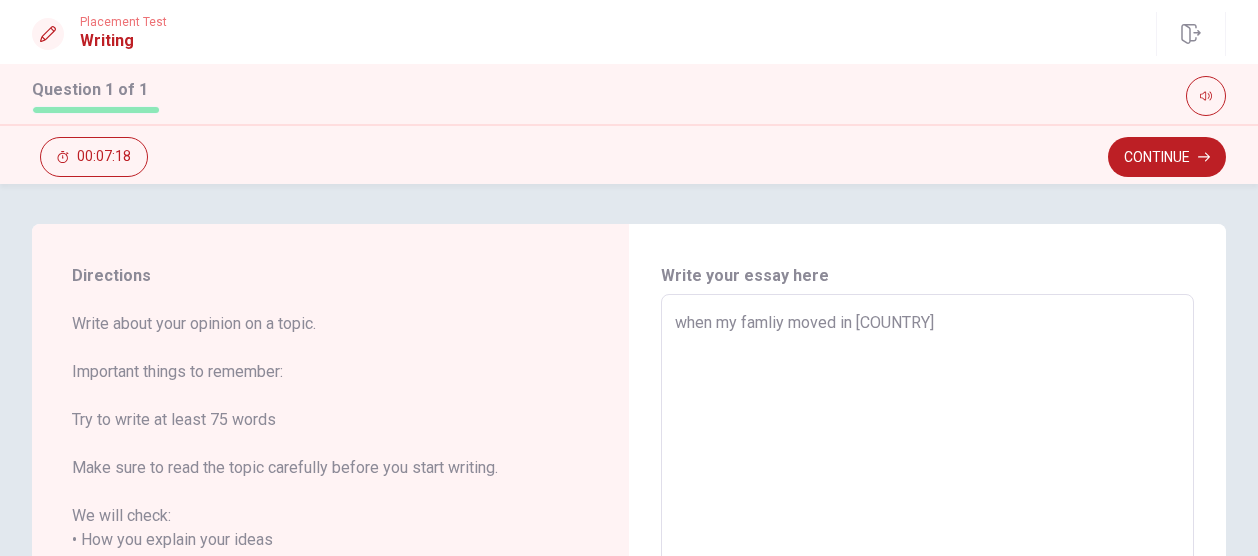 type on "x" 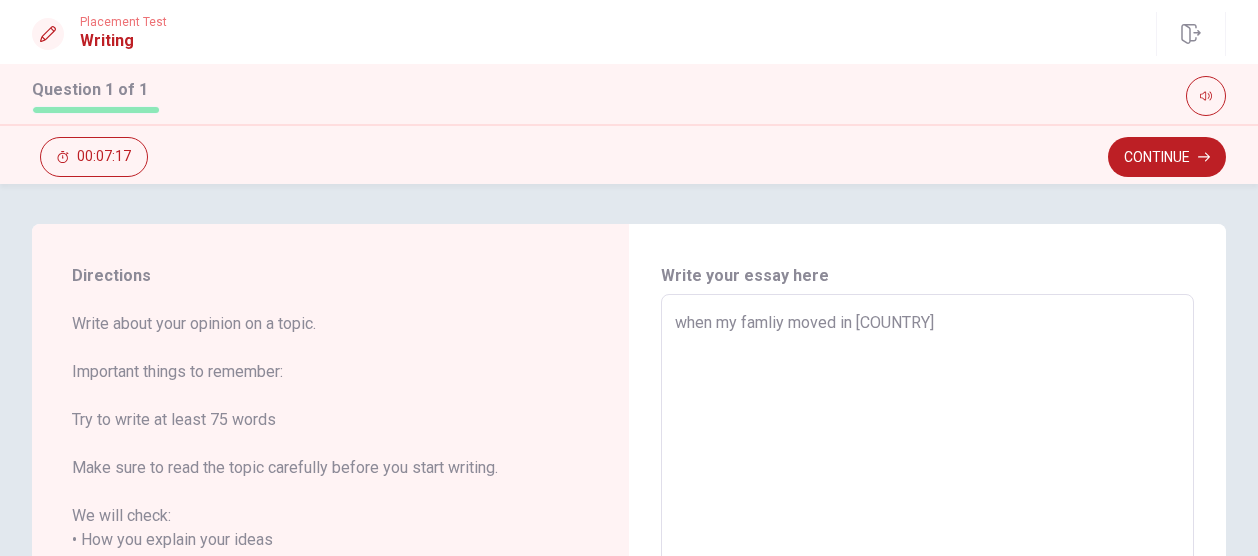 type on "when my famliy moved in C" 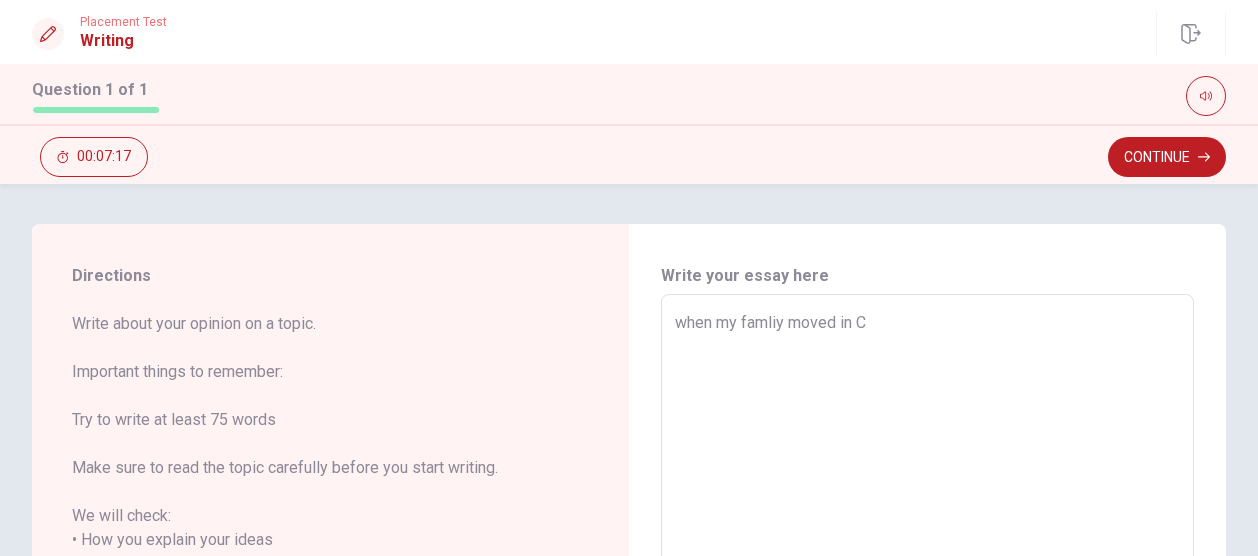 type on "x" 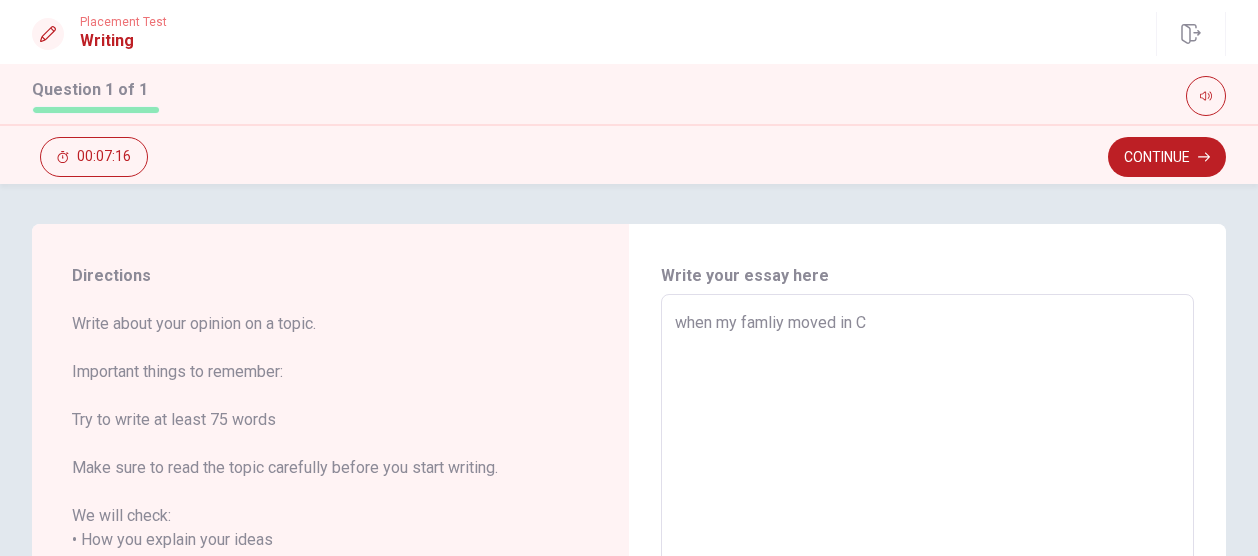 type on "when my famliy moved in Ca" 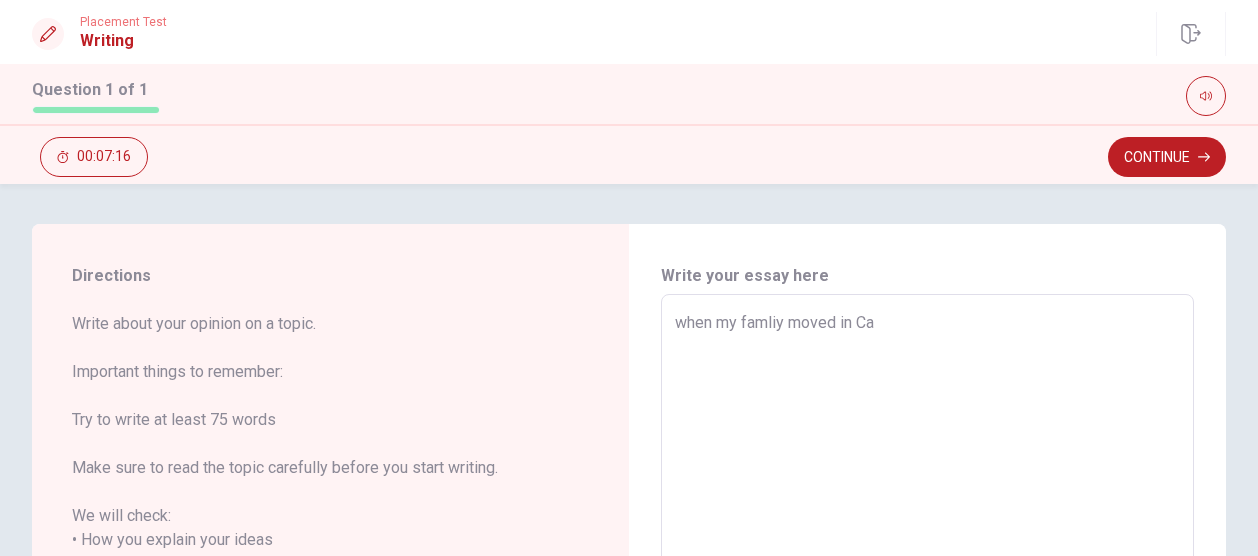 type on "x" 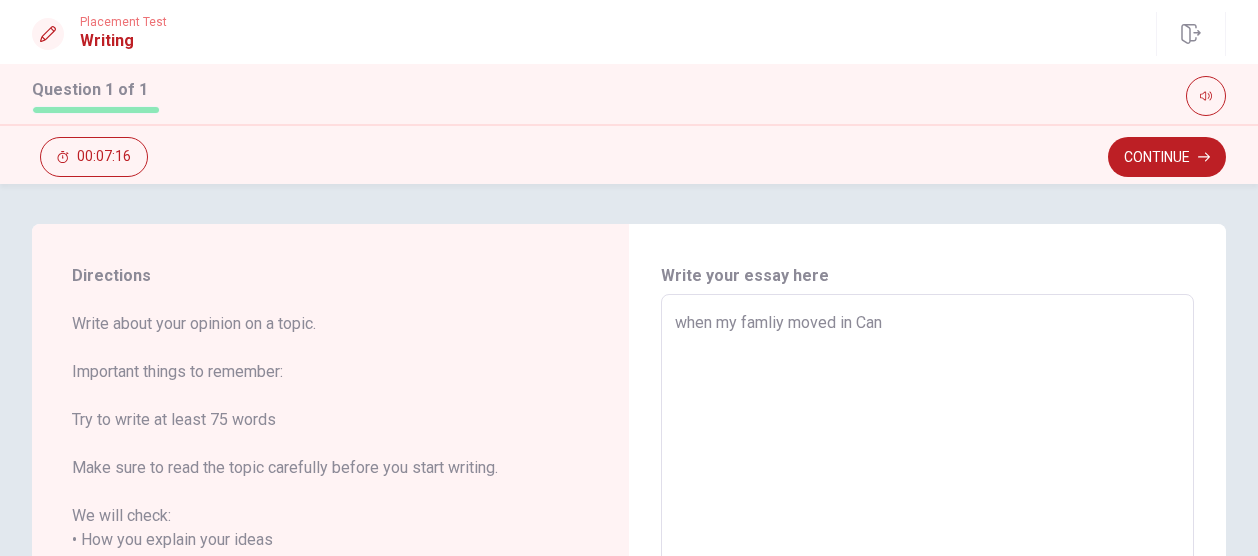 type on "x" 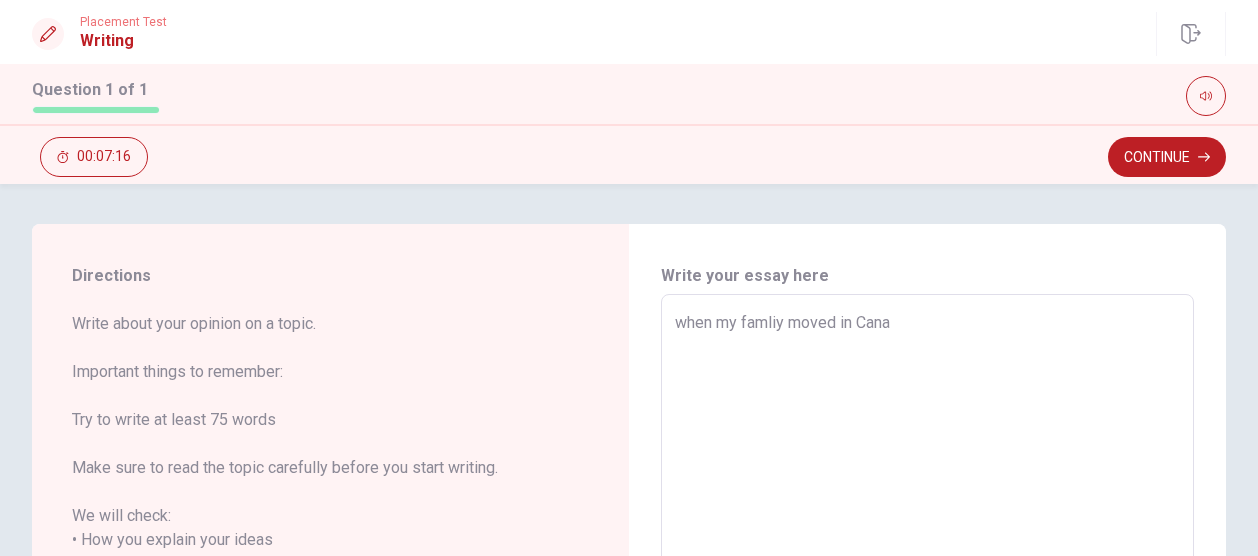 type on "x" 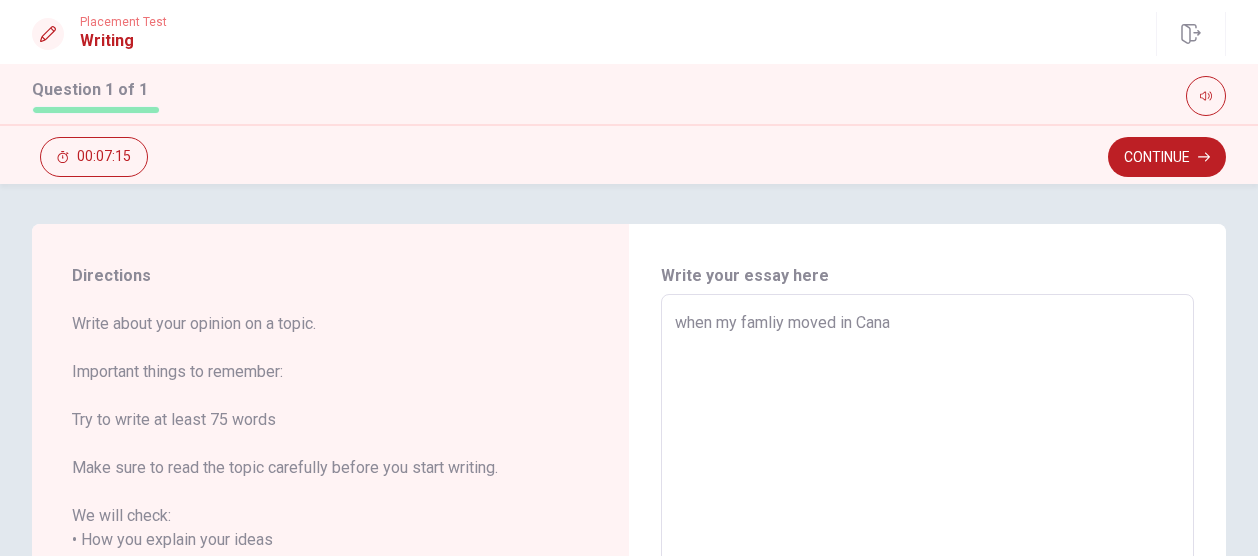type on "when my famliy moved in Canan" 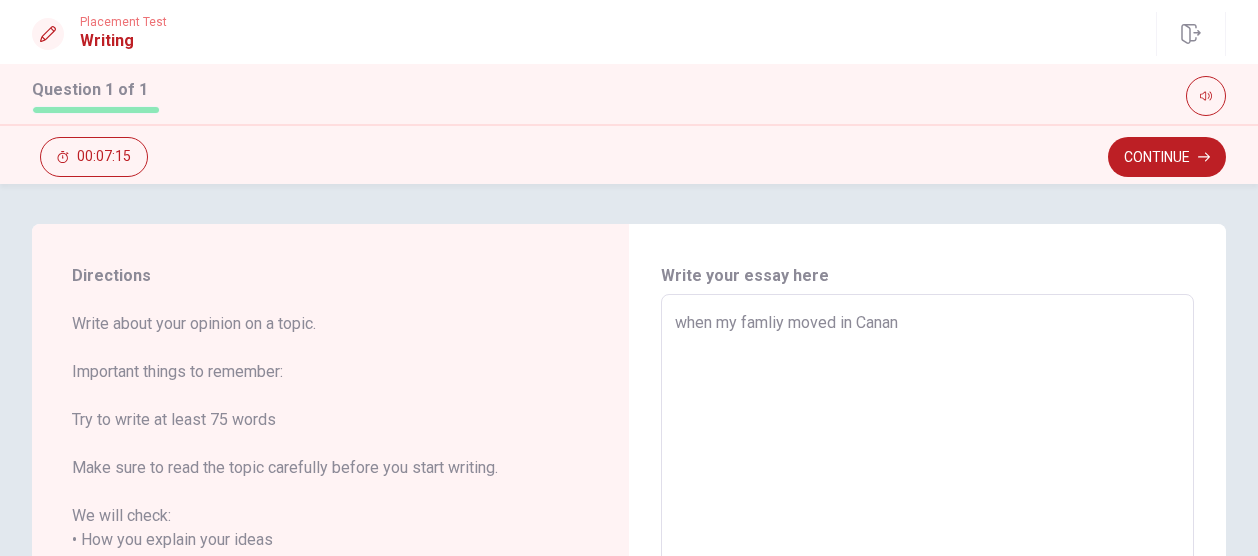 type on "x" 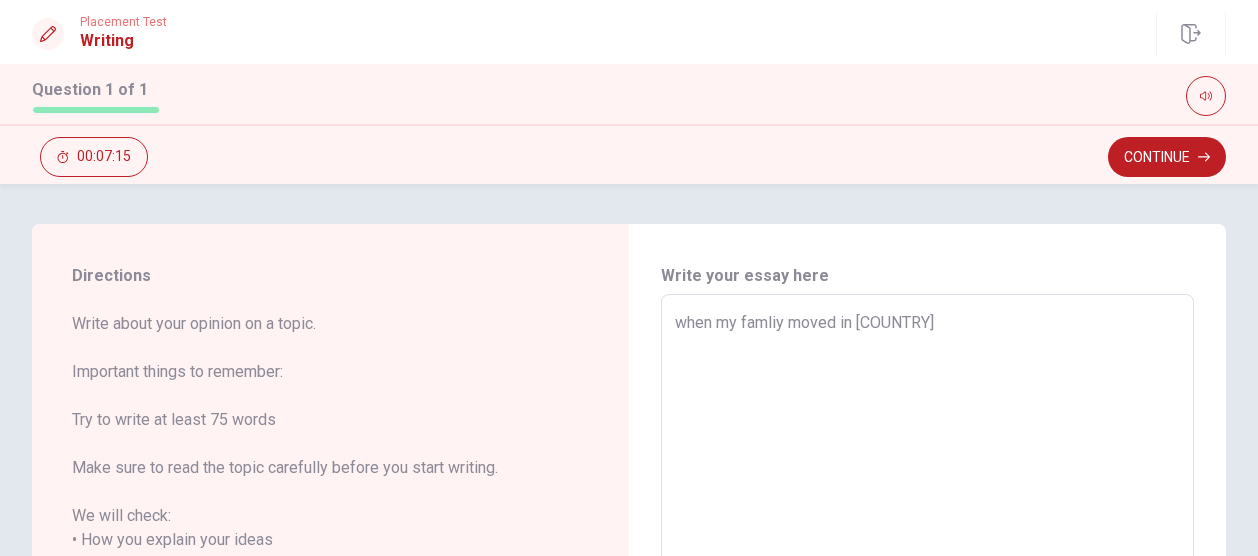 type on "x" 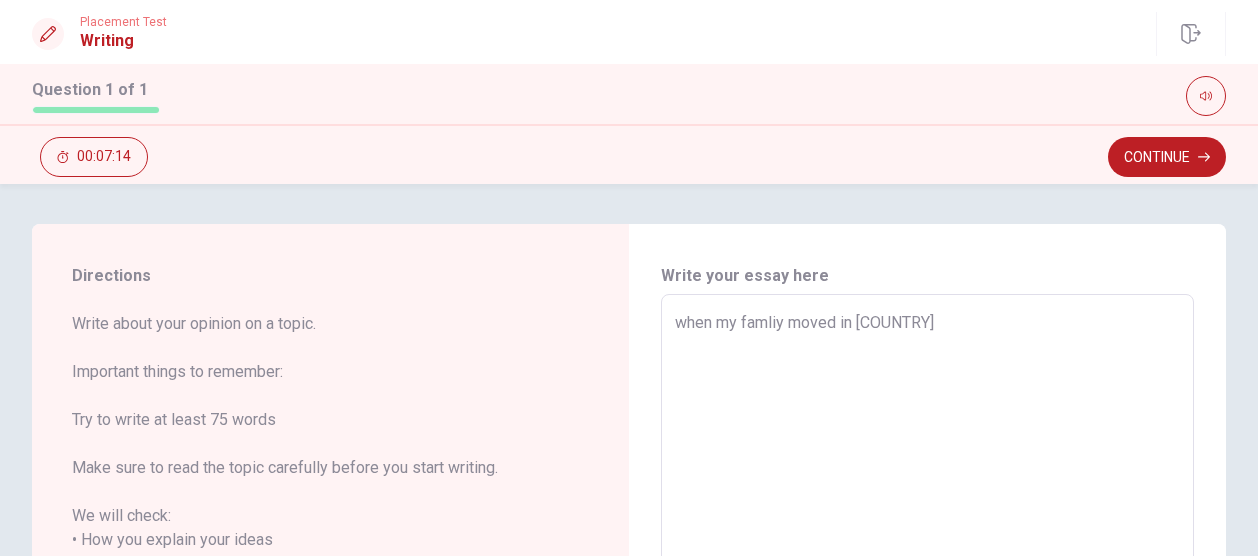 type on "when my famliy moved in [COUNTRY]" 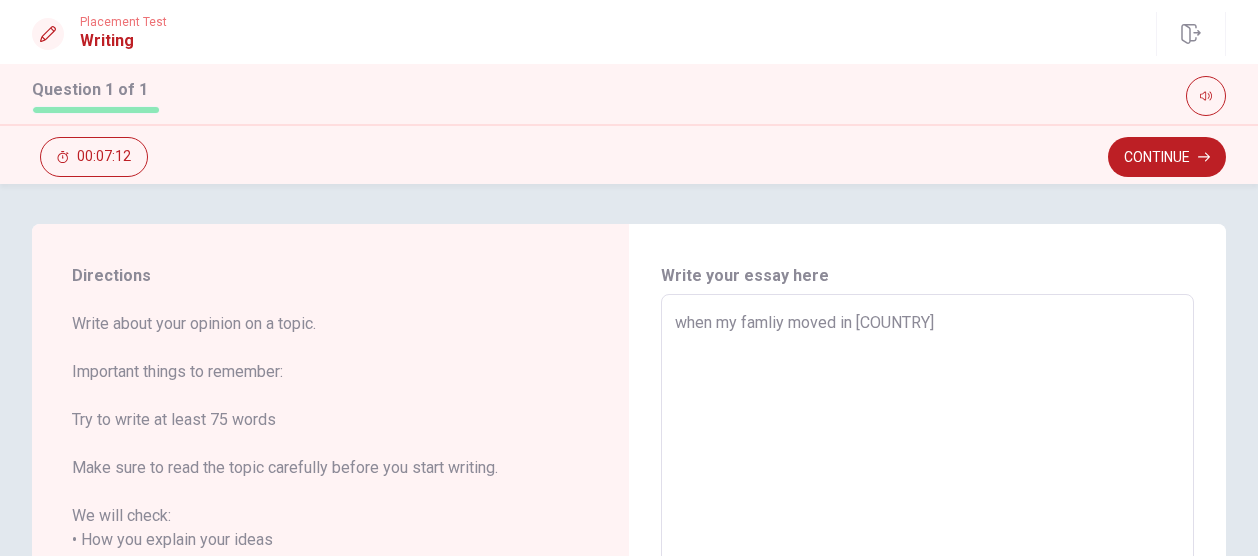 type on "x" 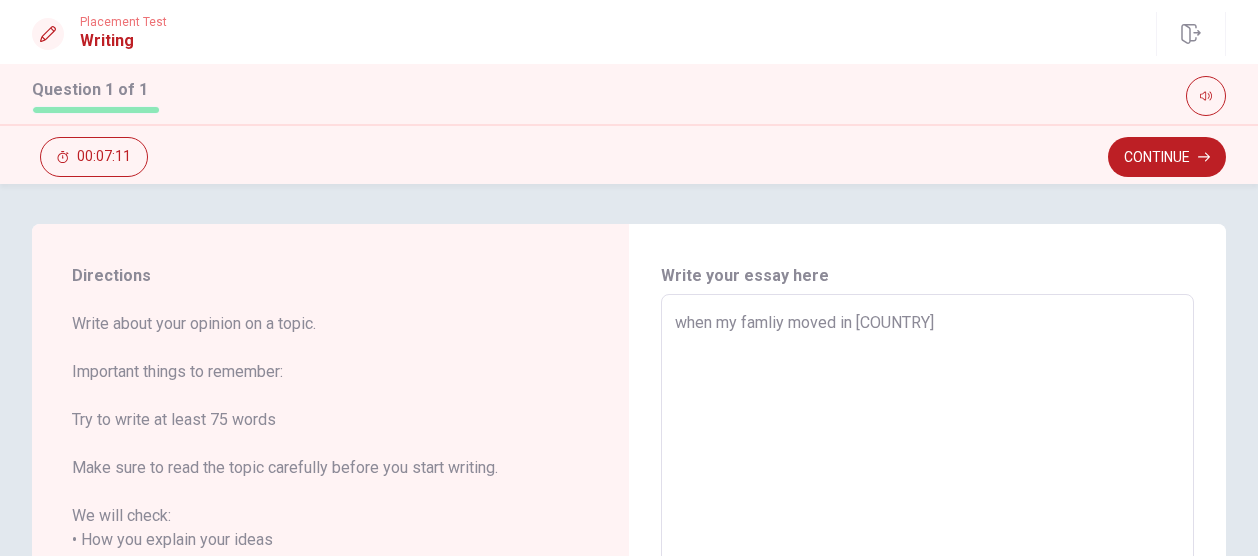 type on "when my famliy moved in Canand ji" 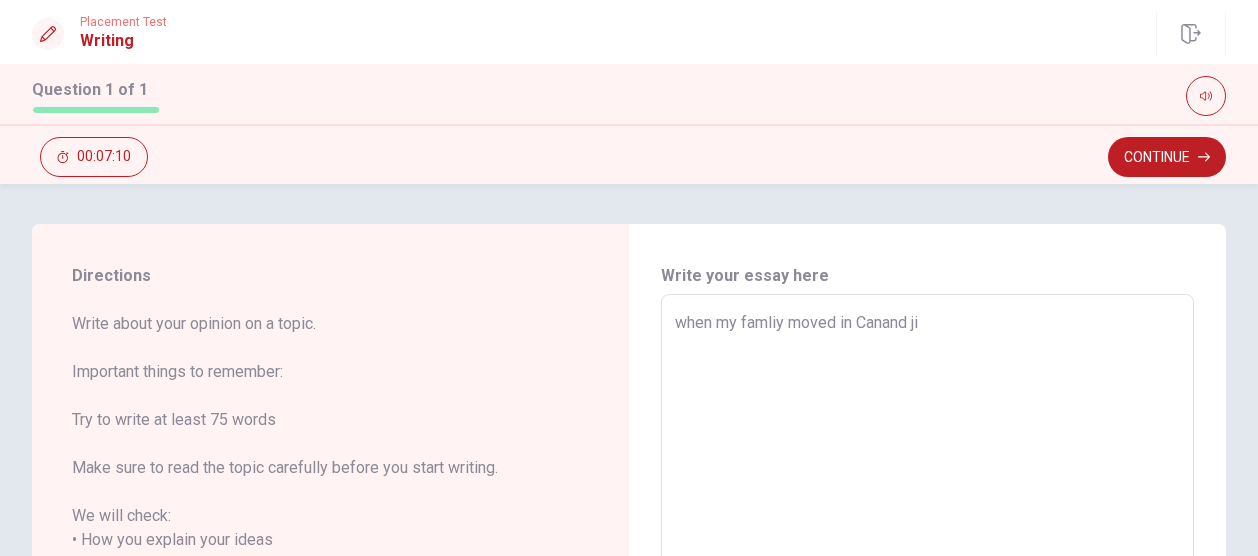 type on "x" 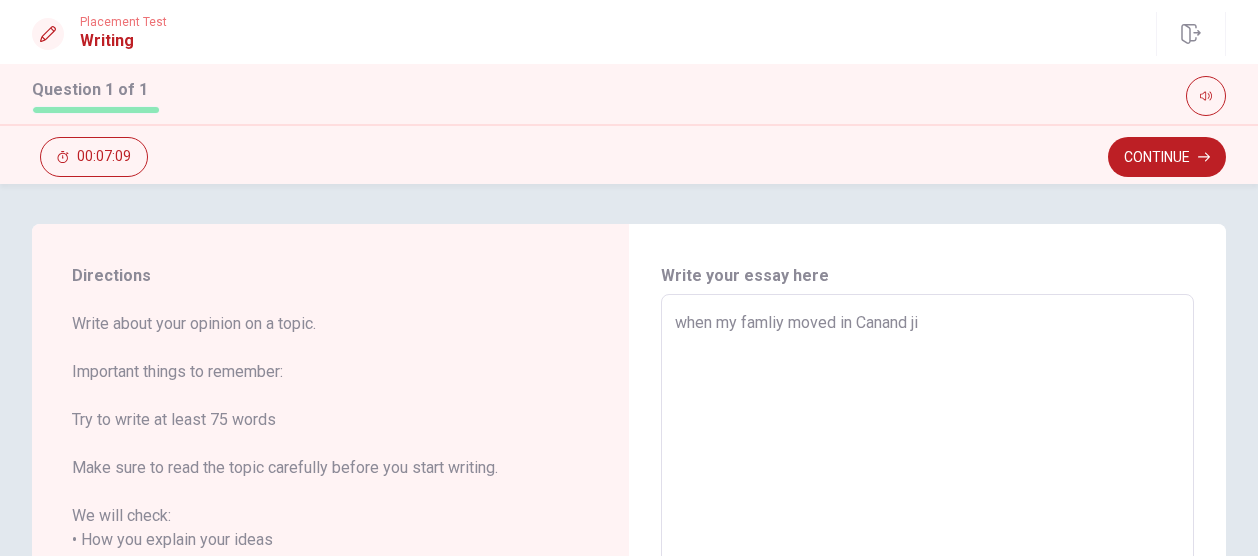type on "when my famliy moved in [COUNTRY]" 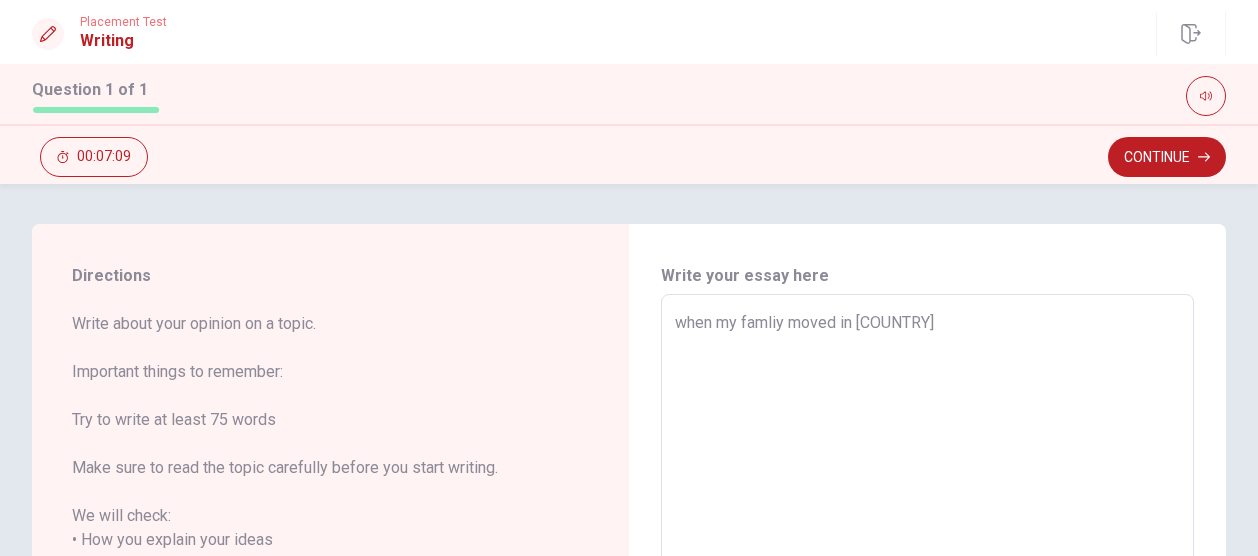 type on "x" 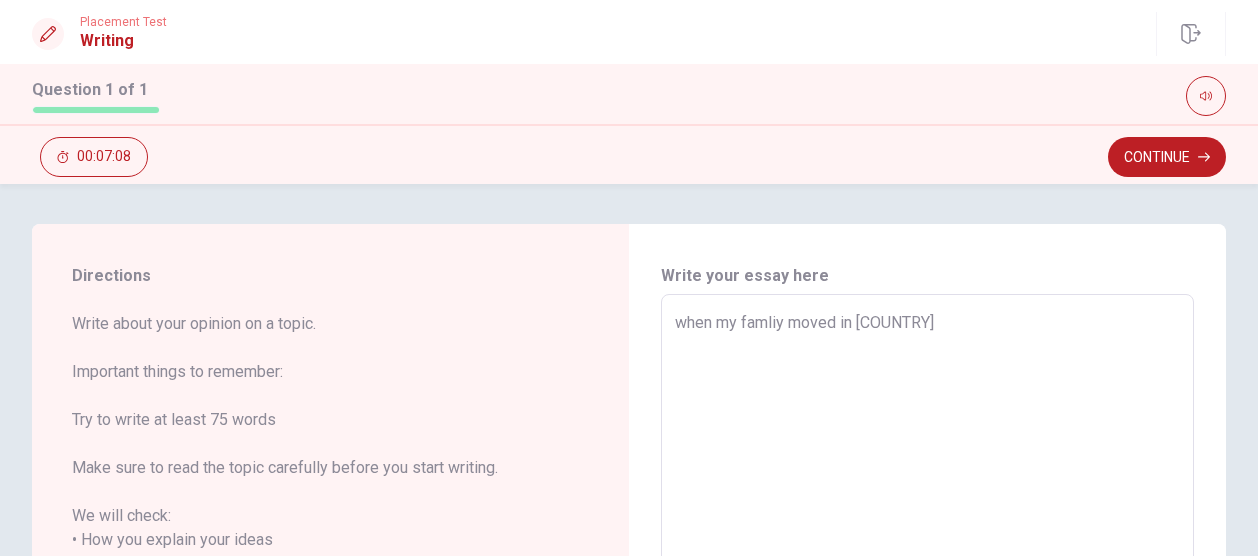 type on "when my famliy moved in [COUNTRY]" 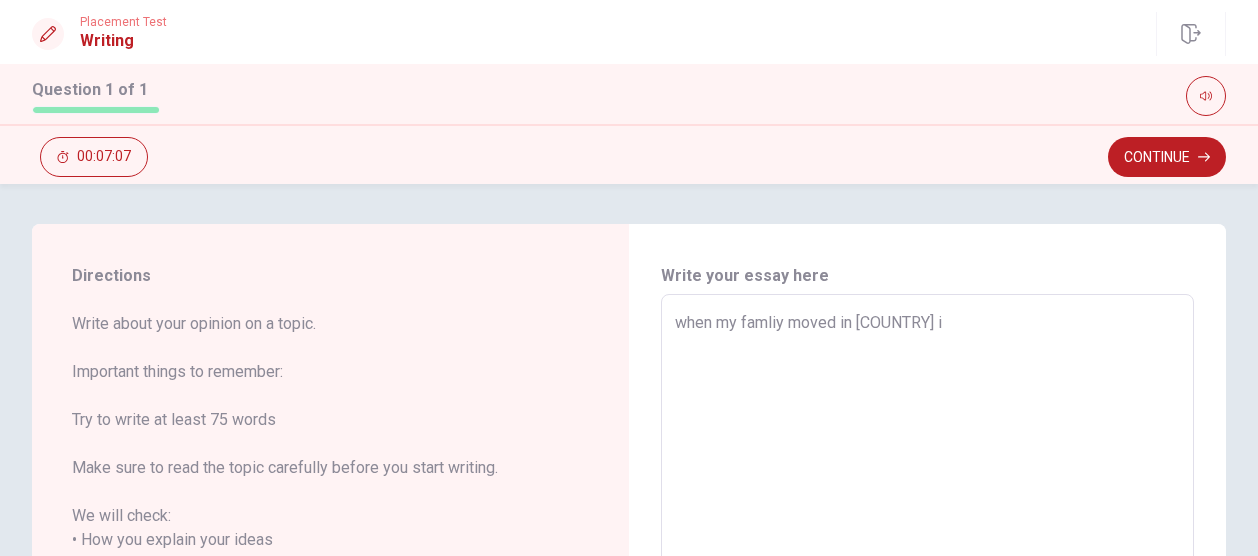 type on "x" 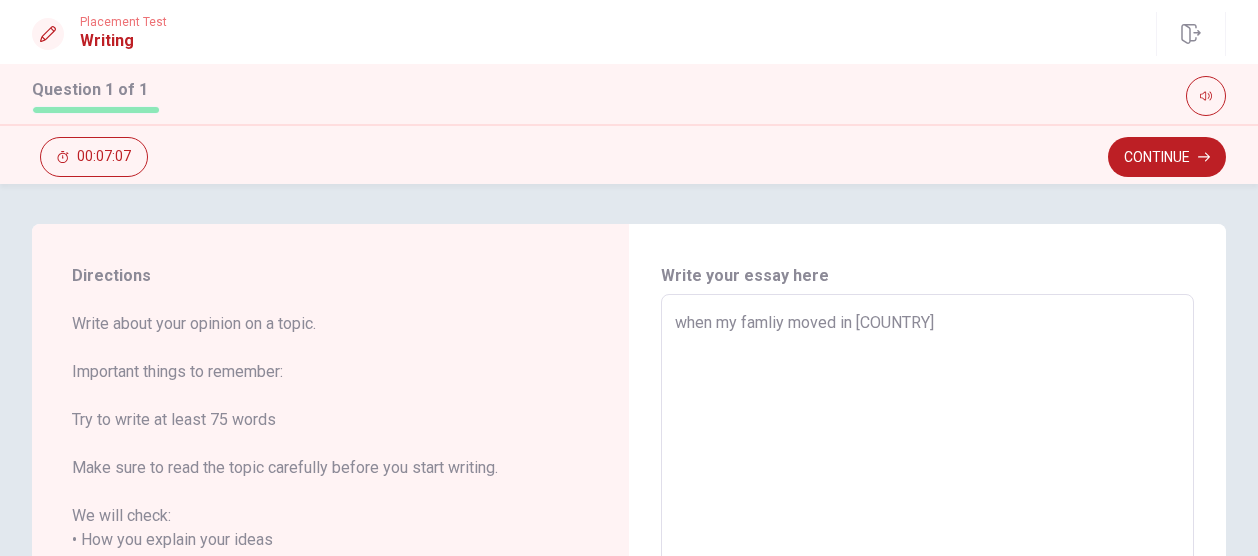 type on "x" 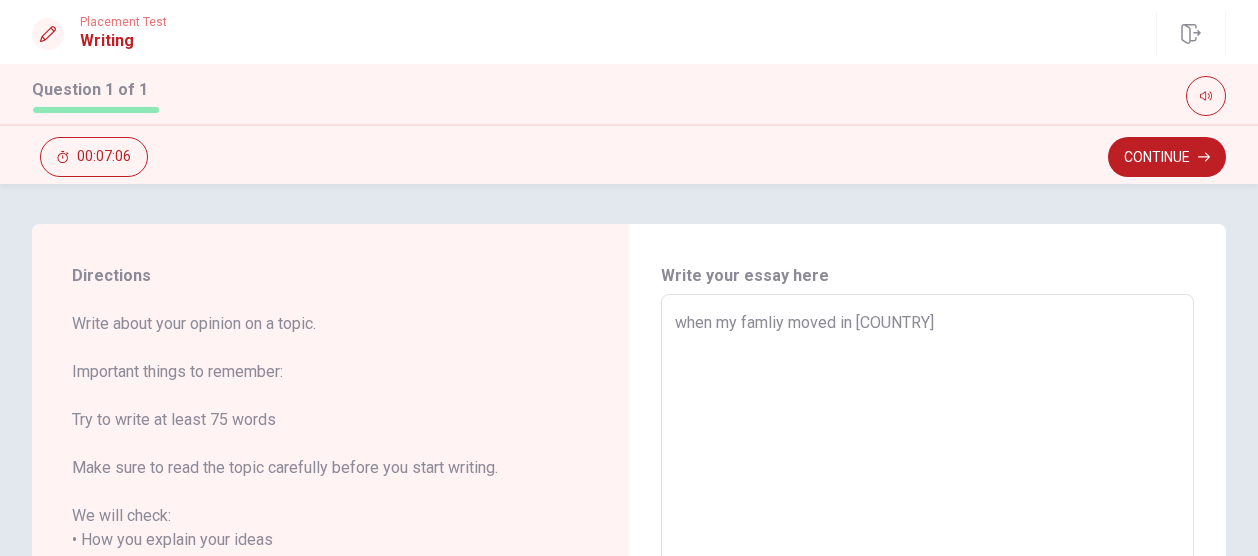 type on "when my famliy moved in [COUNTRY]" 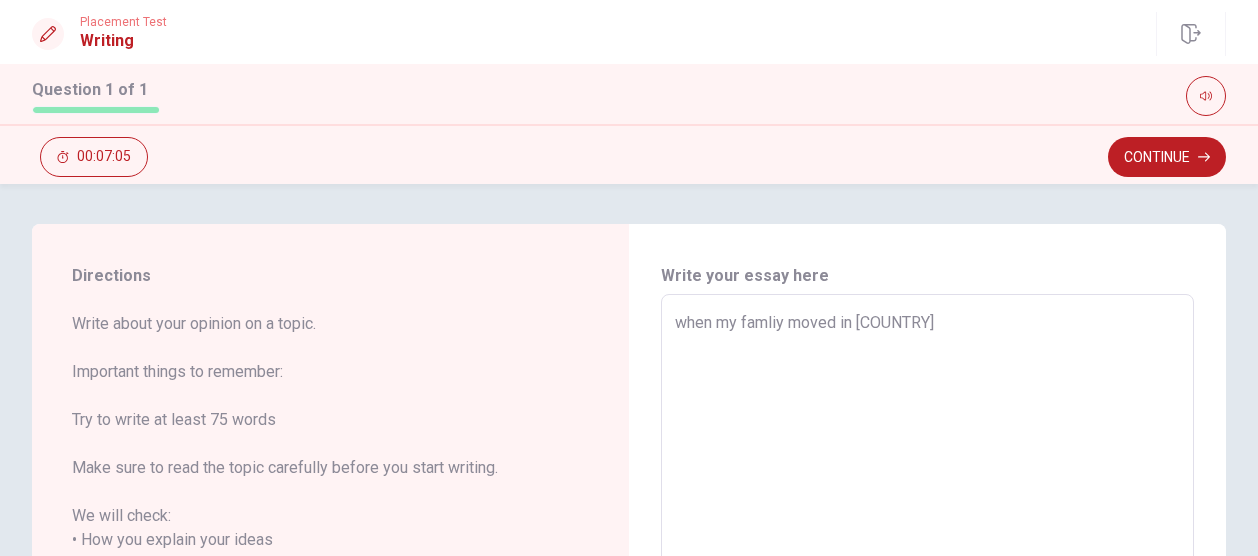 type on "when my famliy moved in Canand in 2" 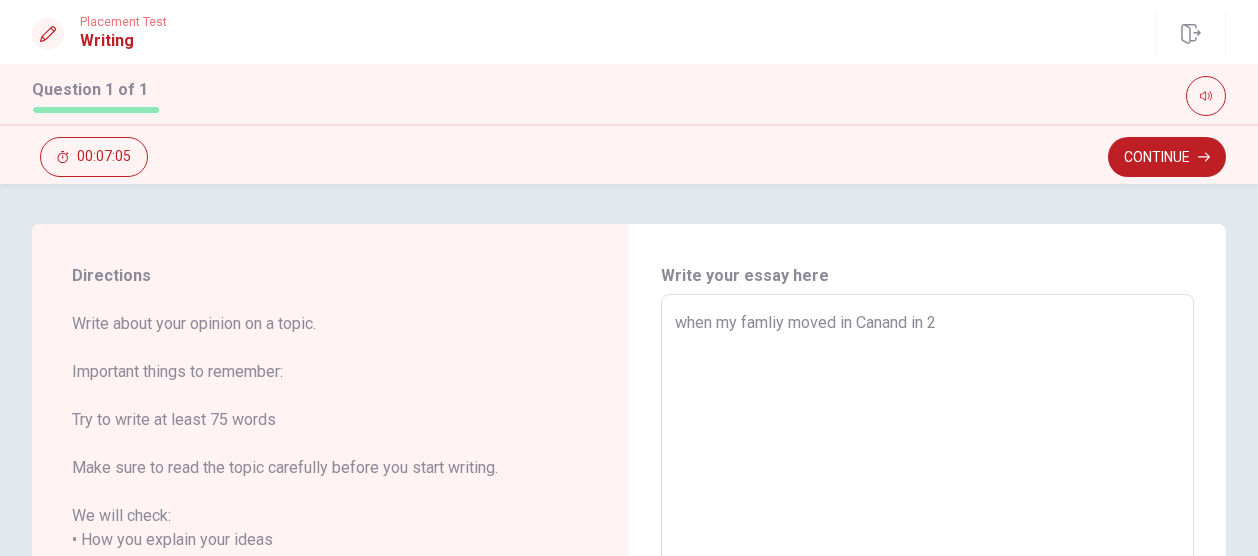 type on "x" 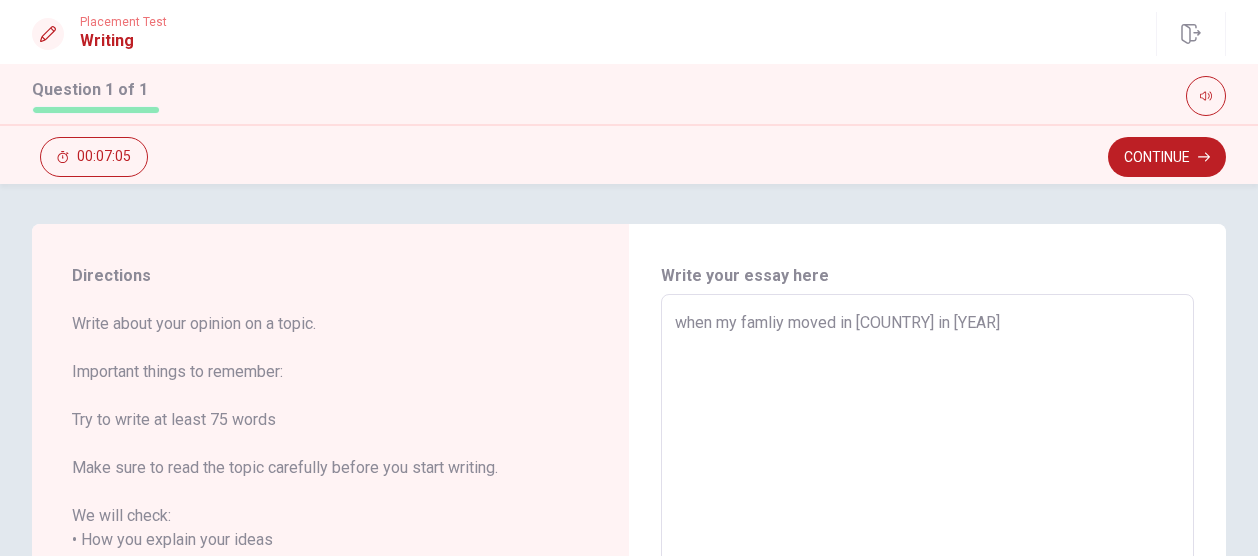 type on "x" 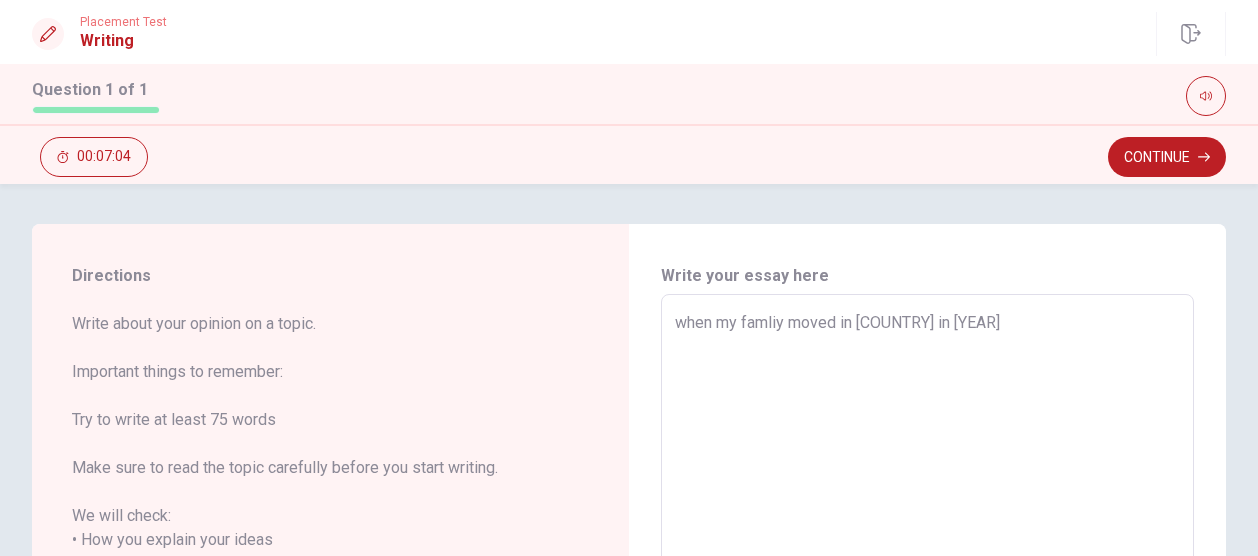type on "x" 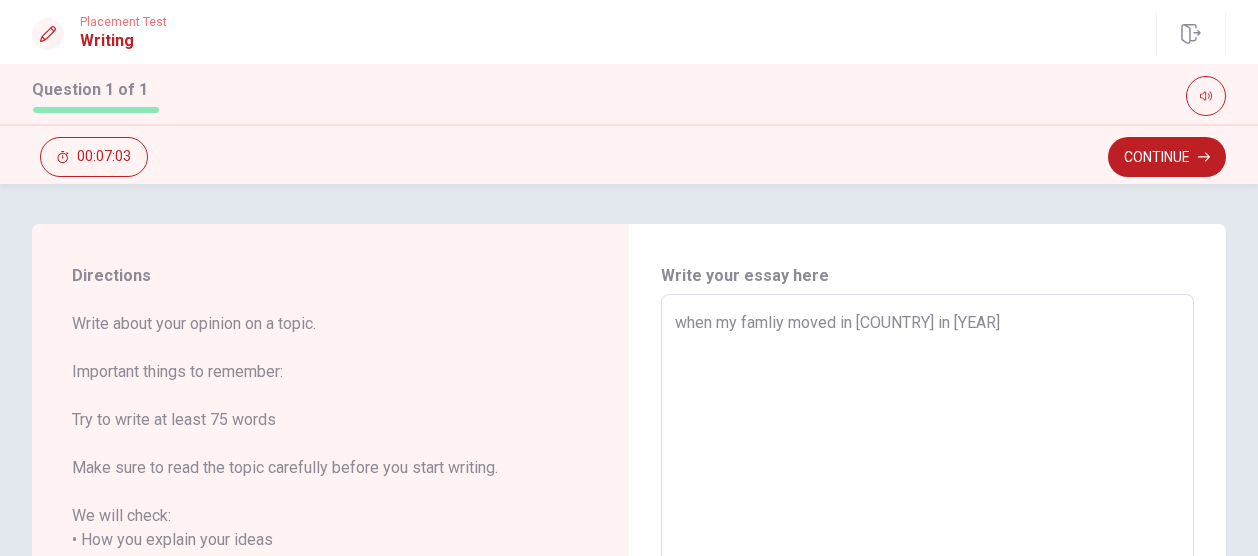 type on "when my famliy moved in [COUNTRY] in [YEAR]," 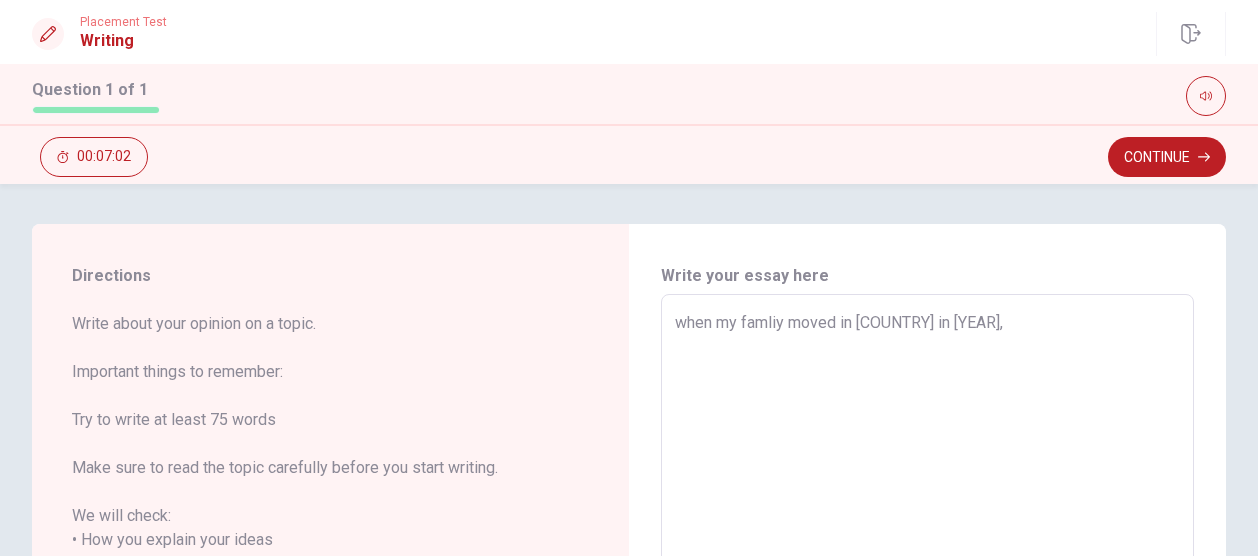 type on "x" 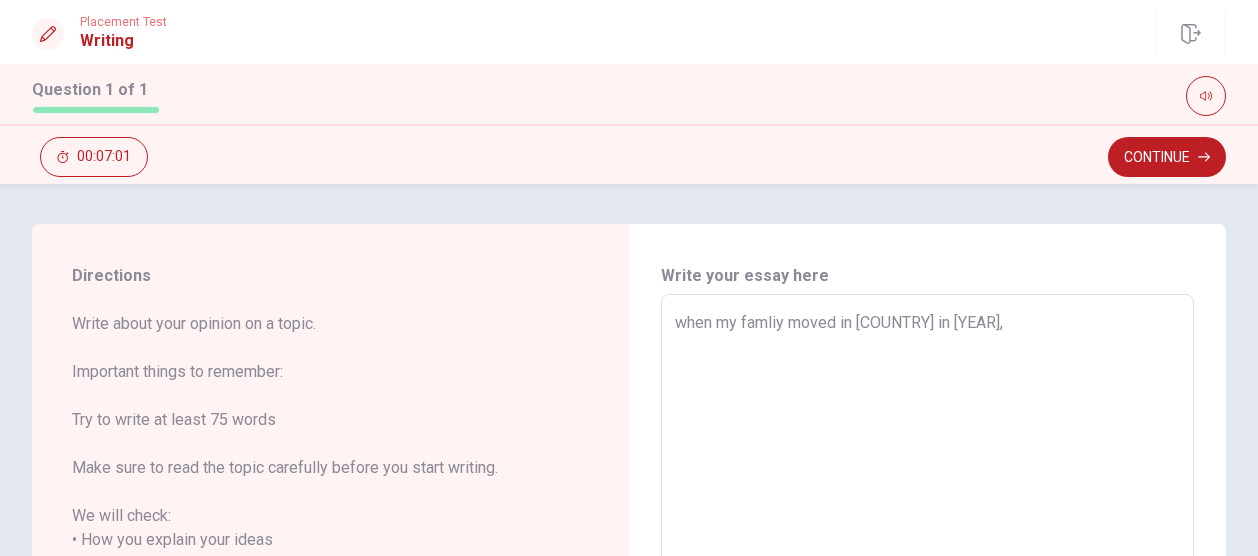 type on "when my famliy moved in [COUNTRY] in [YEAR]," 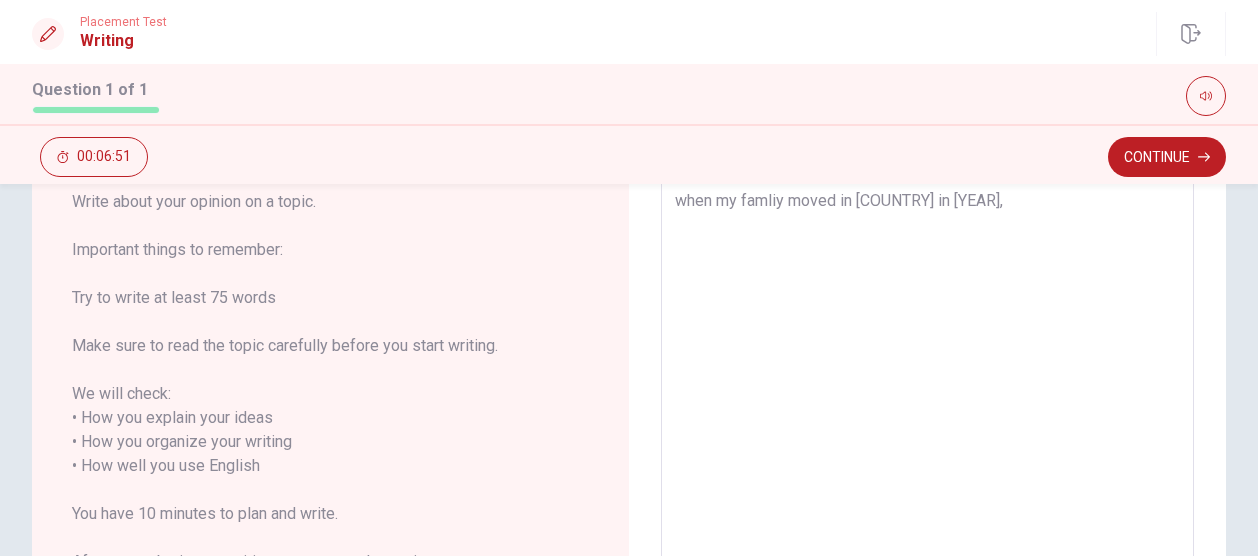 scroll, scrollTop: 1, scrollLeft: 0, axis: vertical 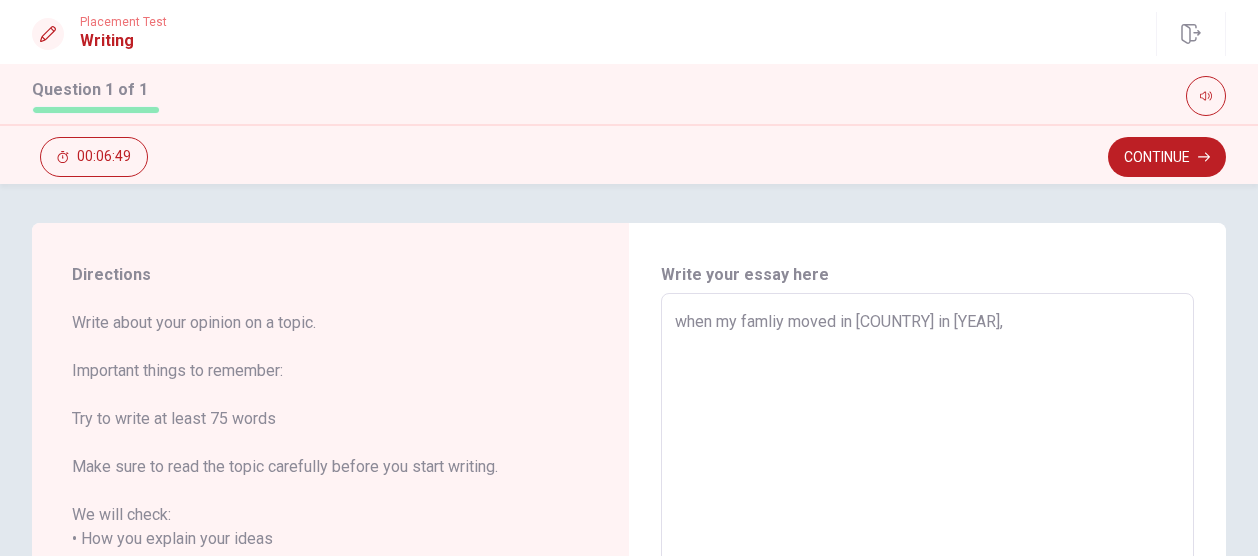 click on "when my famliy moved in [COUNTRY] in [YEAR]," at bounding box center [927, 587] 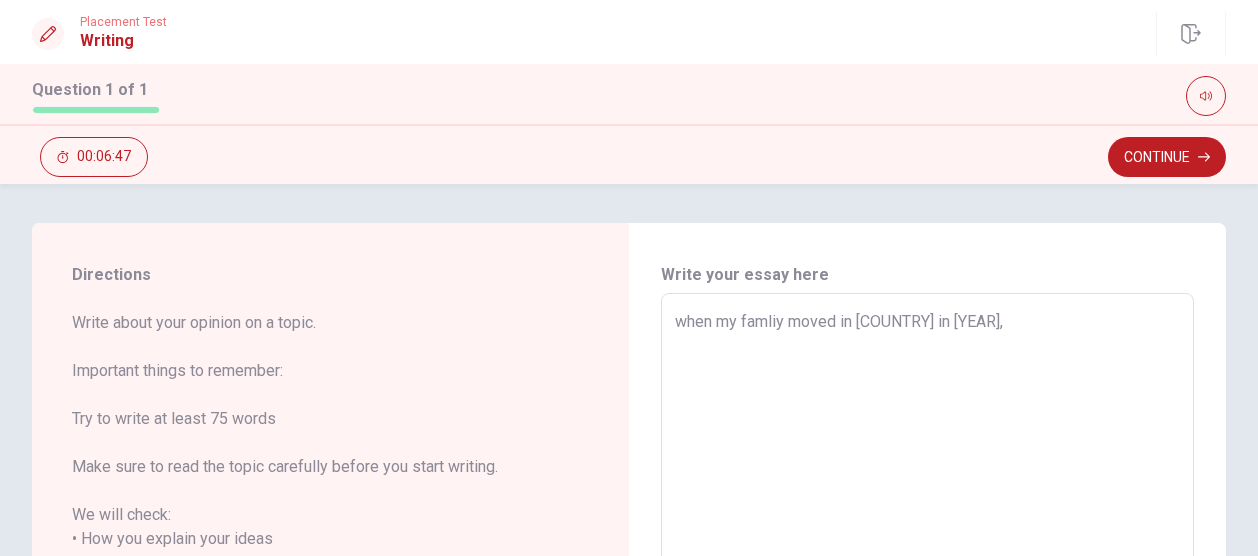 type on "x" 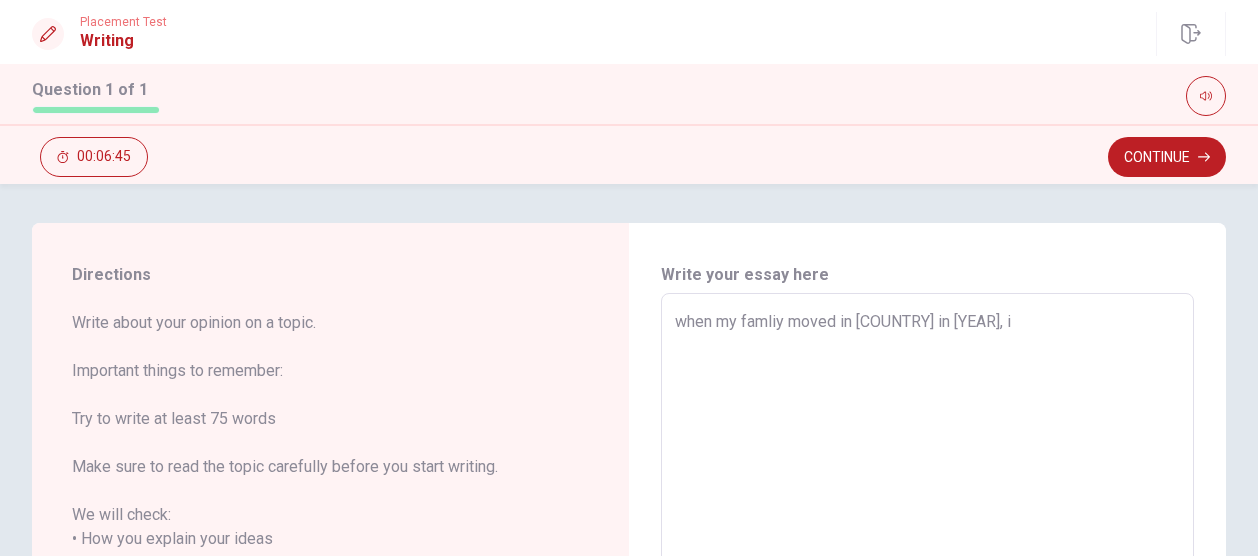 type on "x" 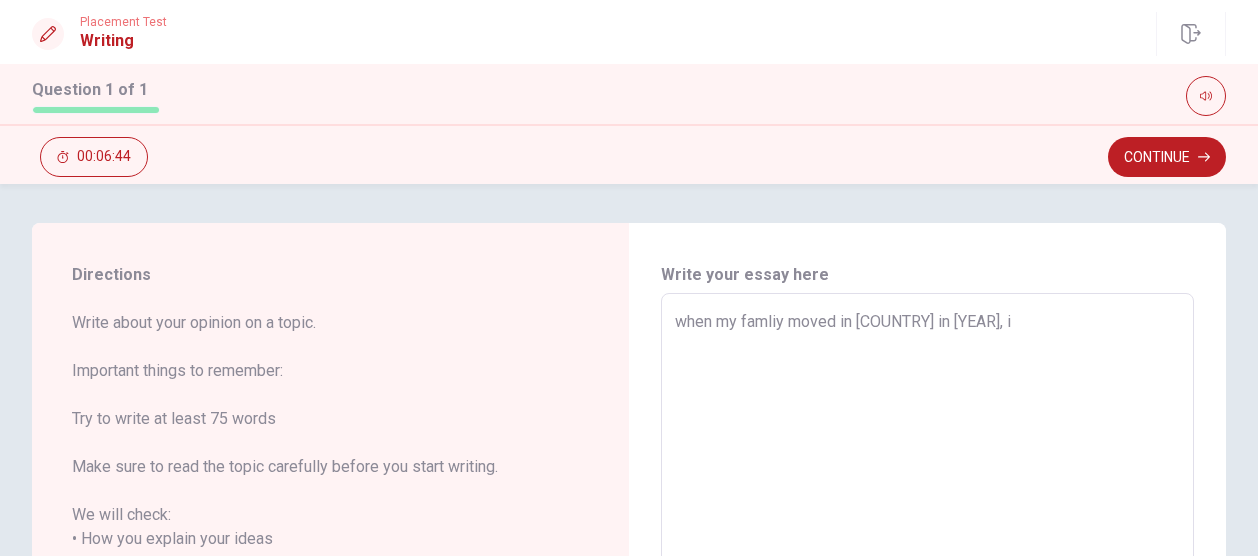 type on "when my famliy moved in [COUNTRY] in [YEAR], i" 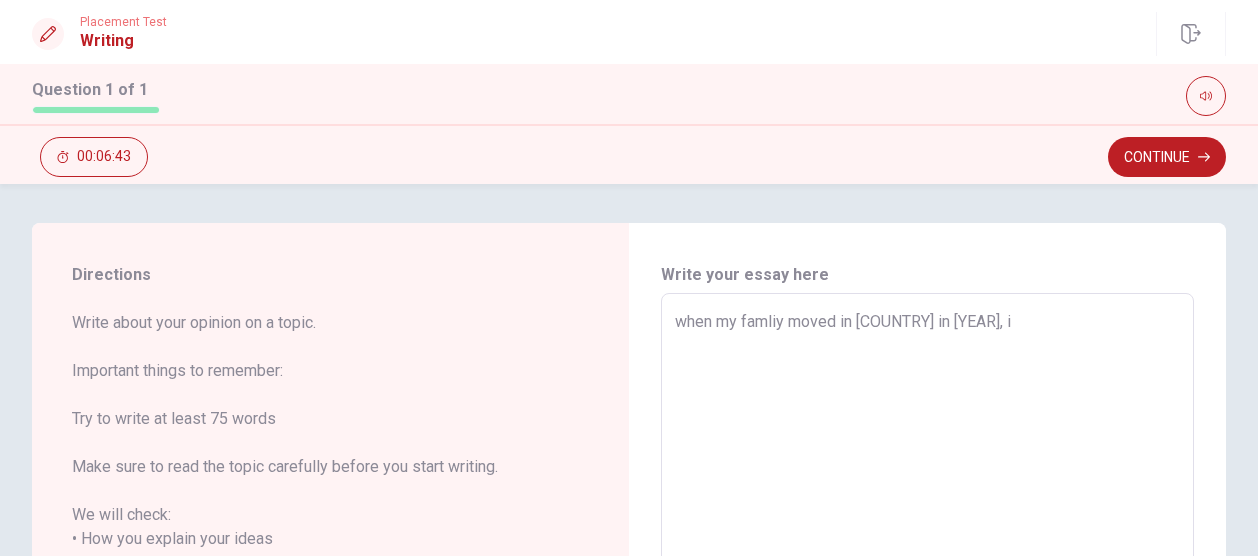 type on "x" 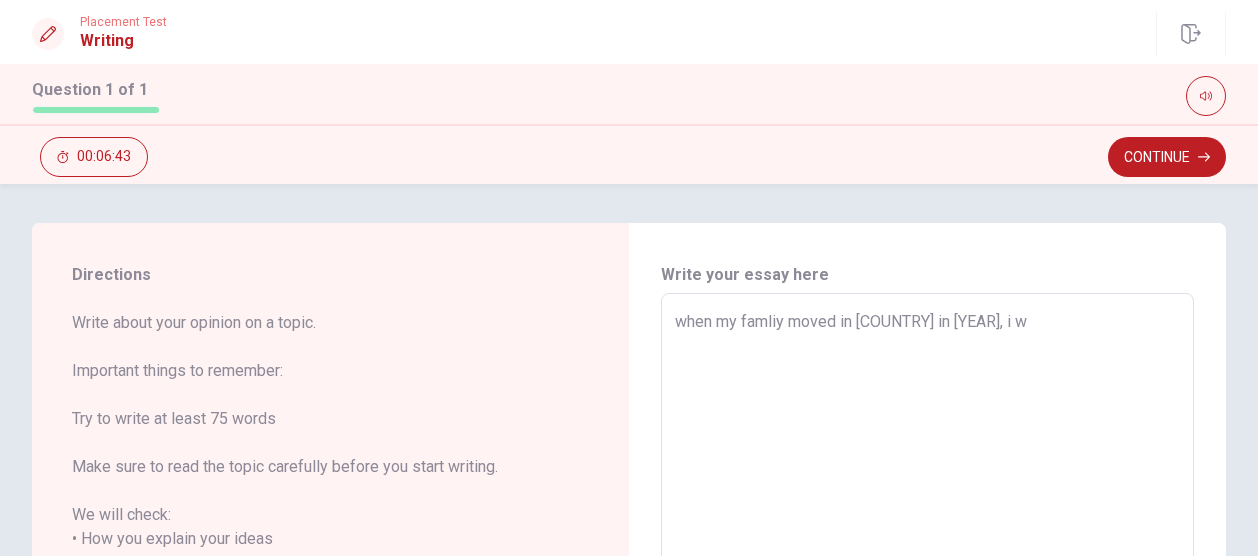 type on "x" 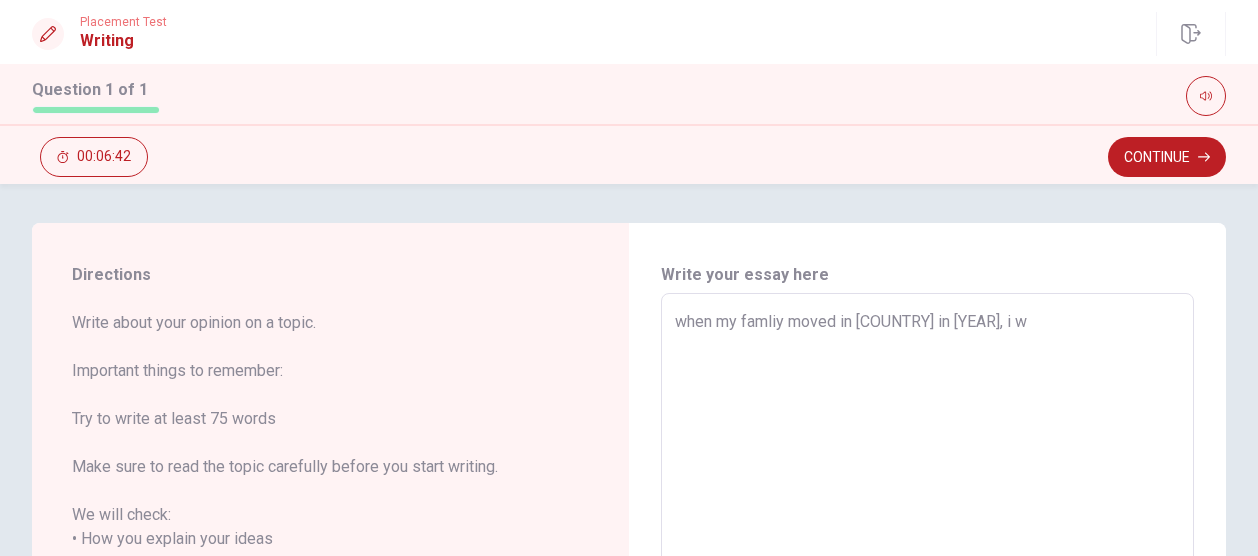 type on "when my famliy moved in [COUNTRY] in [YEAR], i wa" 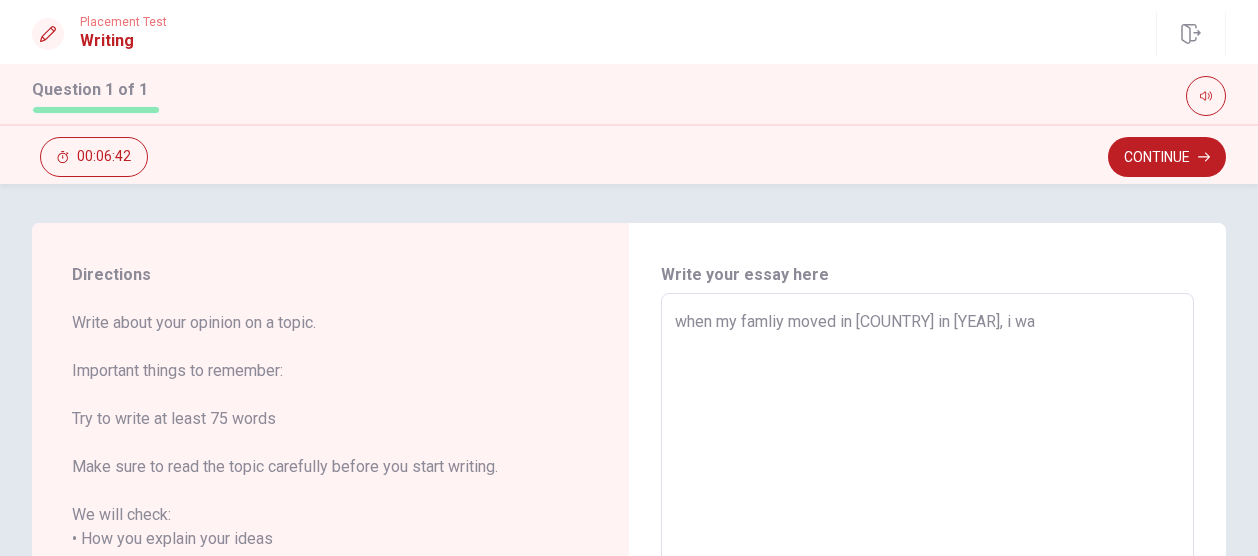 type on "x" 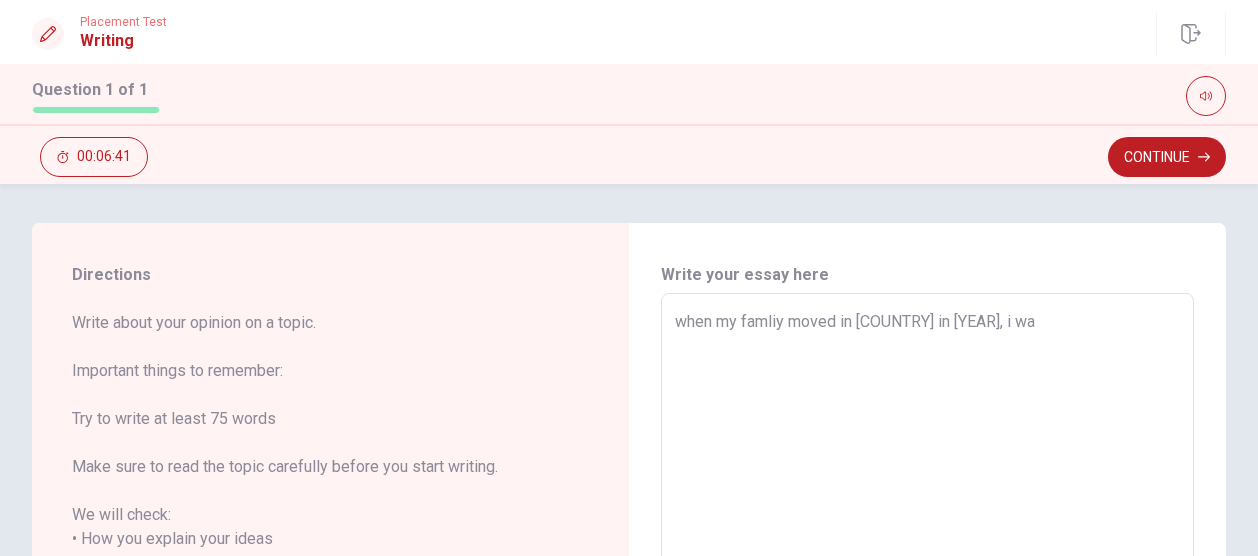 type on "when my famliy moved in [COUNTRY] in [YEAR], i was" 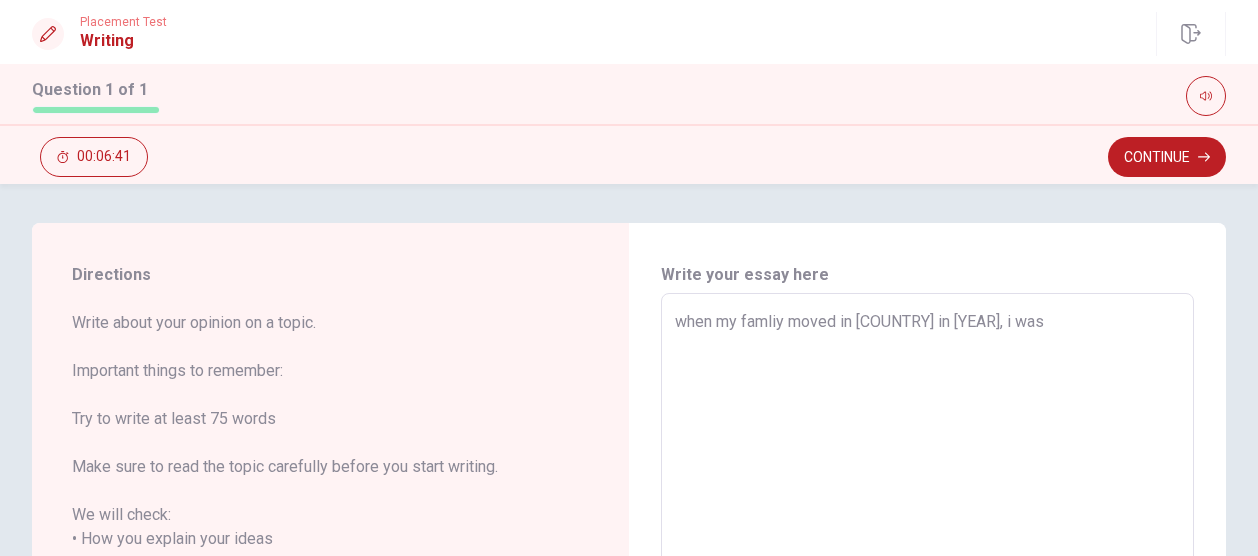 type on "x" 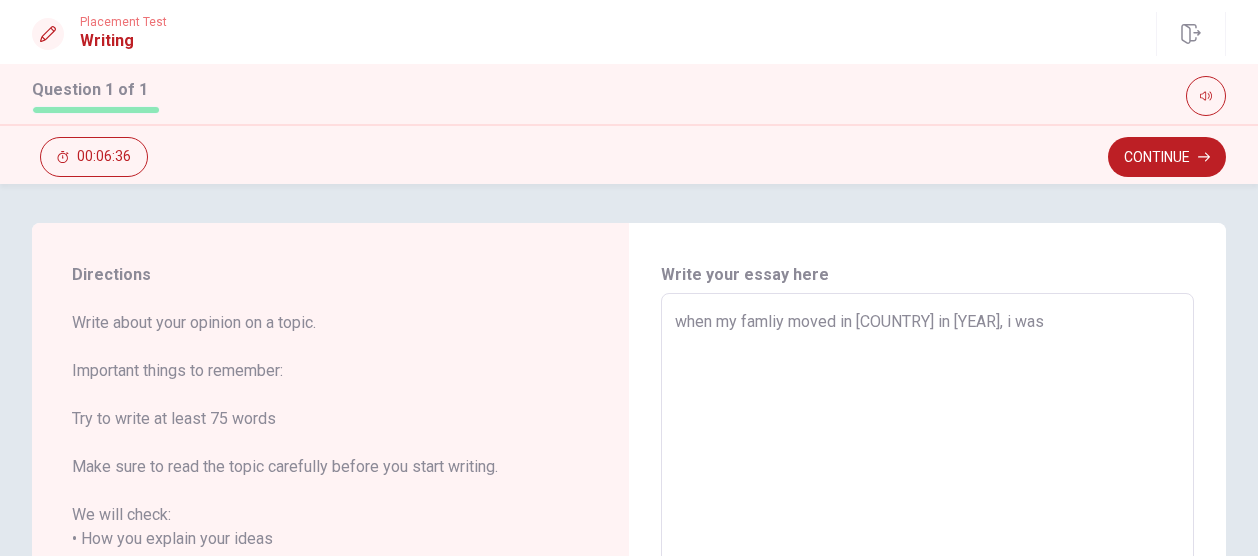 type on "x" 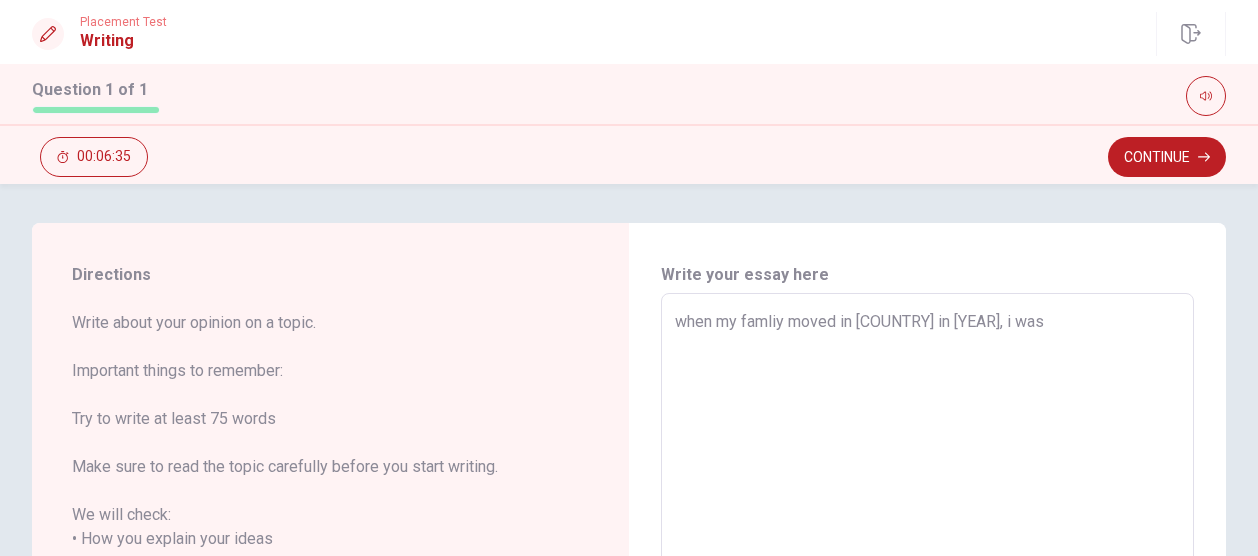 type on "when my famliy moved in [COUNTRY] in [YEAR], i was" 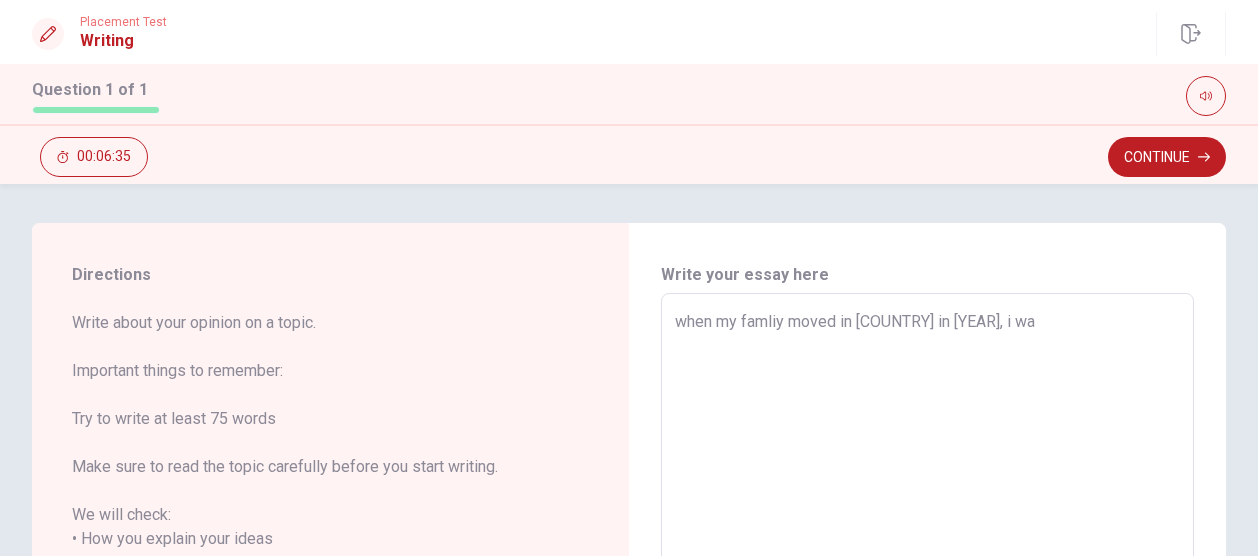 type on "x" 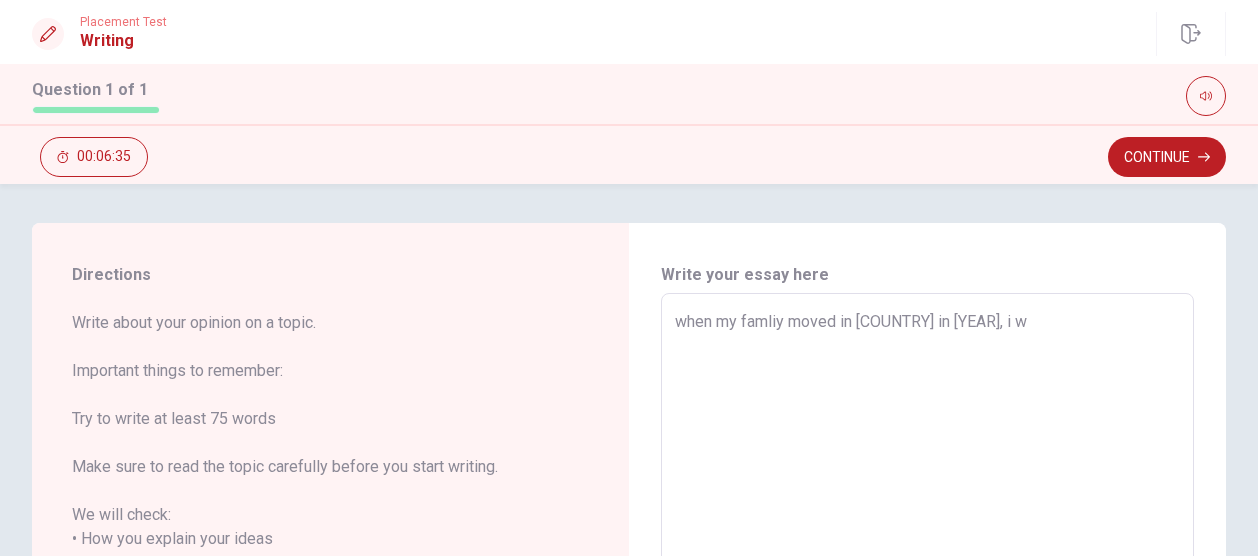 type on "x" 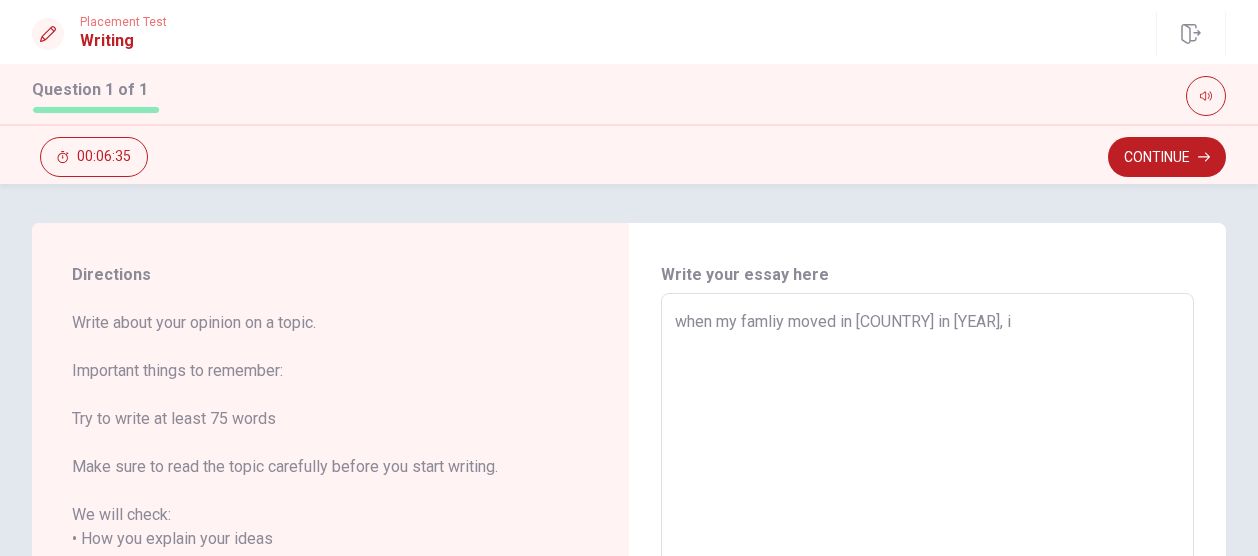 type on "x" 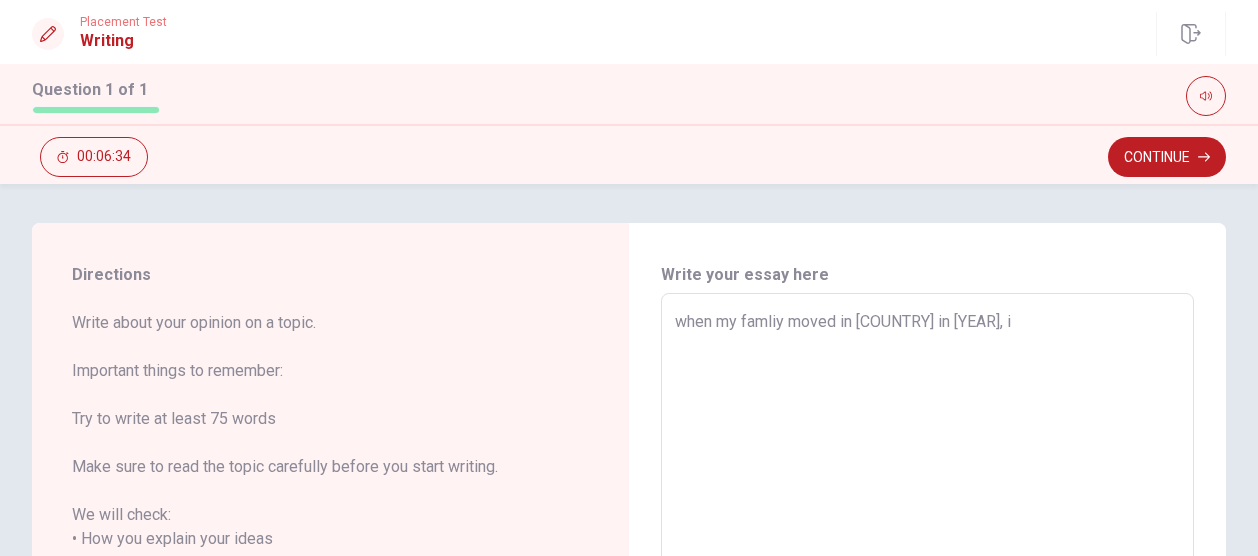 type on "when my famliy moved in [COUNTRY] in [YEAR], i" 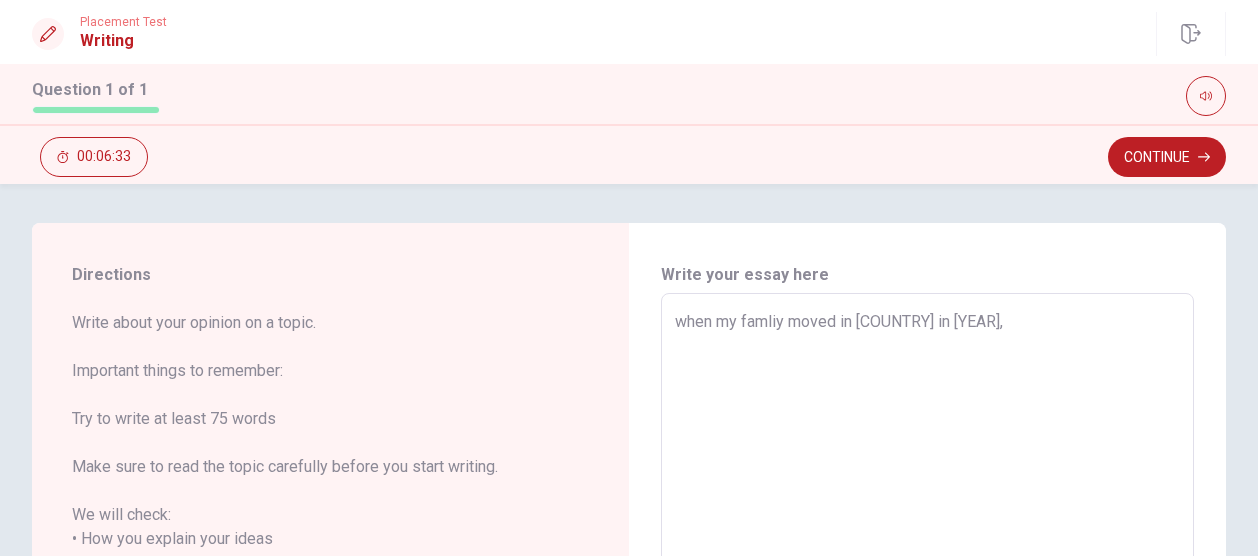 type on "x" 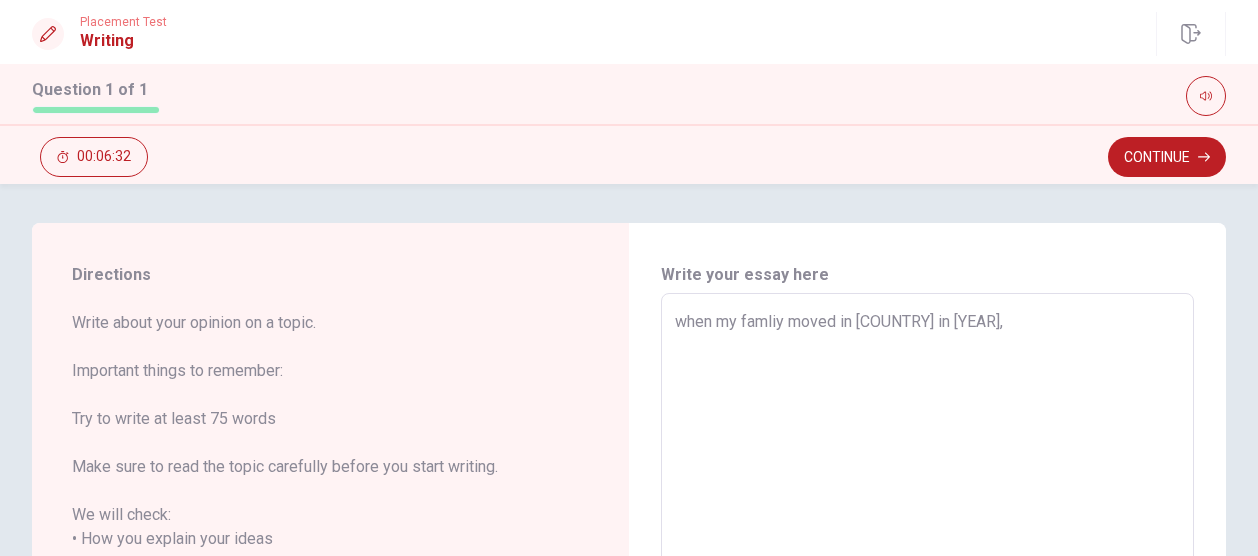 type on "when my famliy moved in [COUNTRY] in [YEAR], m" 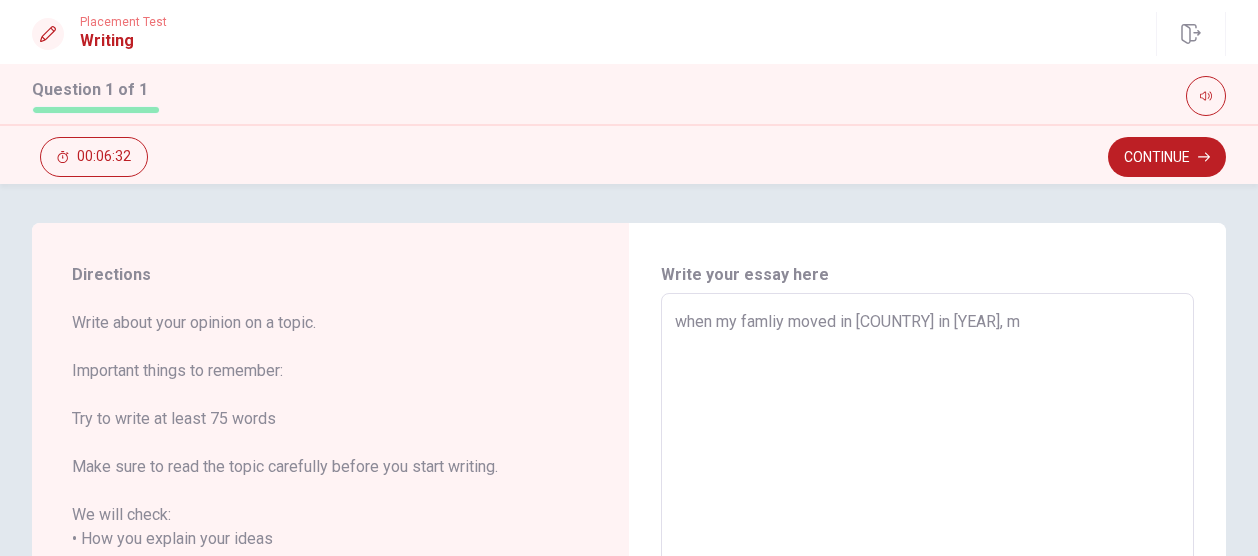 type on "x" 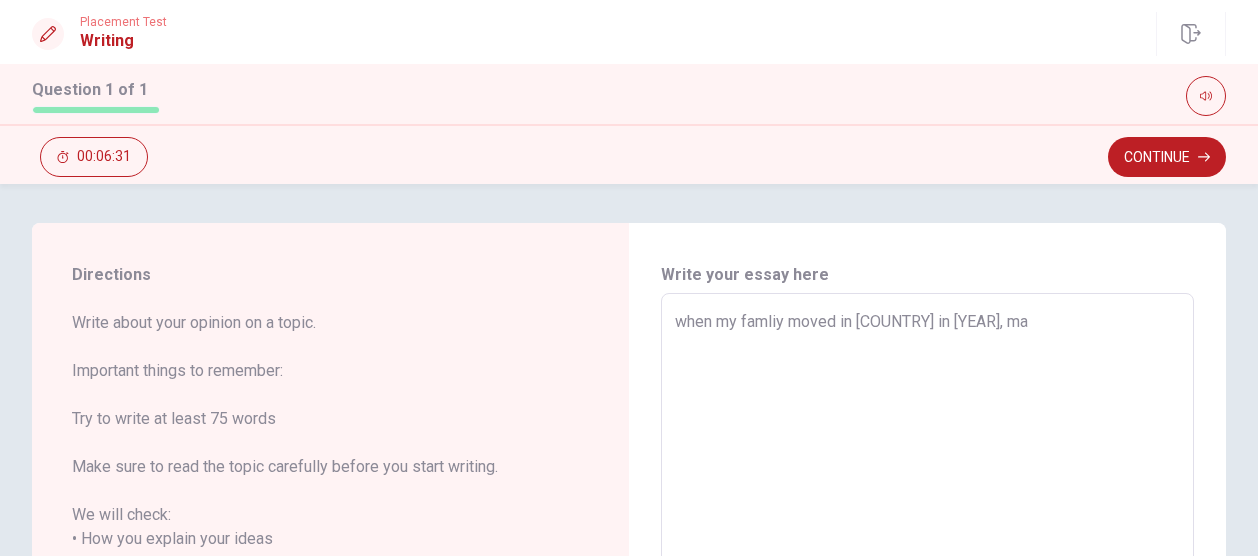 type on "x" 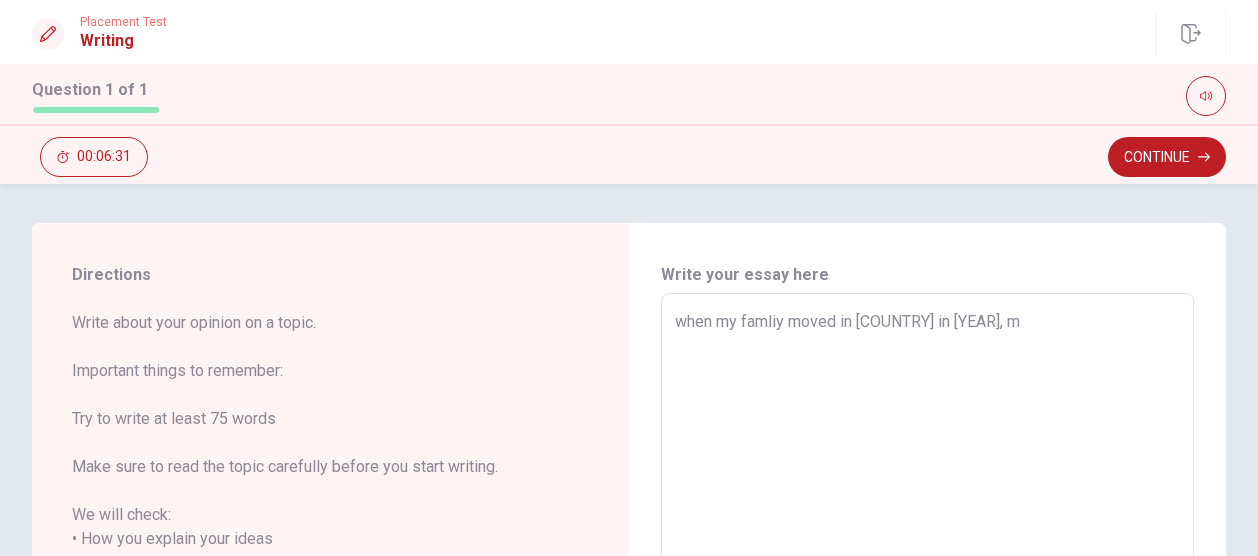 type on "x" 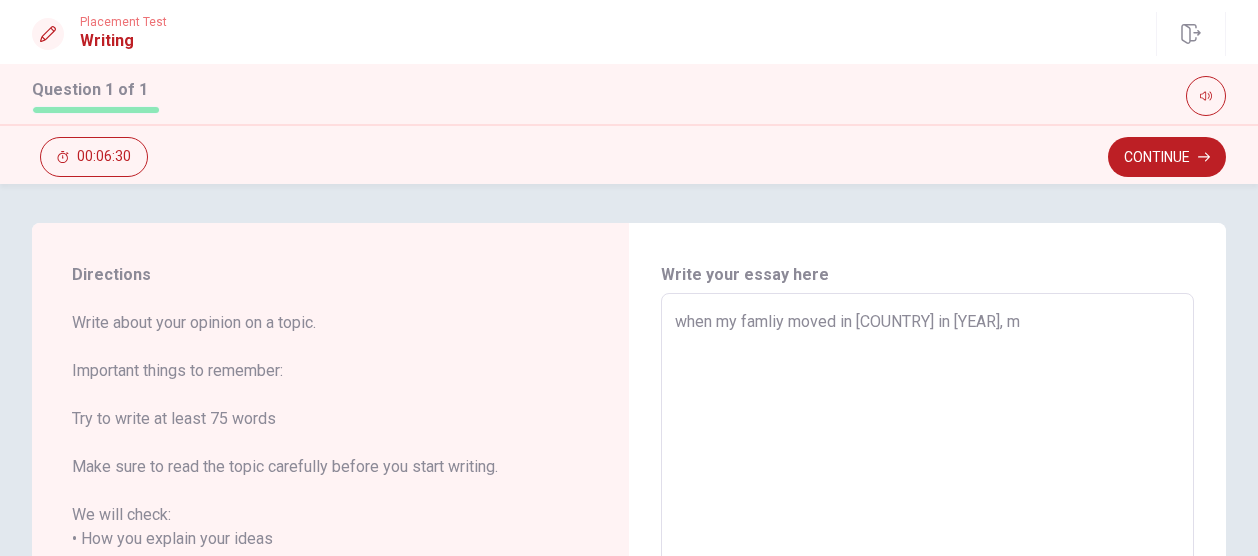 type on "when my famliy moved in [COUNTRY] in [YEAR]," 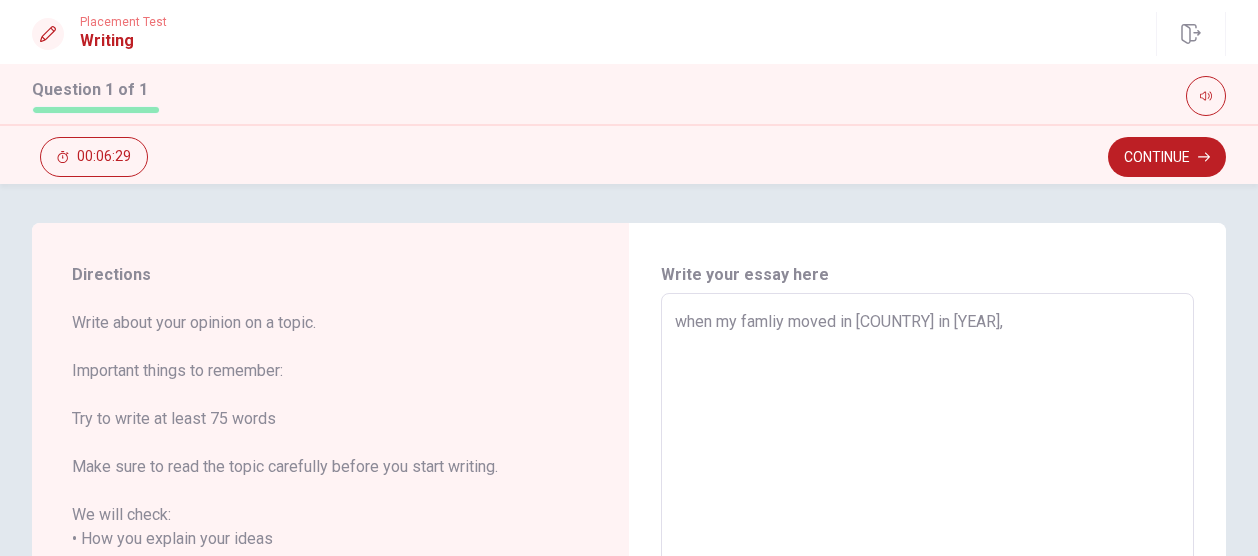 type on "x" 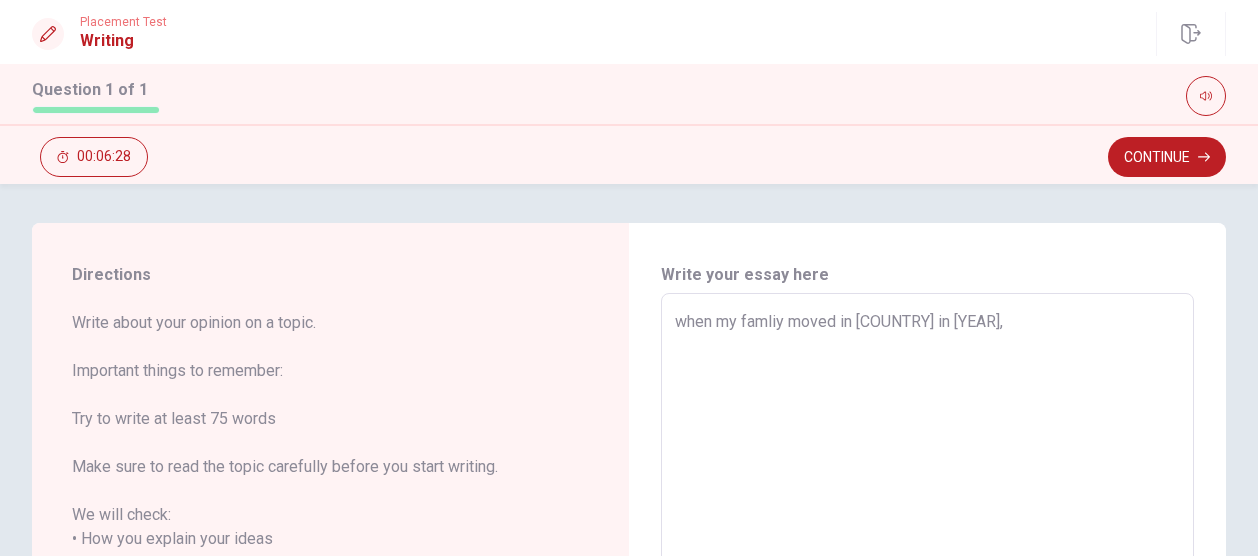 type on "when my famliy moved in [COUNTRY] in [YEAR], M" 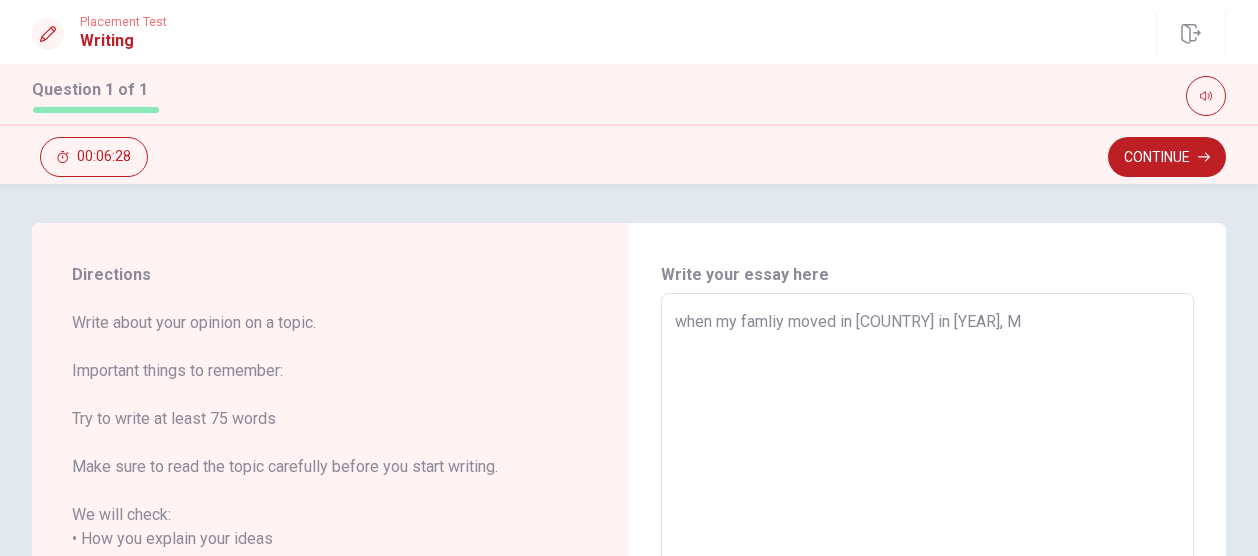 type on "x" 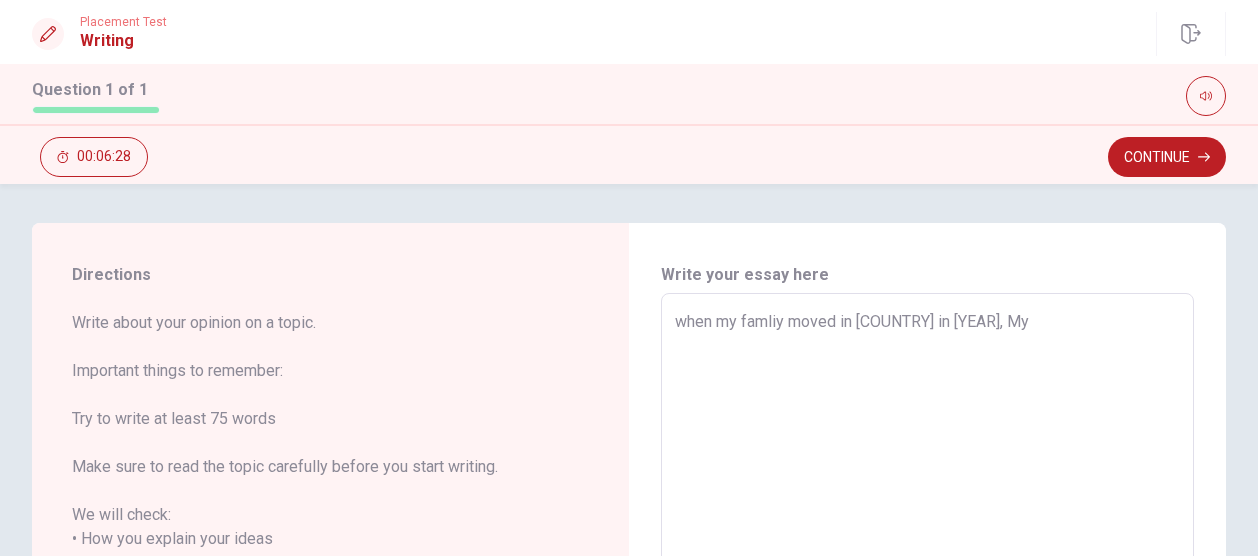 type on "x" 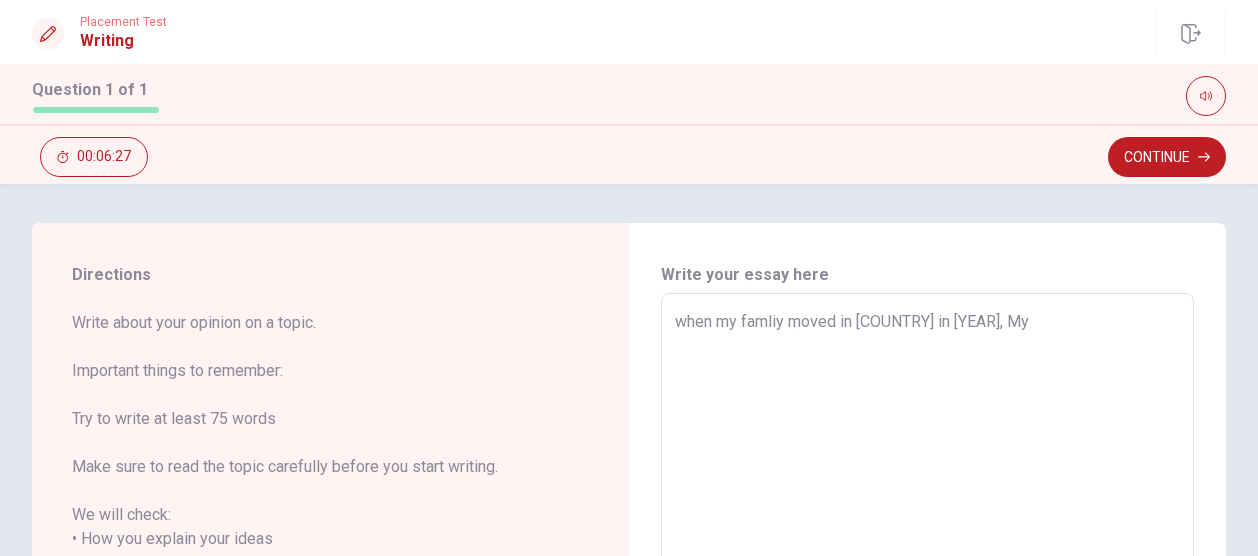type on "when my famliy moved in [COUNTRY] in [YEAR], My" 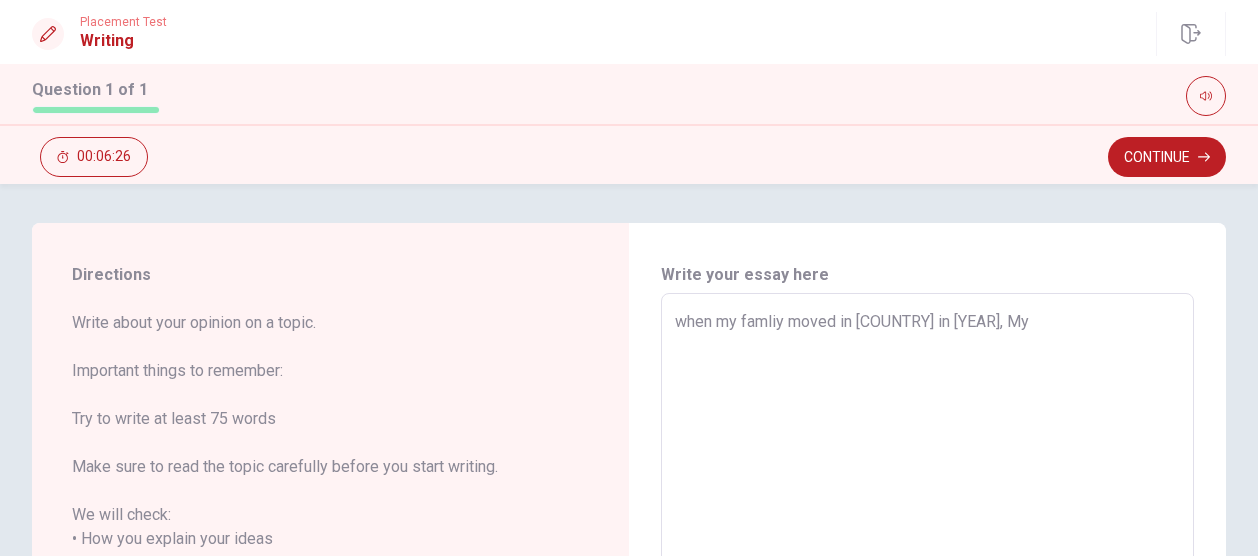 type on "when my famliy moved in [COUNTRY] in [YEAR], My m" 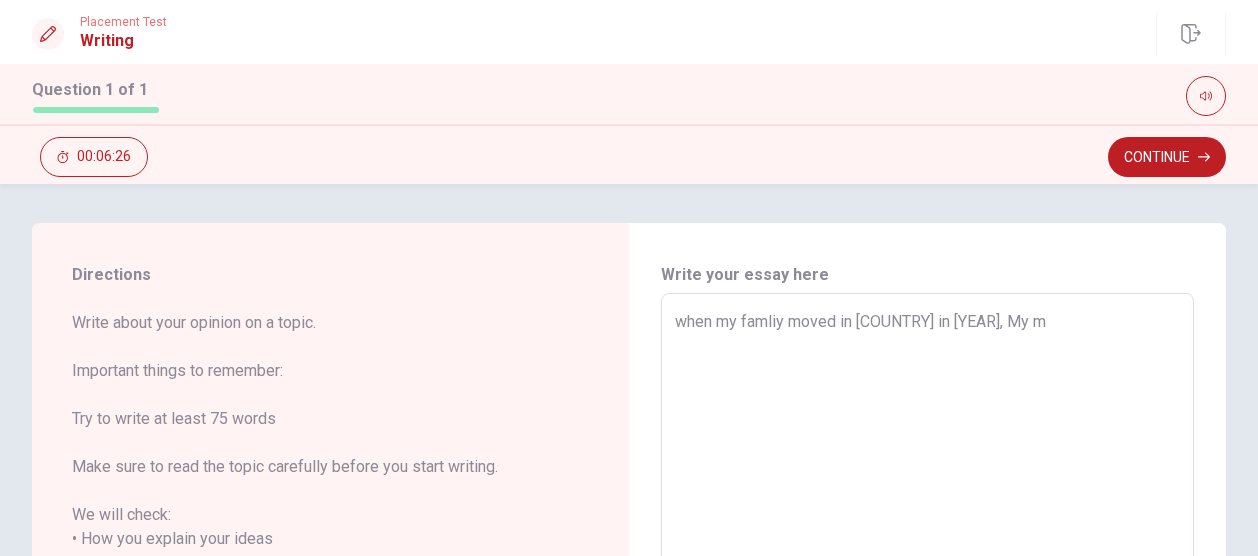 type on "x" 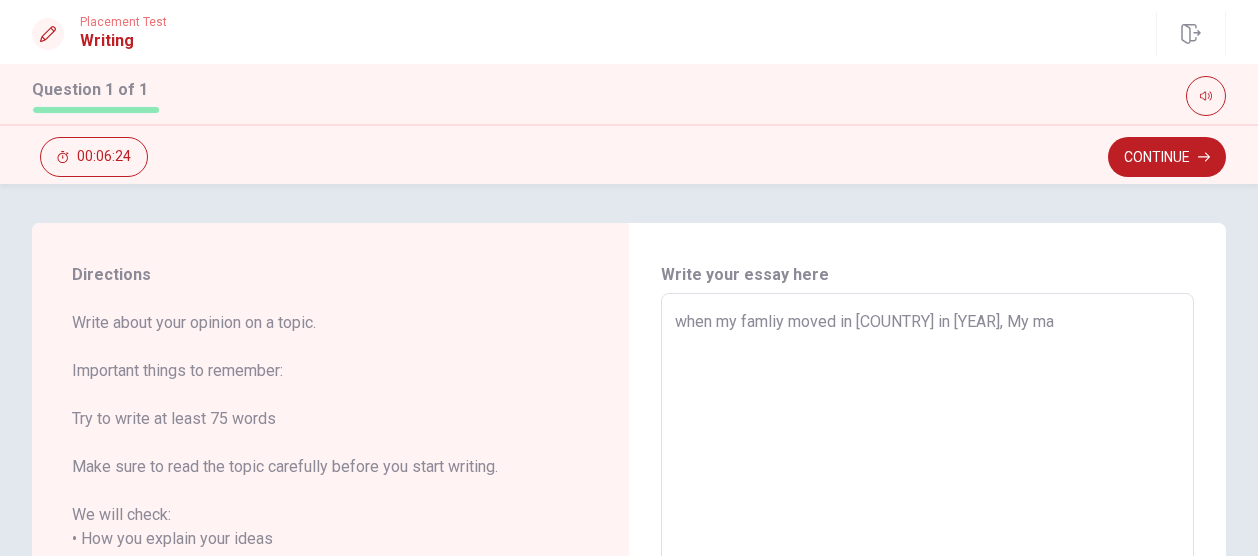 type on "x" 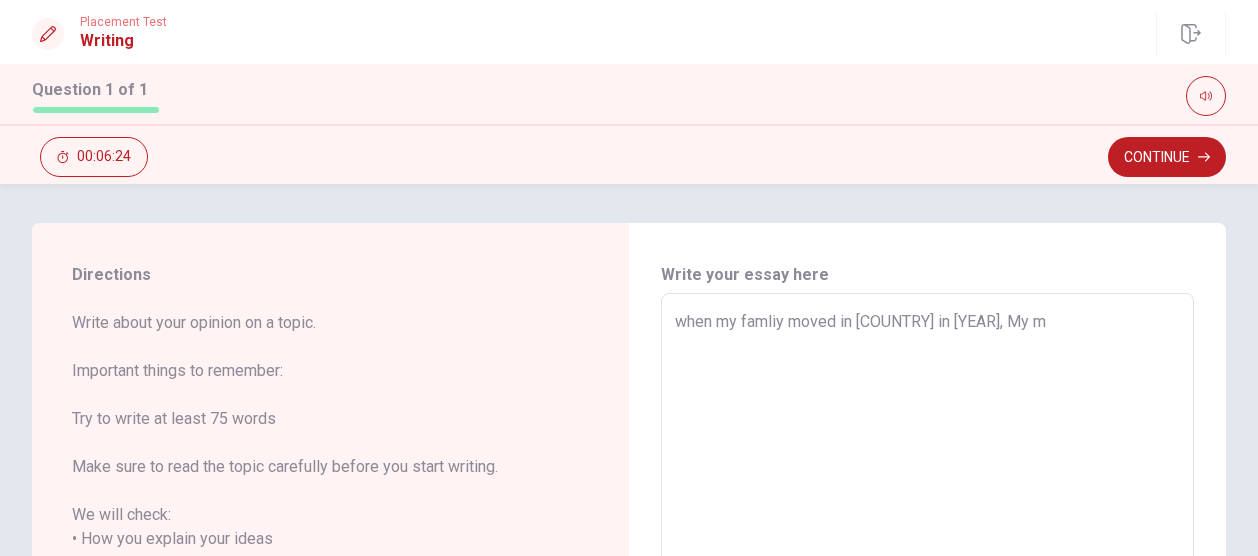 type on "x" 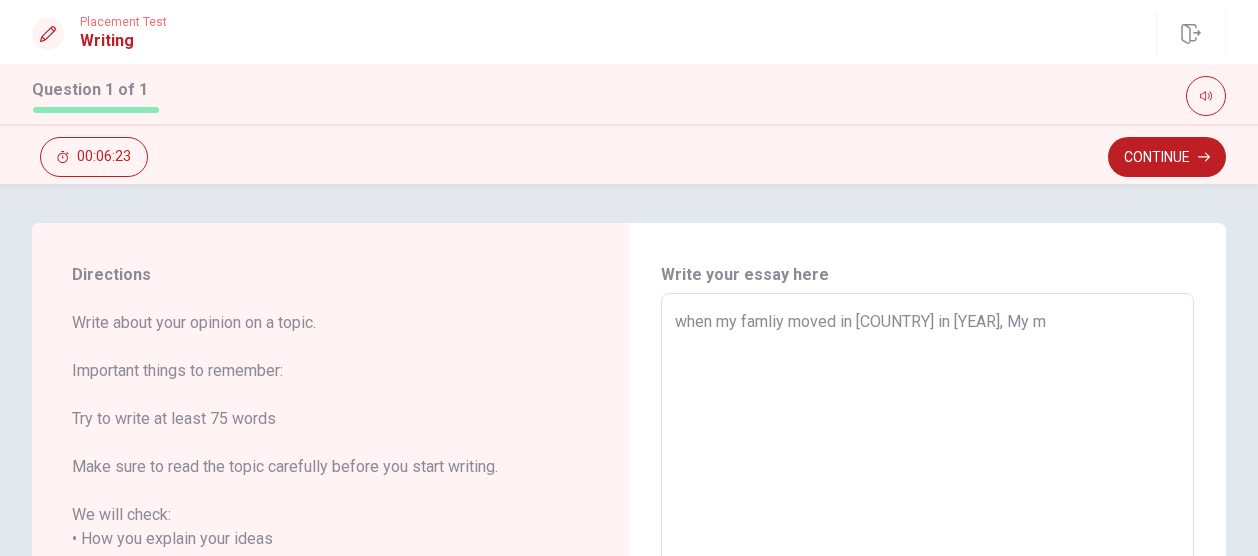 type on "when my famliy moved in [COUNTRY] in [YEAR], My" 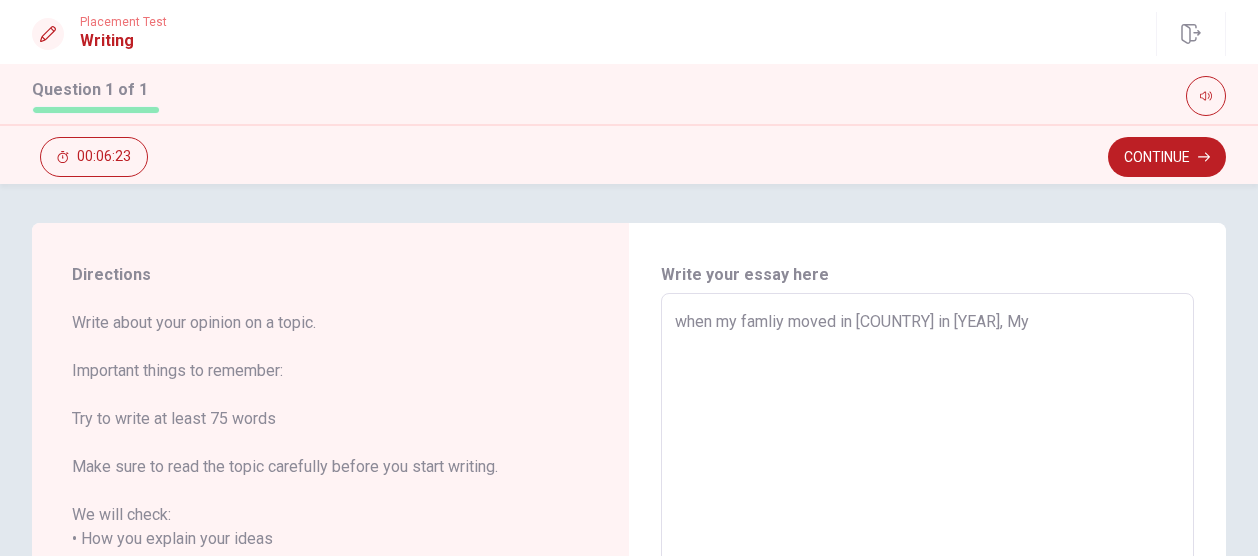 type on "x" 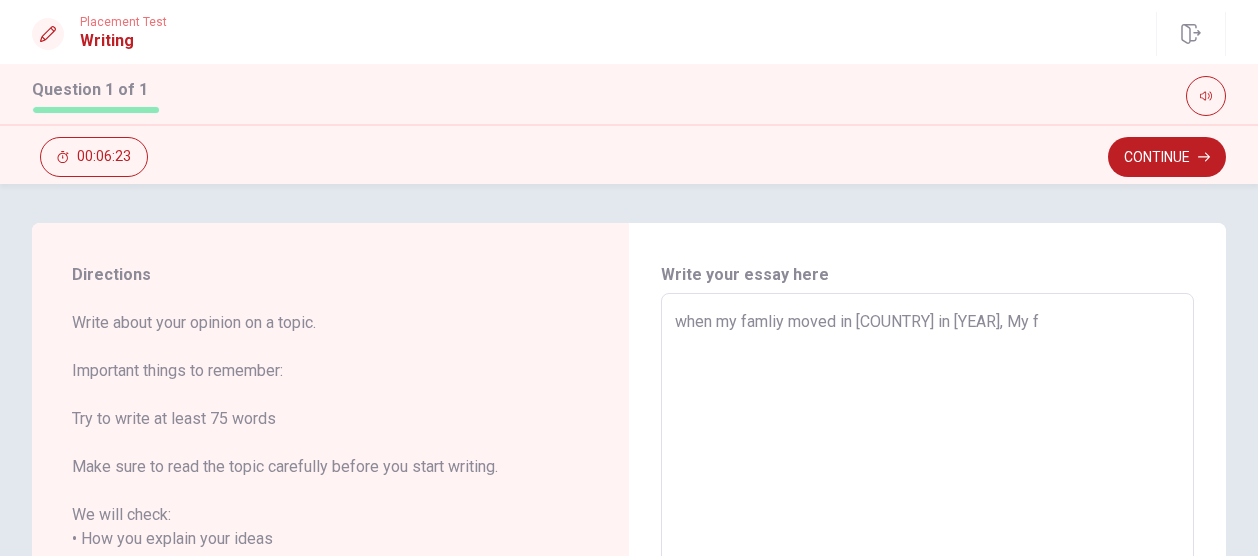 type on "x" 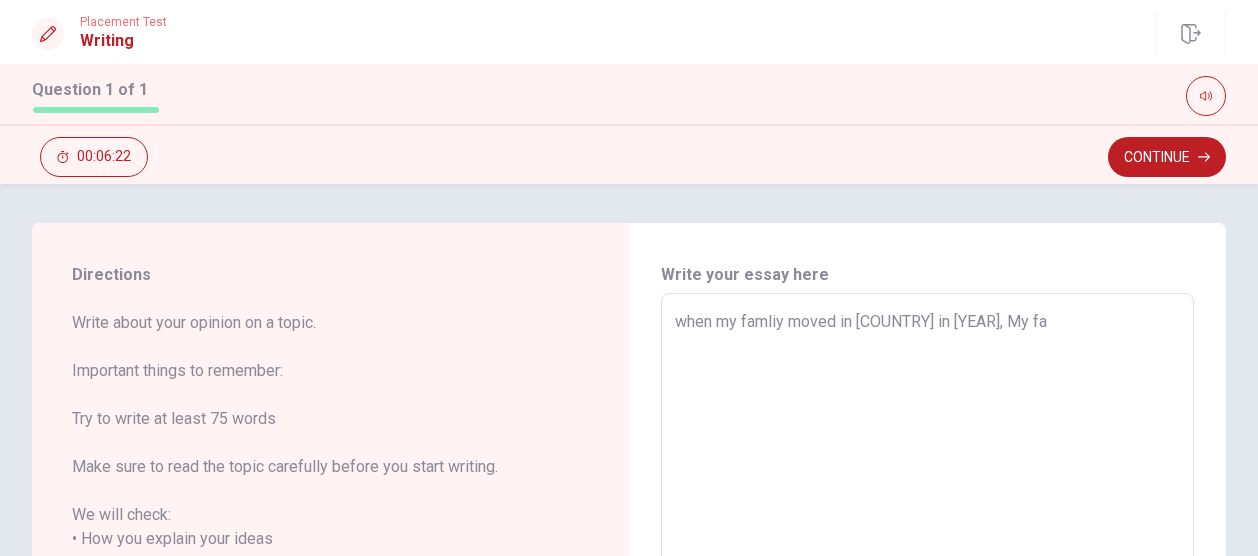 type on "x" 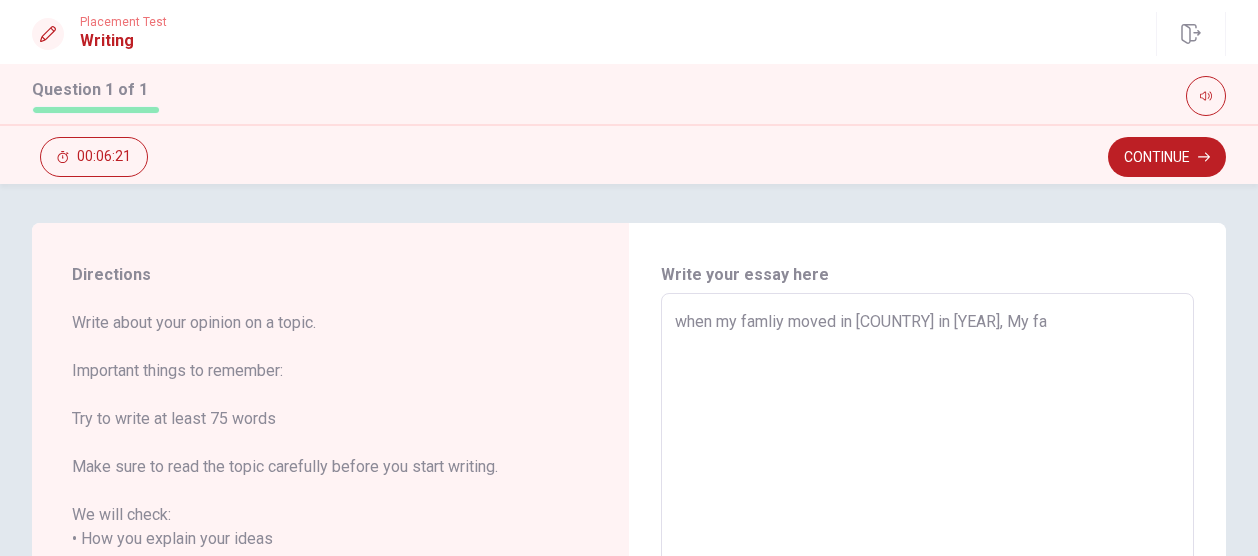 type on "when my famliy moved in [COUNTRY] in [YEAR], My fam" 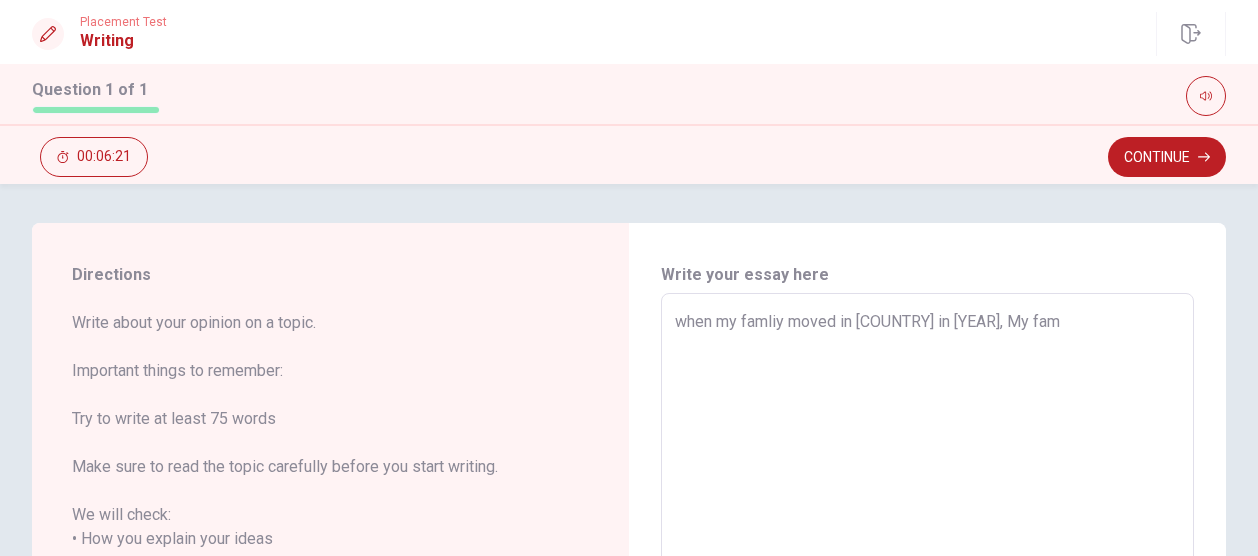 type on "x" 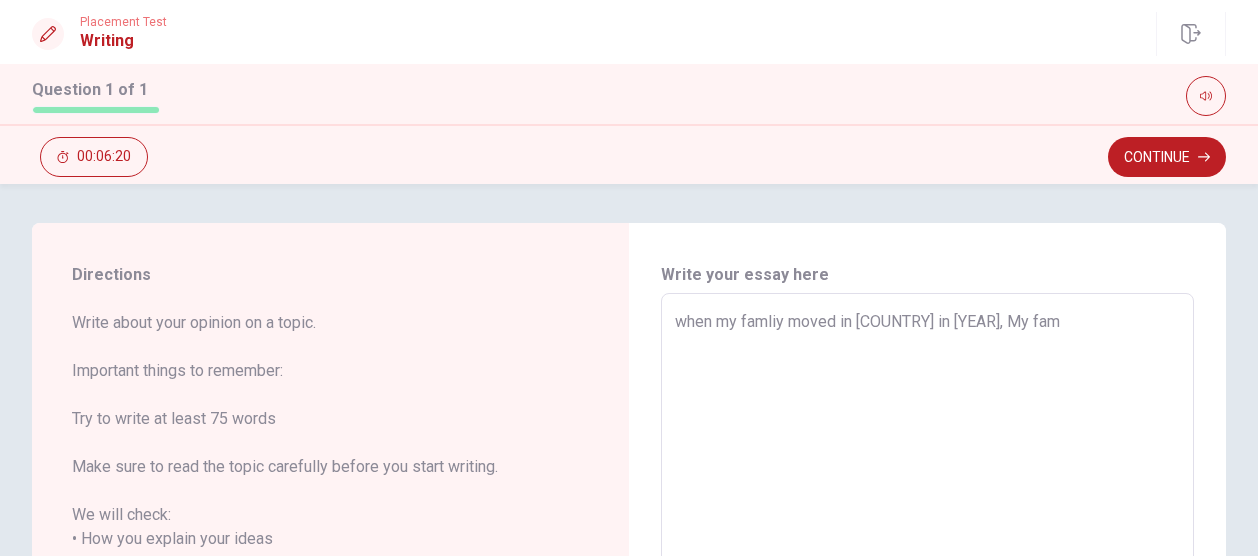 type on "when my famliy moved in [COUNTRY] in [YEAR], My Famli" 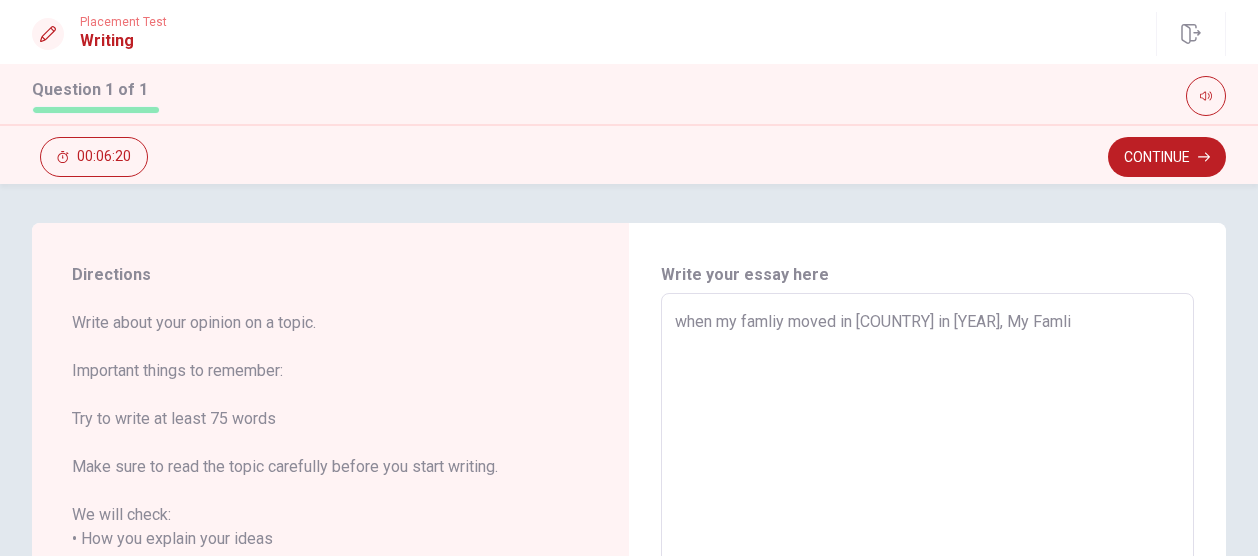 type on "x" 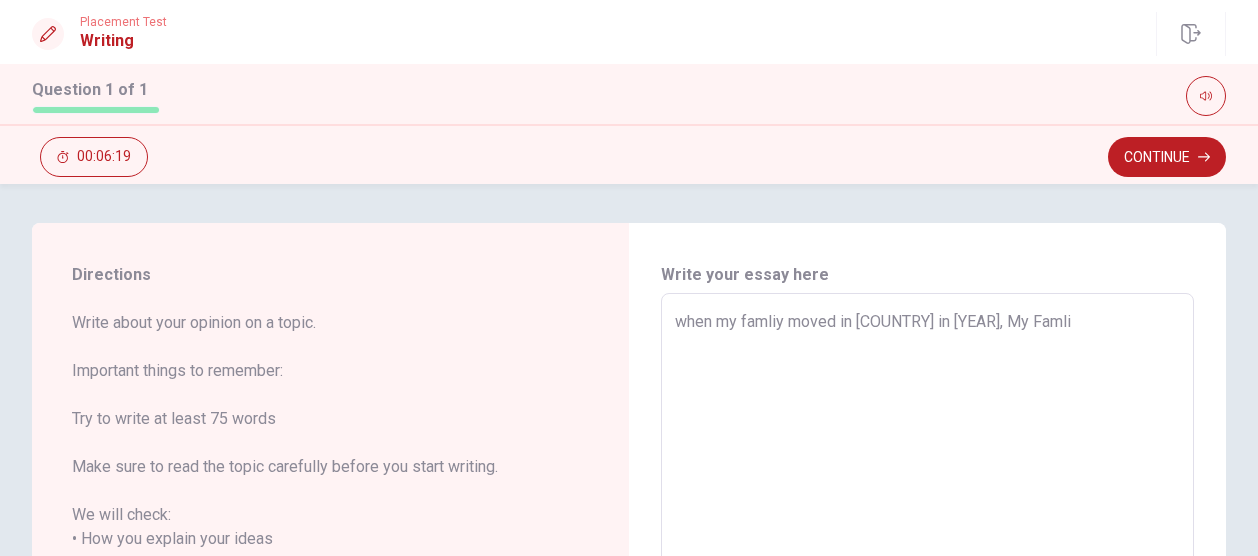 type on "when my famliy moved in [COUNTRY] in [YEAR], My Famli" 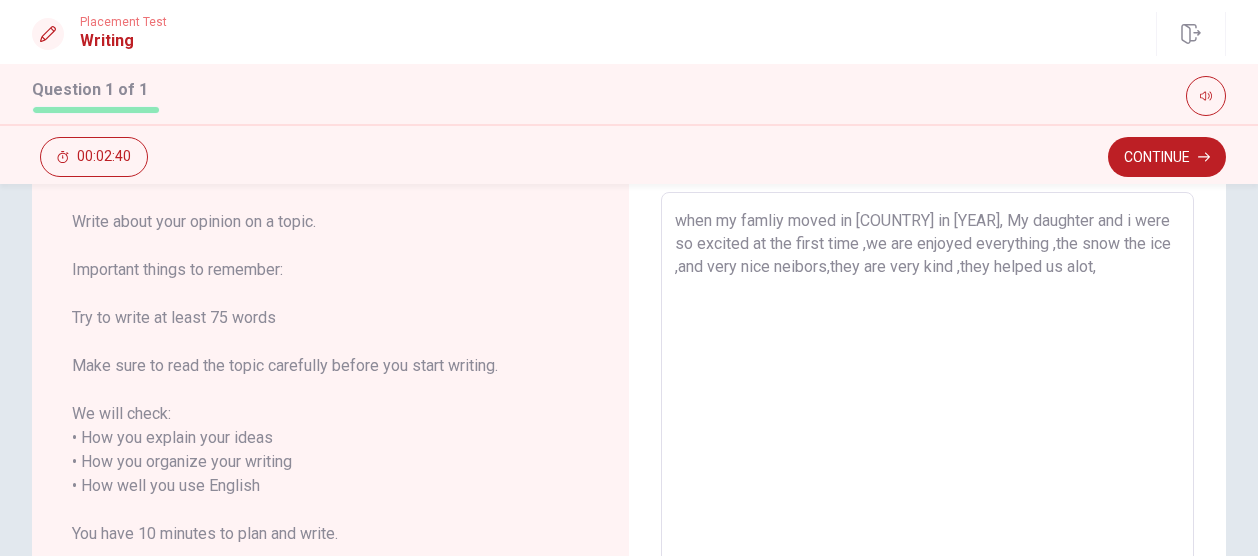 scroll, scrollTop: 101, scrollLeft: 0, axis: vertical 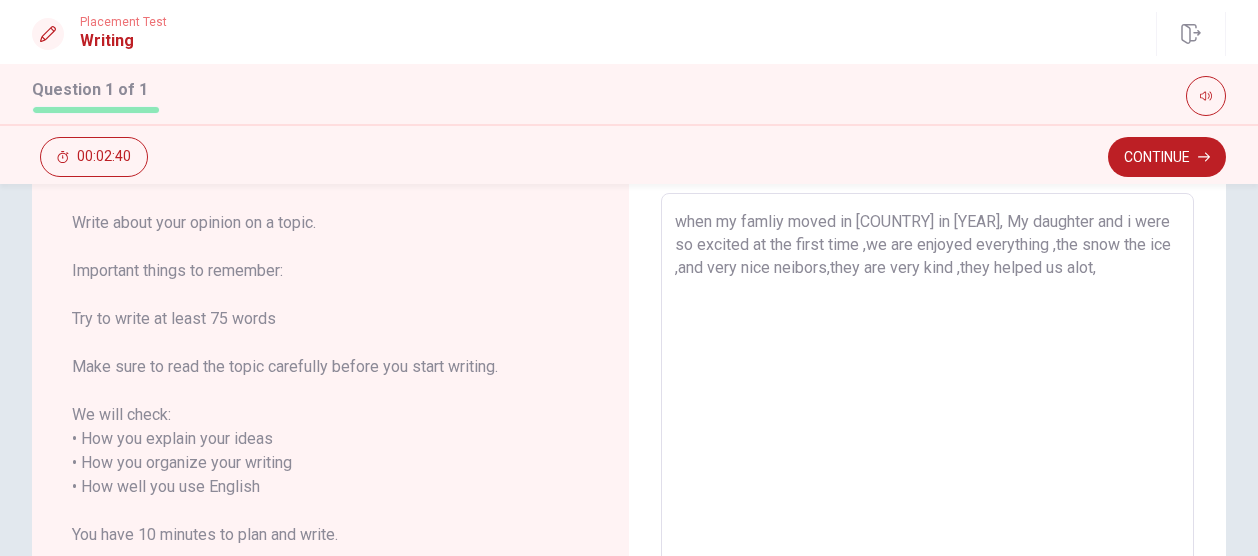 click on "when my famliy moved in [COUNTRY] in [YEAR], My daughter and i were so excited at the first time ,we are enjoyed everything ,the snow the ice ,and very nice neibors,they are very kind ,they helped us alot," at bounding box center (927, 487) 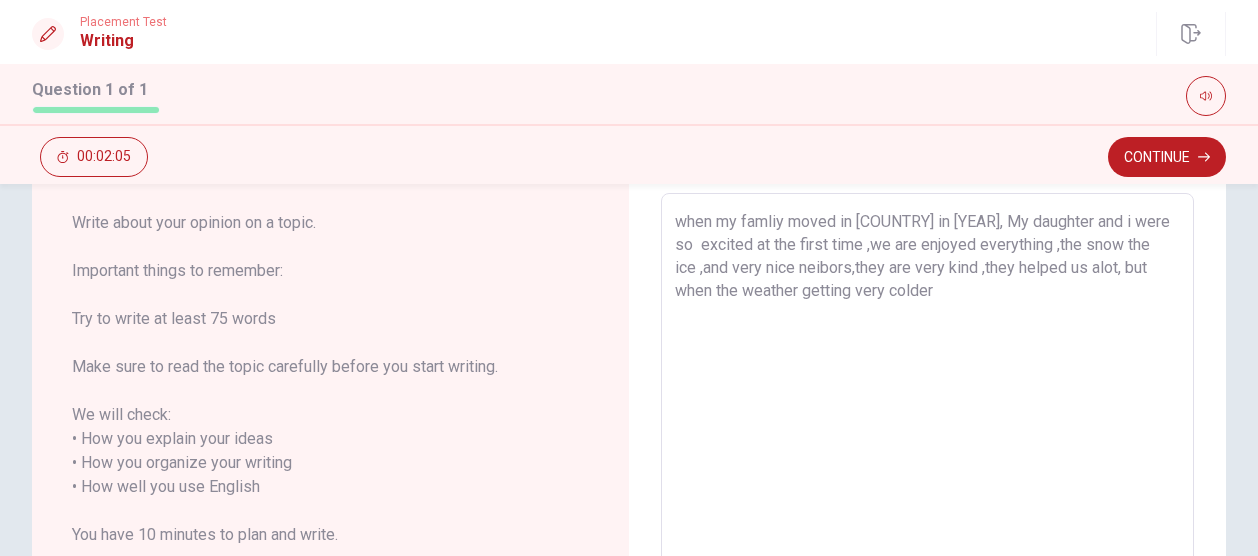 click on "when my famliy moved in [COUNTRY] in [YEAR], My daughter and i were so  excited at the first time ,we are enjoyed everything ,the snow the ice ,and very nice neibors,they are very kind ,they helped us alot, but when the weather getting very colder" at bounding box center (927, 487) 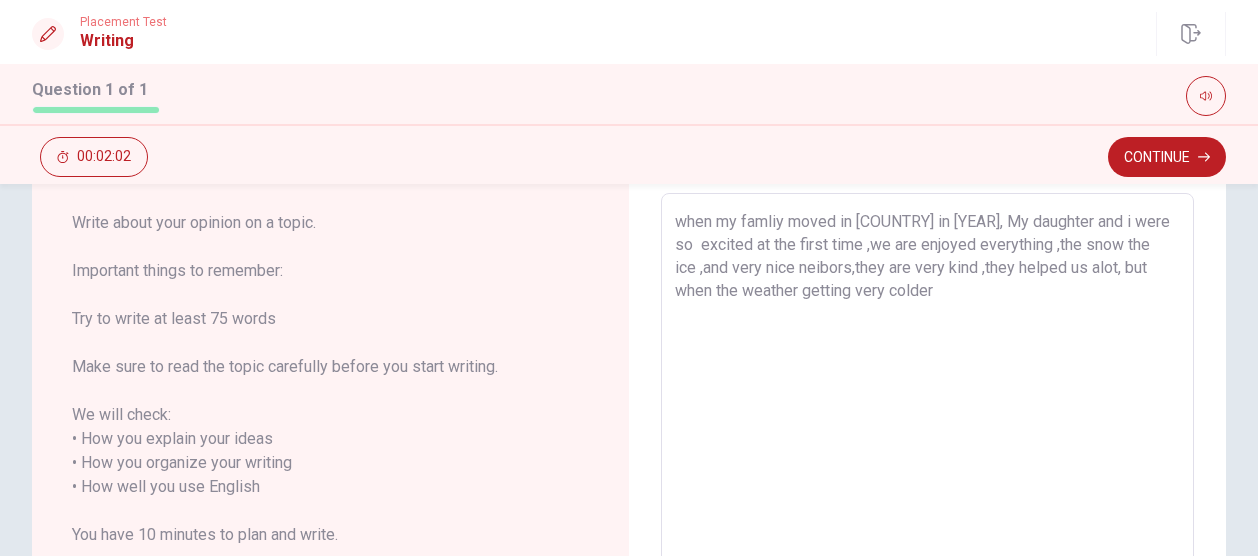 click on "when my famliy moved in [COUNTRY] in [YEAR], My daughter and i were so  excited at the first time ,we are enjoyed everything ,the snow the ice ,and very nice neibors,they are very kind ,they helped us alot, but when the weather getting very colder" at bounding box center (927, 487) 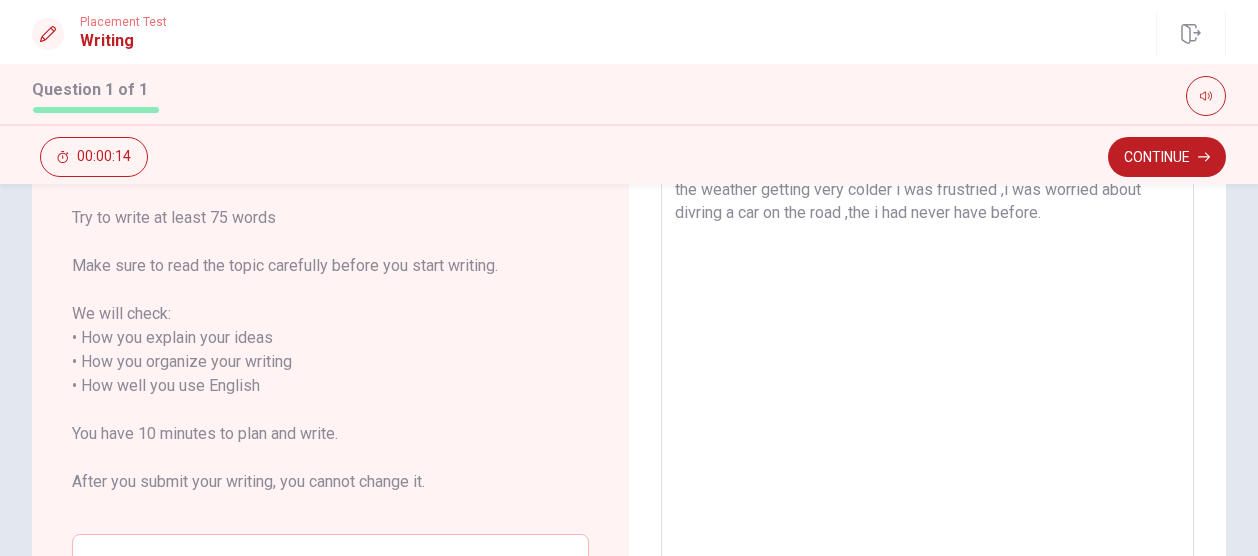 scroll, scrollTop: 201, scrollLeft: 0, axis: vertical 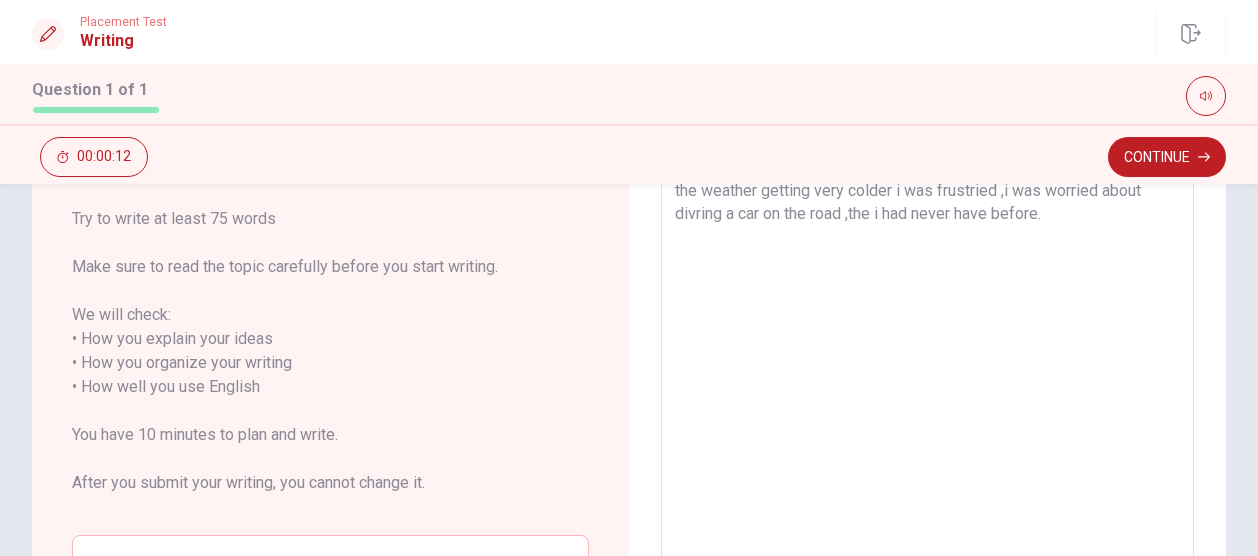 click on "when my famliy moved in [COUNTRY] in [YEAR], My daughter and i were so excited at the first time ,we are enjoyed everything ,the snow the ice ,and very nice neibors,they are very kind ,they helped us alot, but when the weather getting very colder i was frustried ,i was worried about divring a car on the road ,the i had never have before." at bounding box center [927, 387] 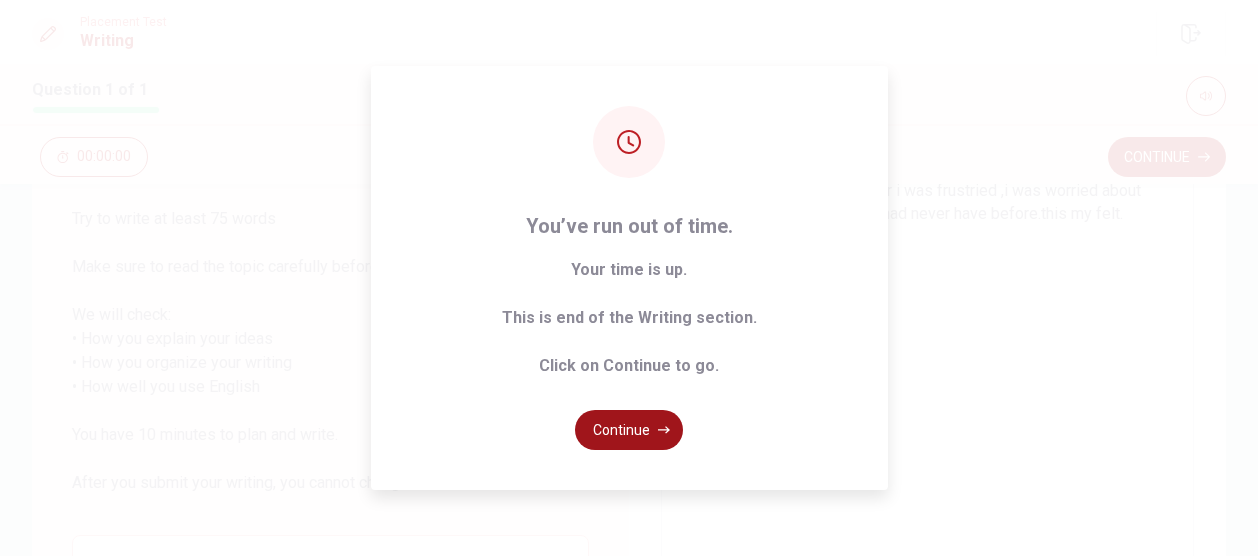click on "Continue" at bounding box center [629, 430] 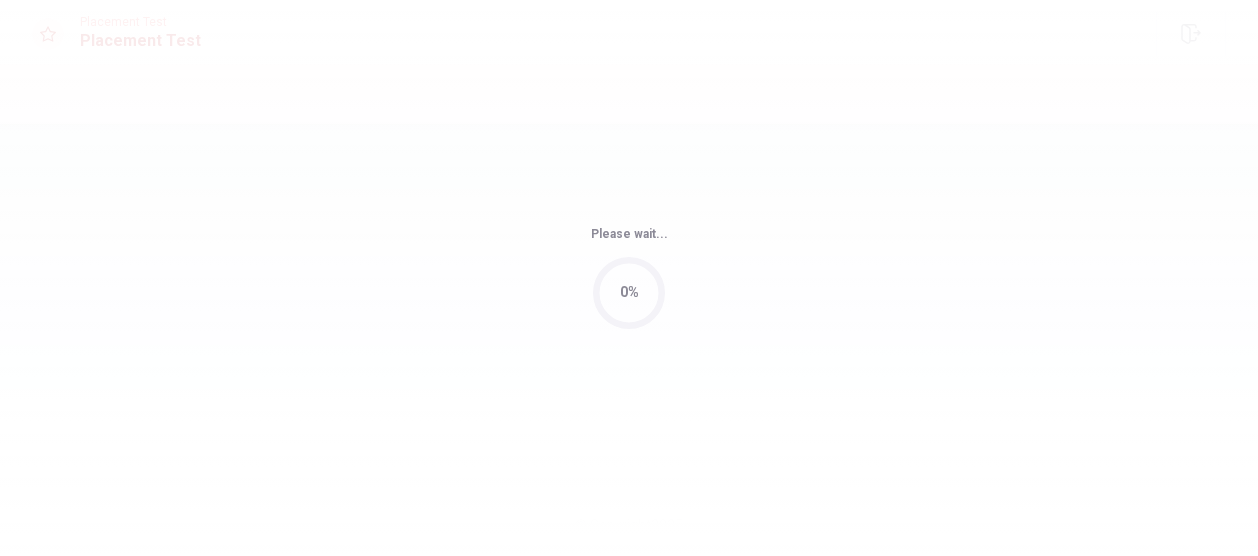 scroll, scrollTop: 0, scrollLeft: 0, axis: both 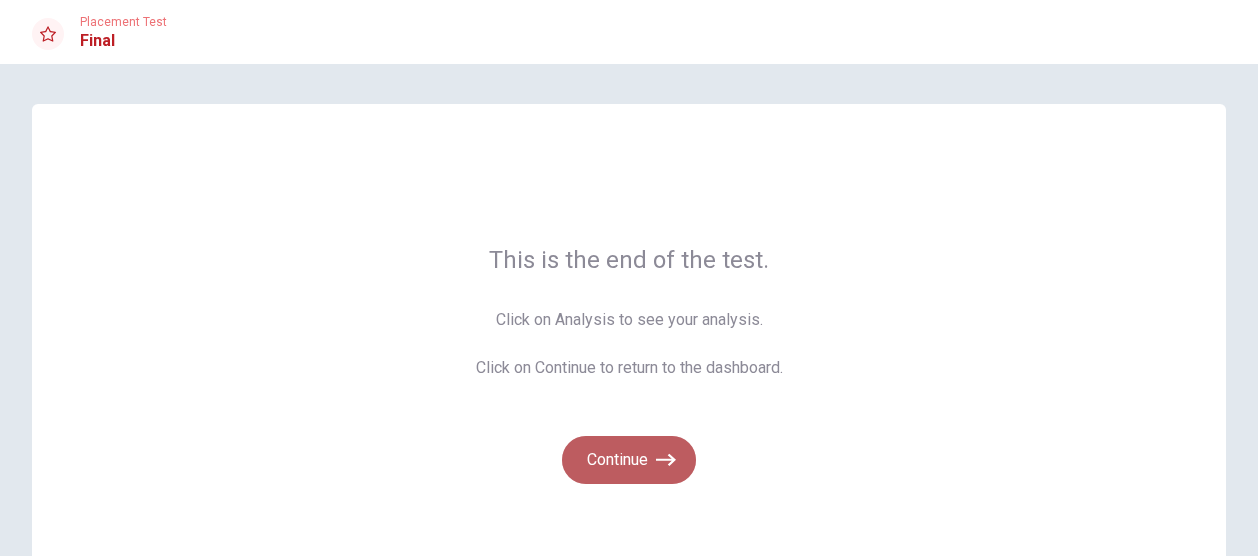 click on "Continue" at bounding box center [629, 460] 